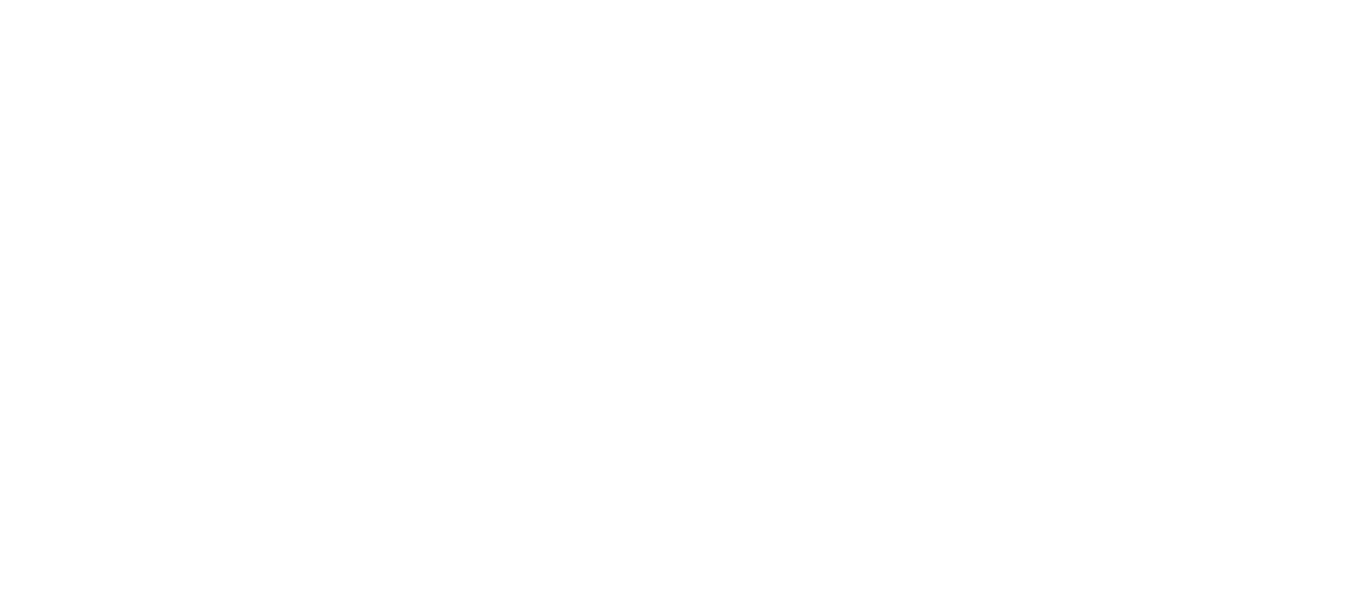 scroll, scrollTop: 0, scrollLeft: 0, axis: both 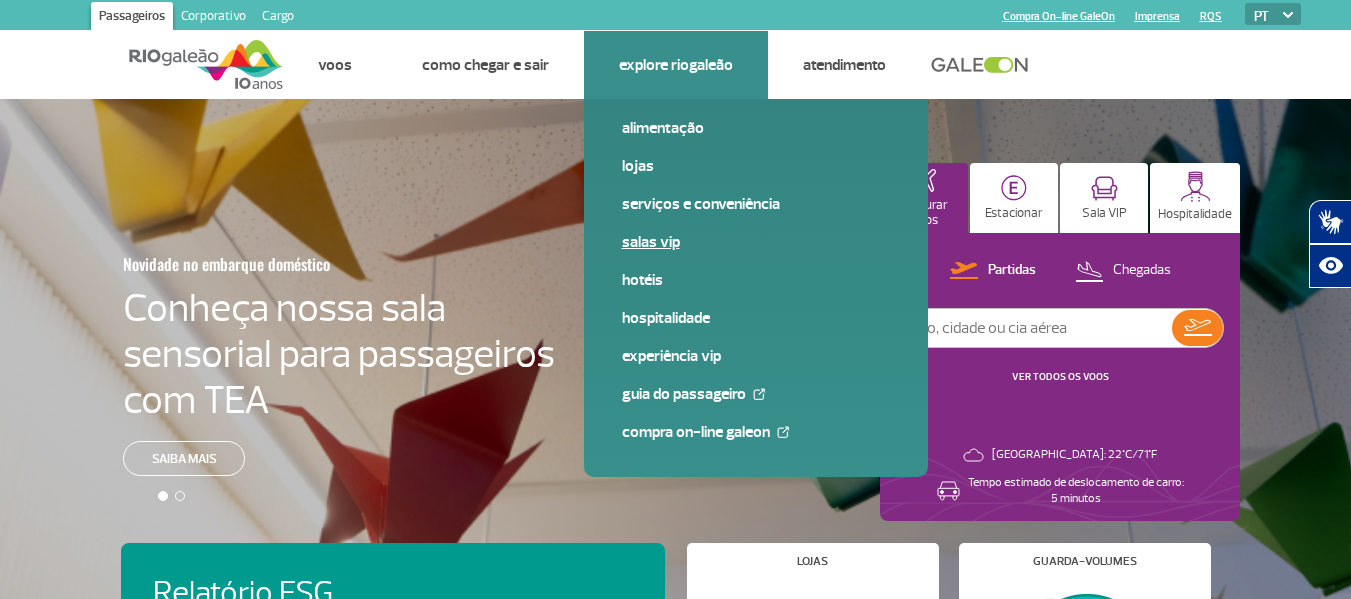 click on "Salas VIP" at bounding box center [756, 242] 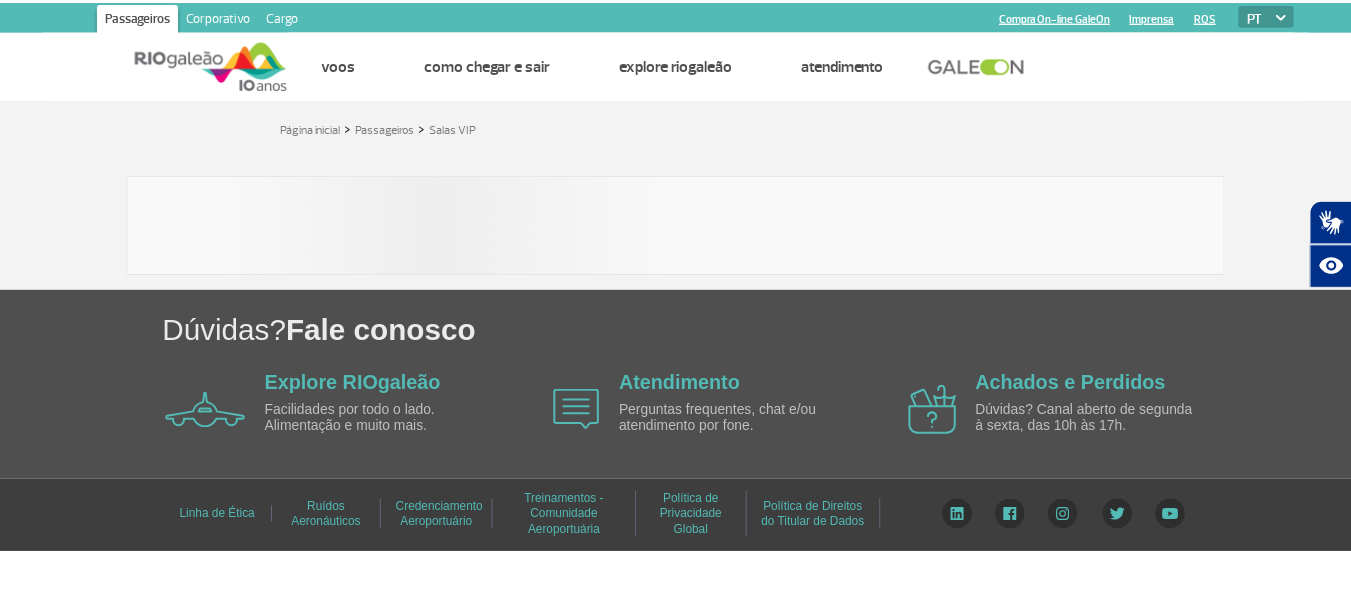 scroll, scrollTop: 0, scrollLeft: 0, axis: both 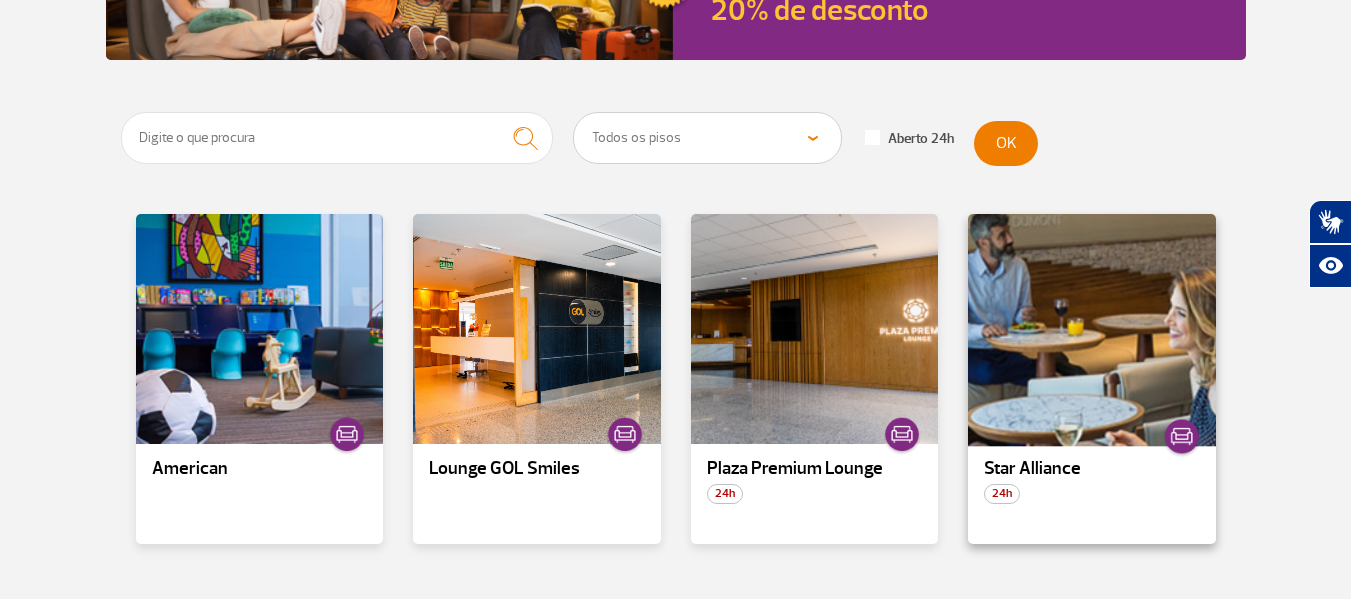 click at bounding box center [1092, 329] 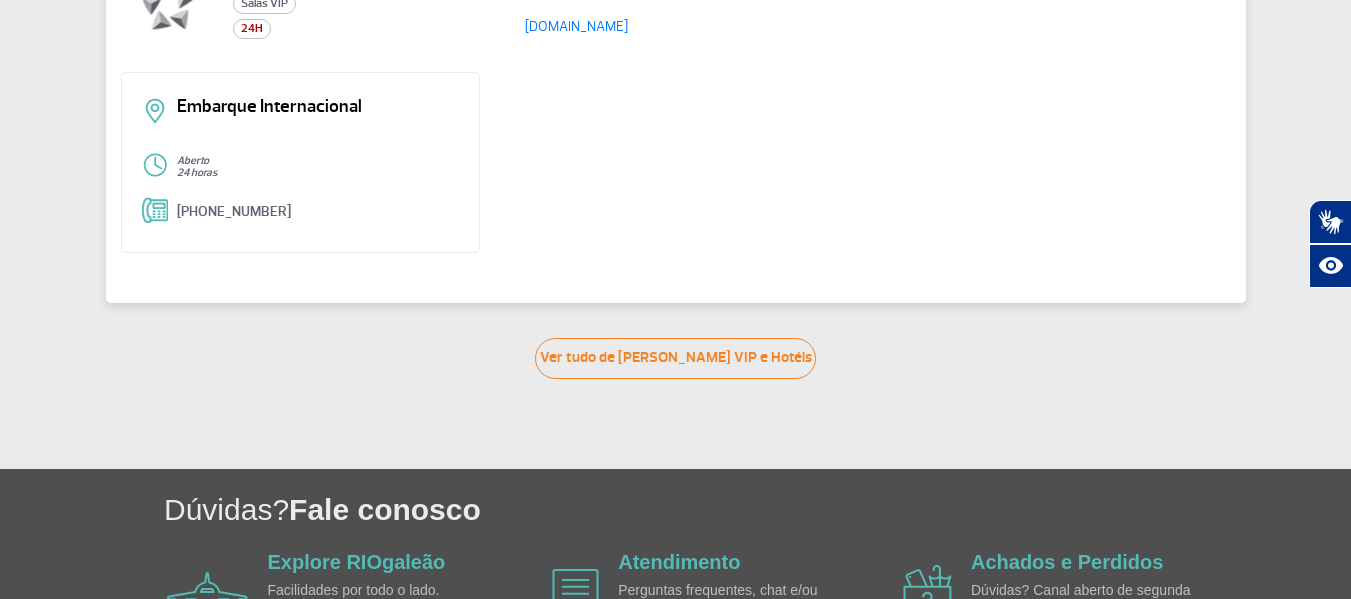 scroll, scrollTop: 32, scrollLeft: 0, axis: vertical 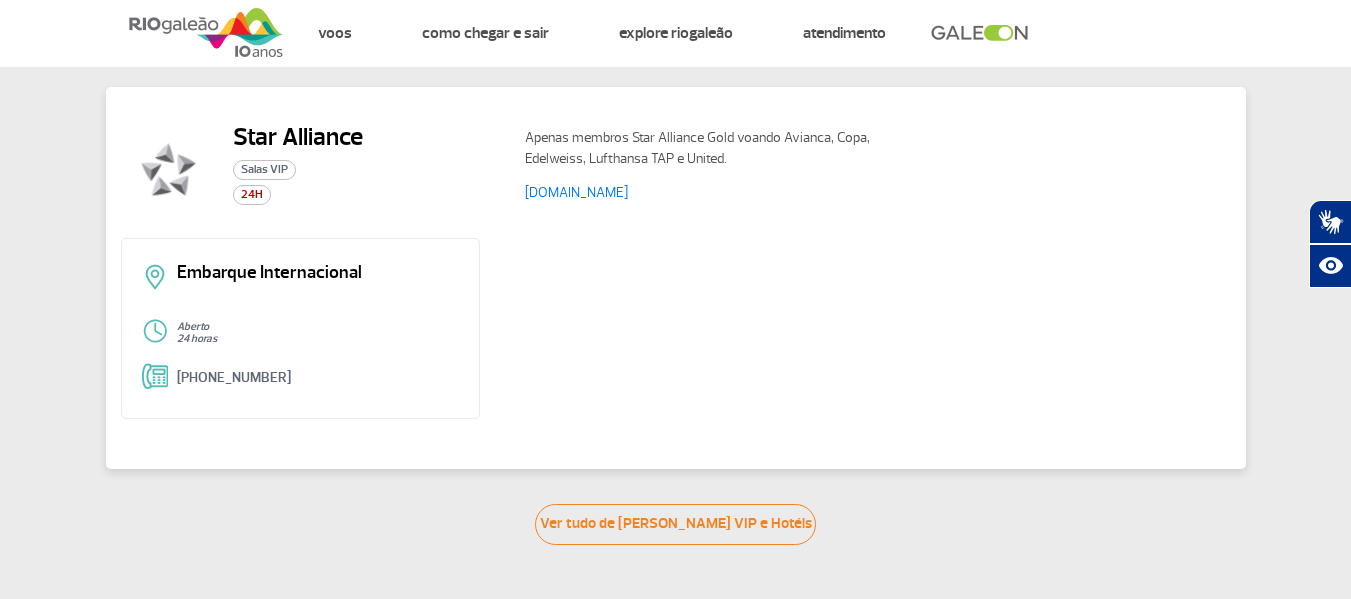 click on "Star Alliance Salas VIP 24H Apenas membros Star Alliance Gold voando Avianca, Copa, Edelweiss, Lufthansa TAP e United. www.staralliance.com Embarque Internacional Aberto 24 horas +55 (21) 3398-4121 Ver tudo de Salas VIP e Hotéis" 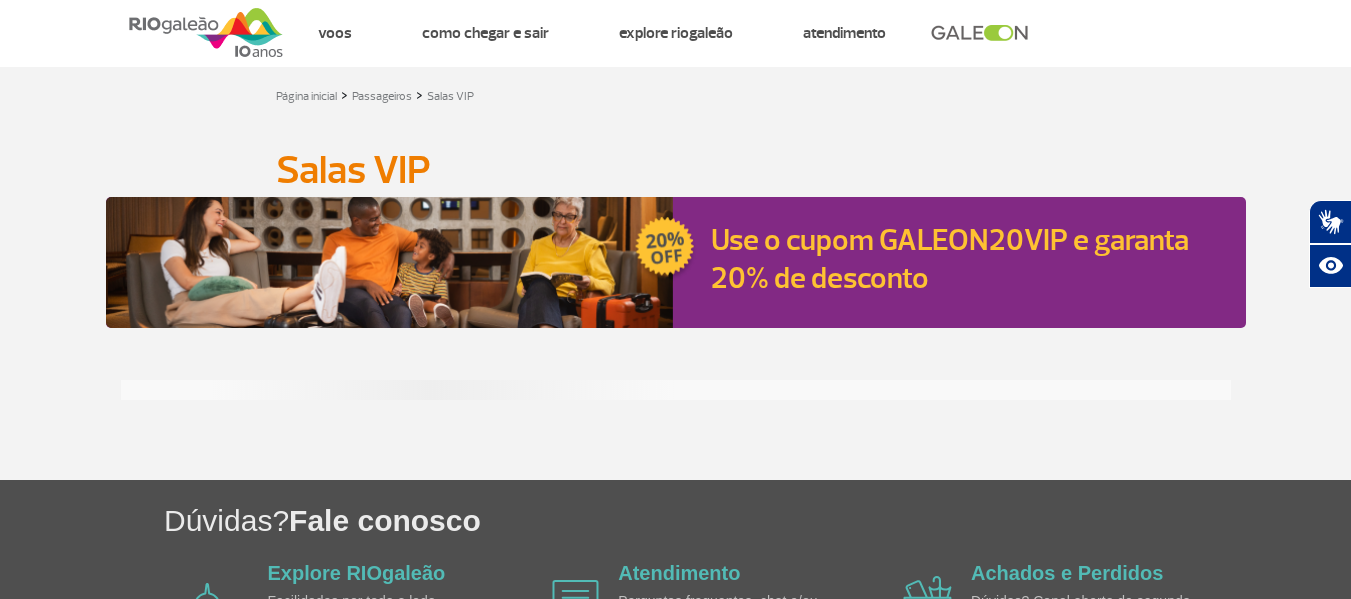 scroll, scrollTop: 0, scrollLeft: 0, axis: both 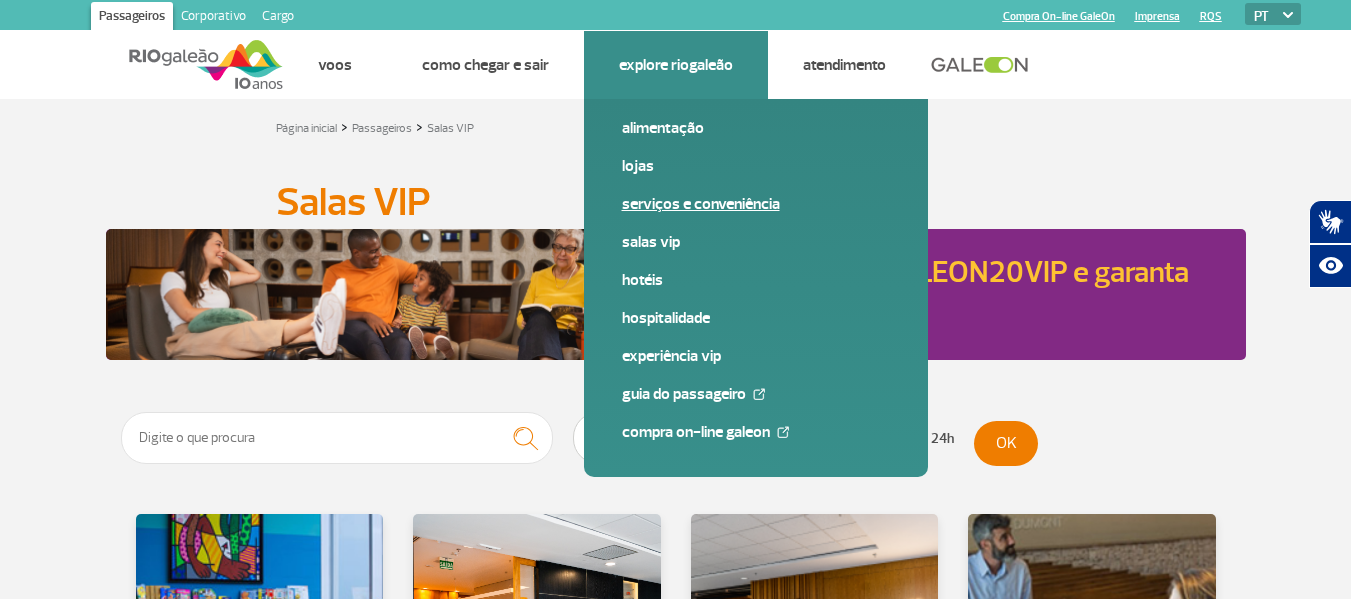click on "Lojas" at bounding box center [756, 166] 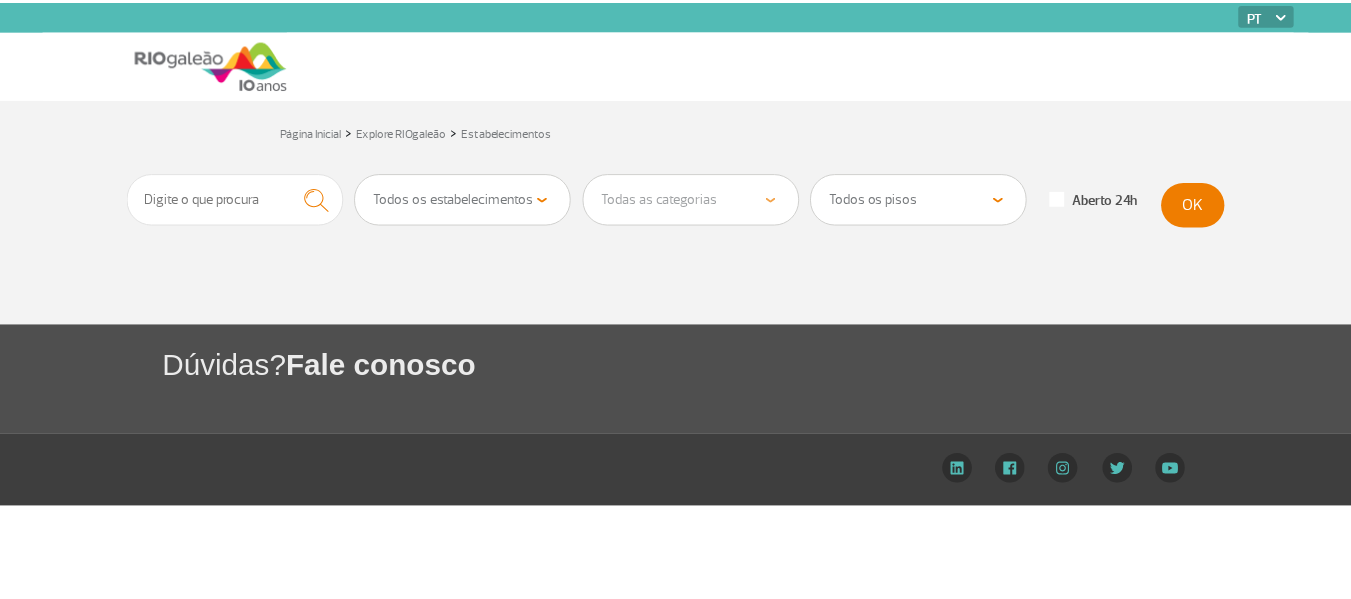 scroll, scrollTop: 0, scrollLeft: 0, axis: both 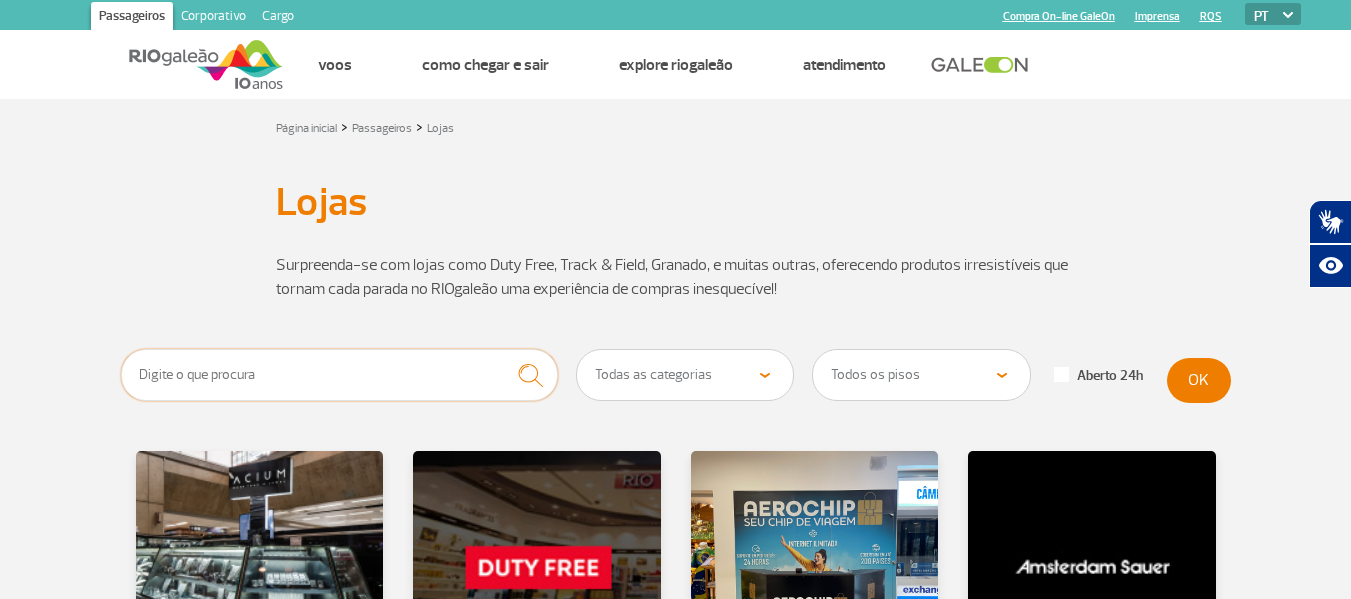 click at bounding box center [340, 375] 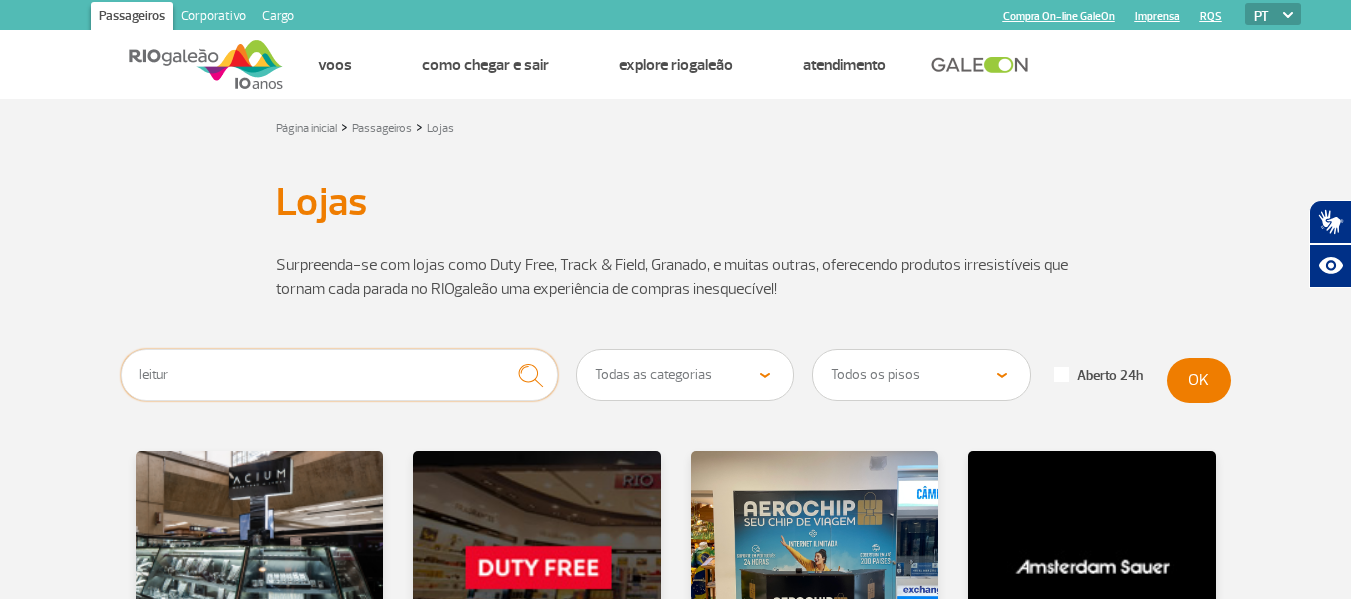 type on "leitur" 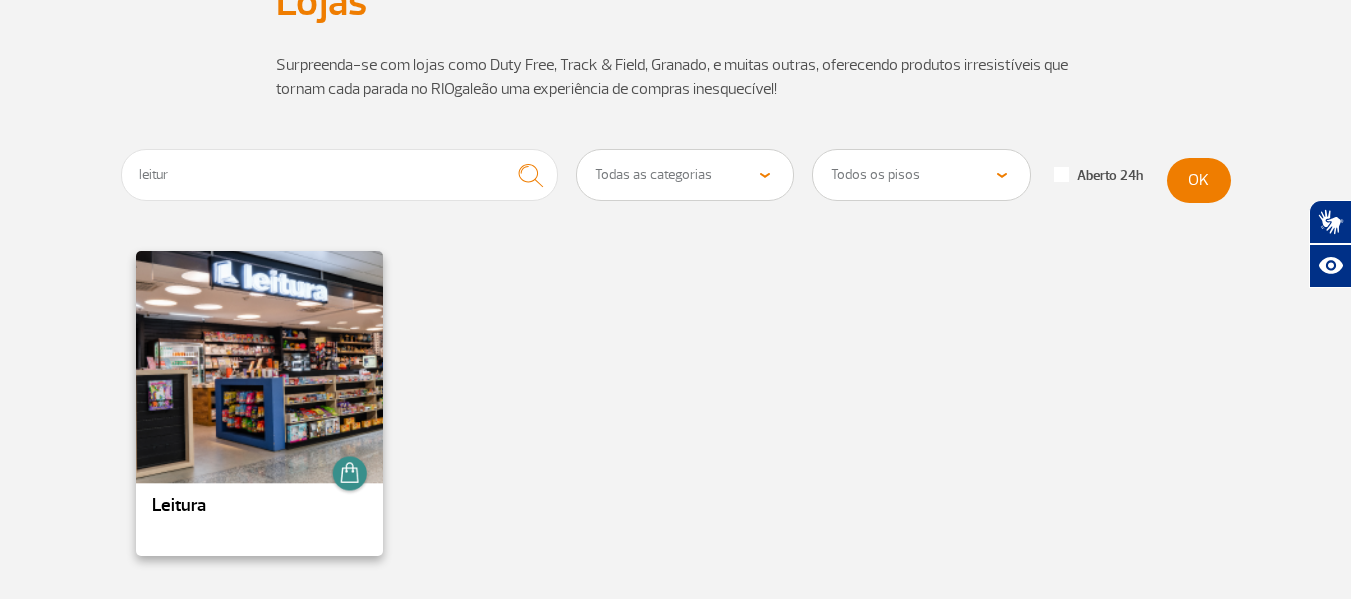 click at bounding box center (259, 366) 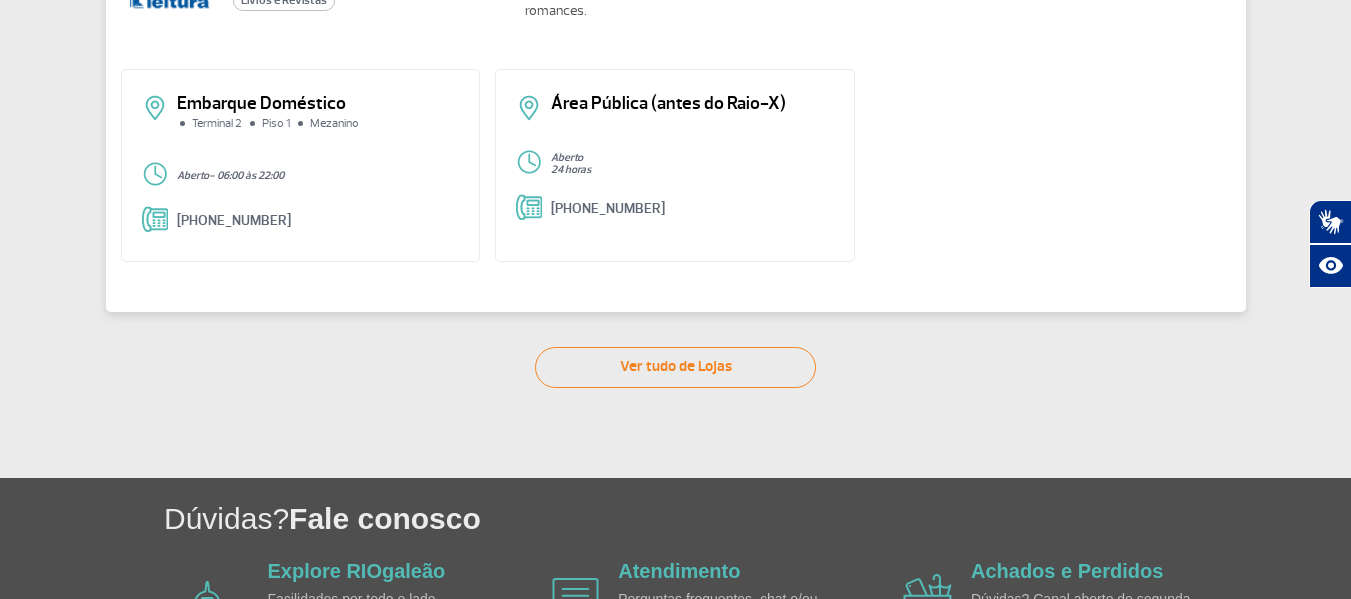 scroll, scrollTop: 90, scrollLeft: 0, axis: vertical 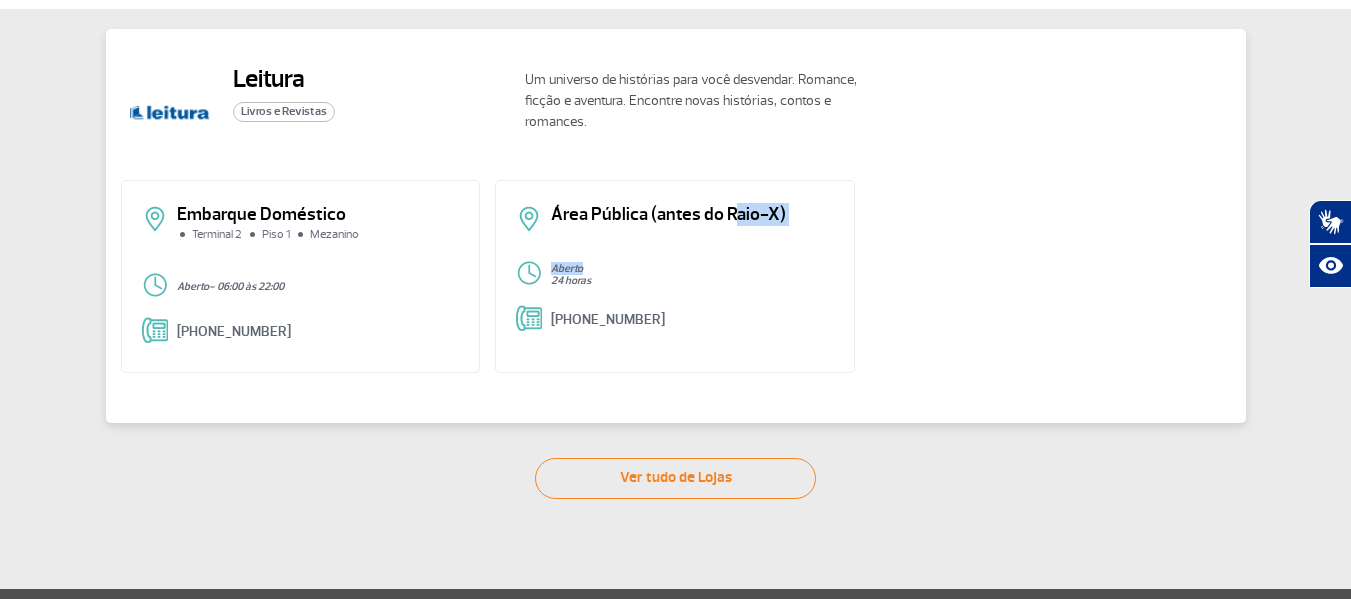 click on "Área Pública (antes do Raio-X) Aberto 24 horas [PHONE_NUMBER]" 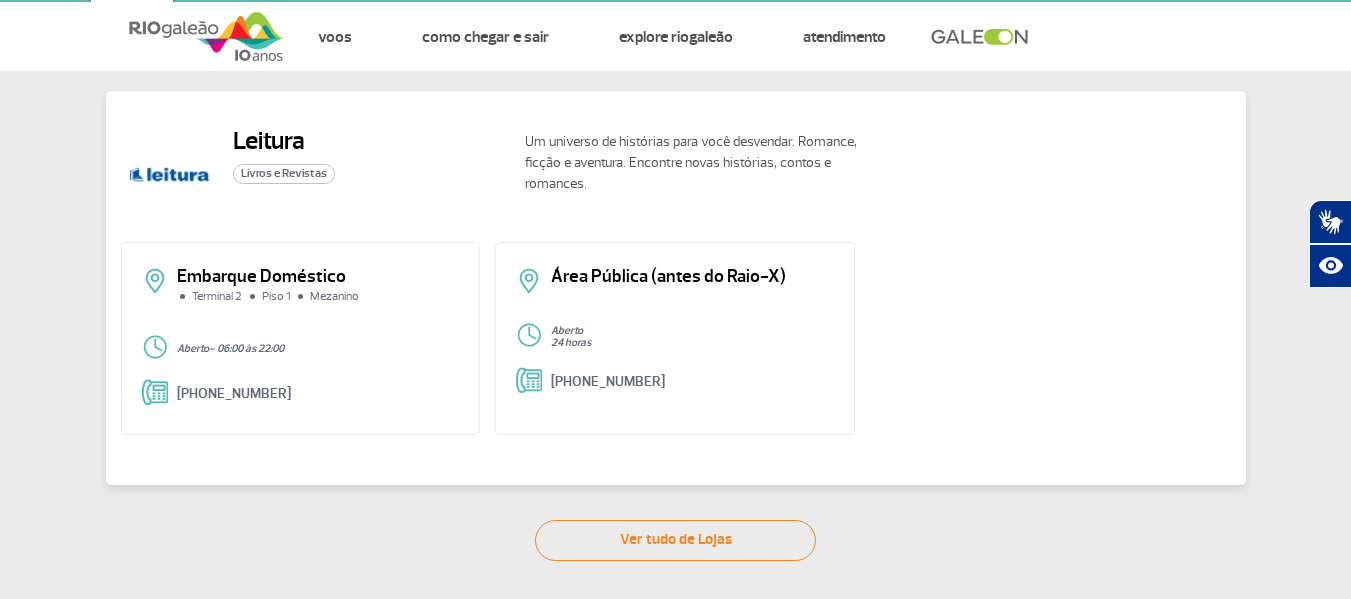 scroll, scrollTop: 0, scrollLeft: 0, axis: both 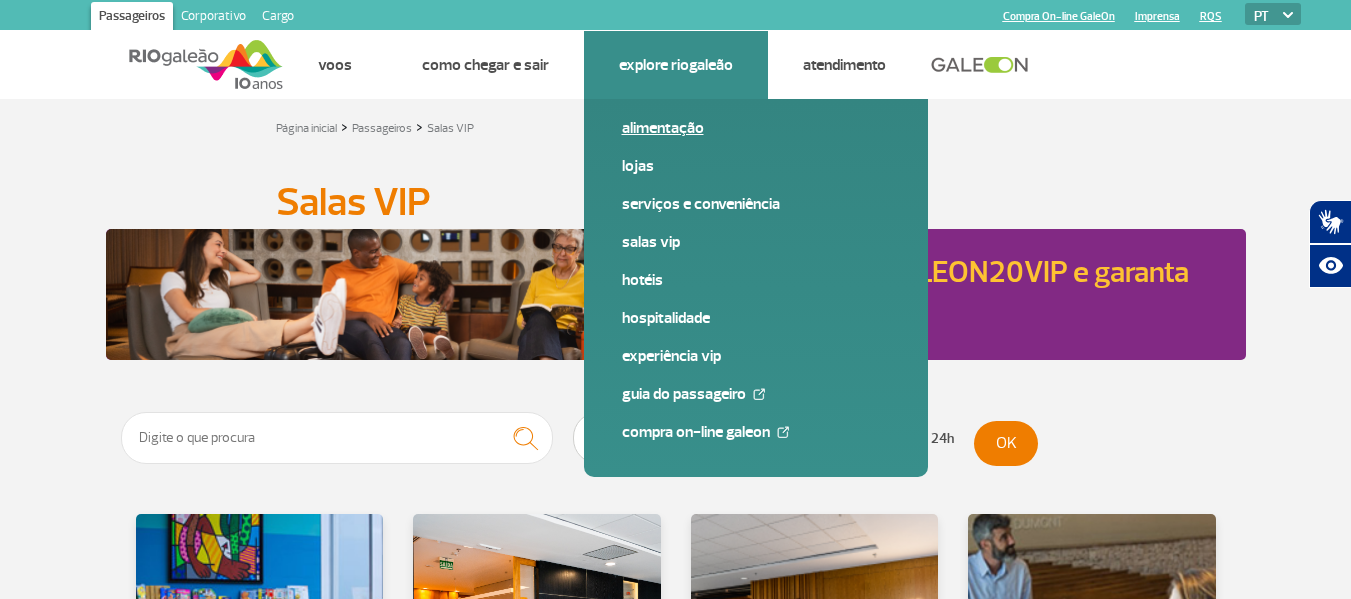 click on "Alimentação" at bounding box center (756, 128) 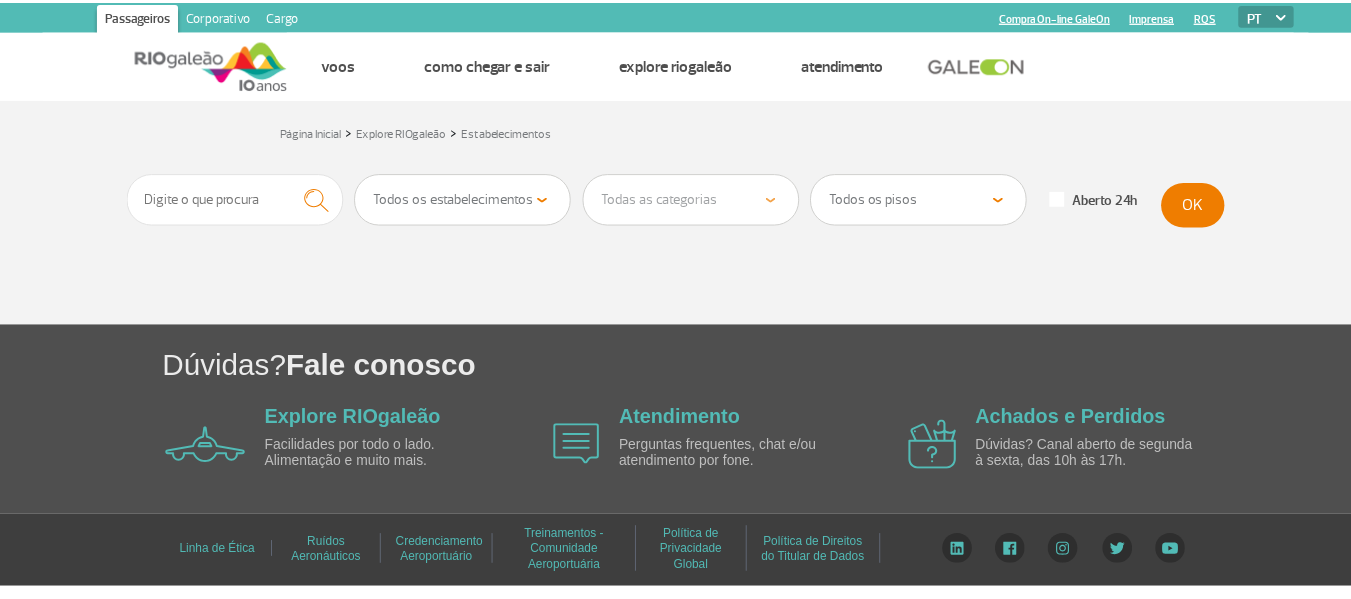 scroll, scrollTop: 0, scrollLeft: 0, axis: both 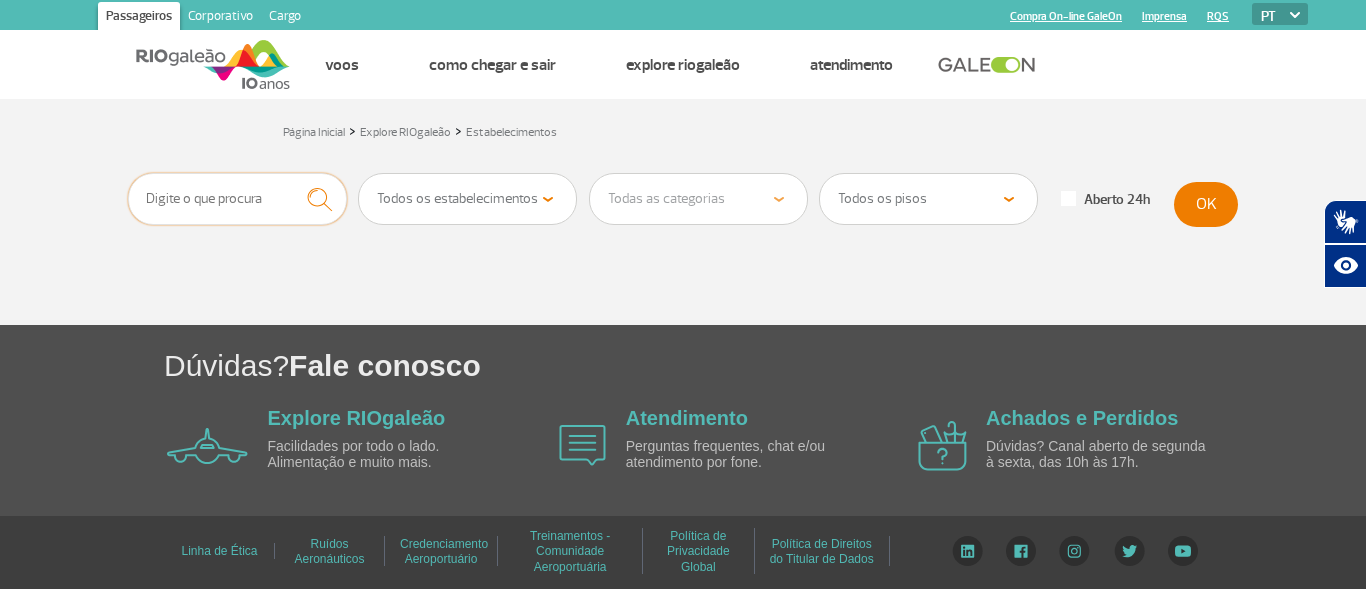 click at bounding box center (237, 199) 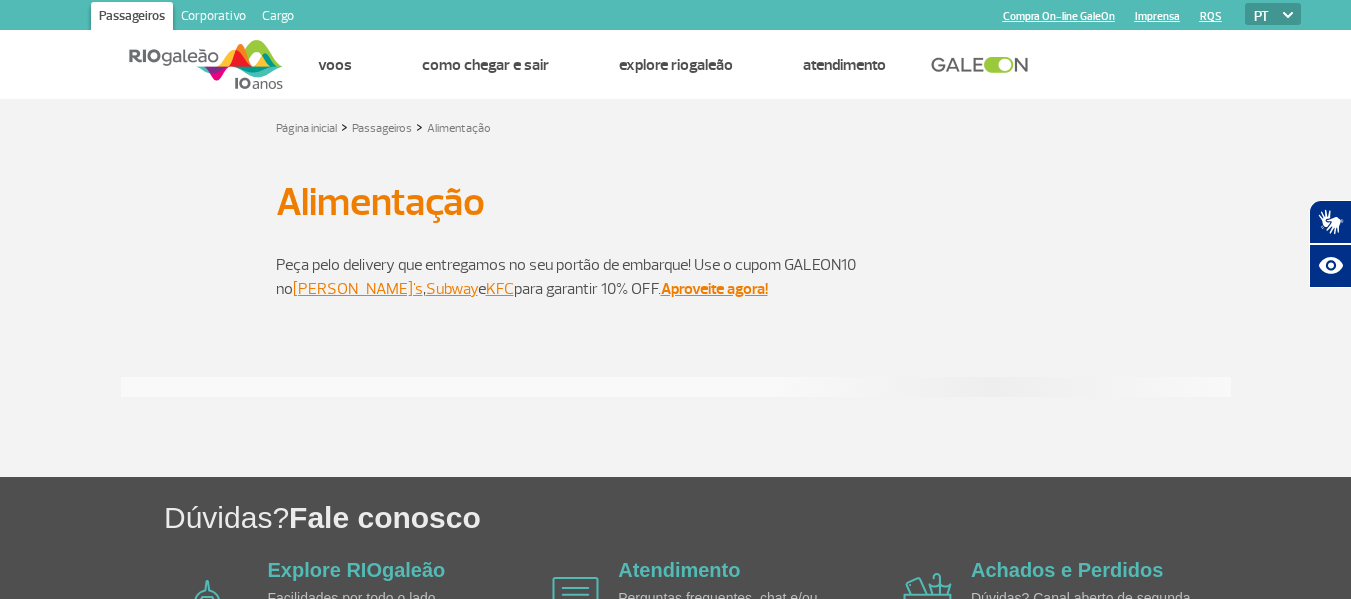 scroll, scrollTop: 0, scrollLeft: 0, axis: both 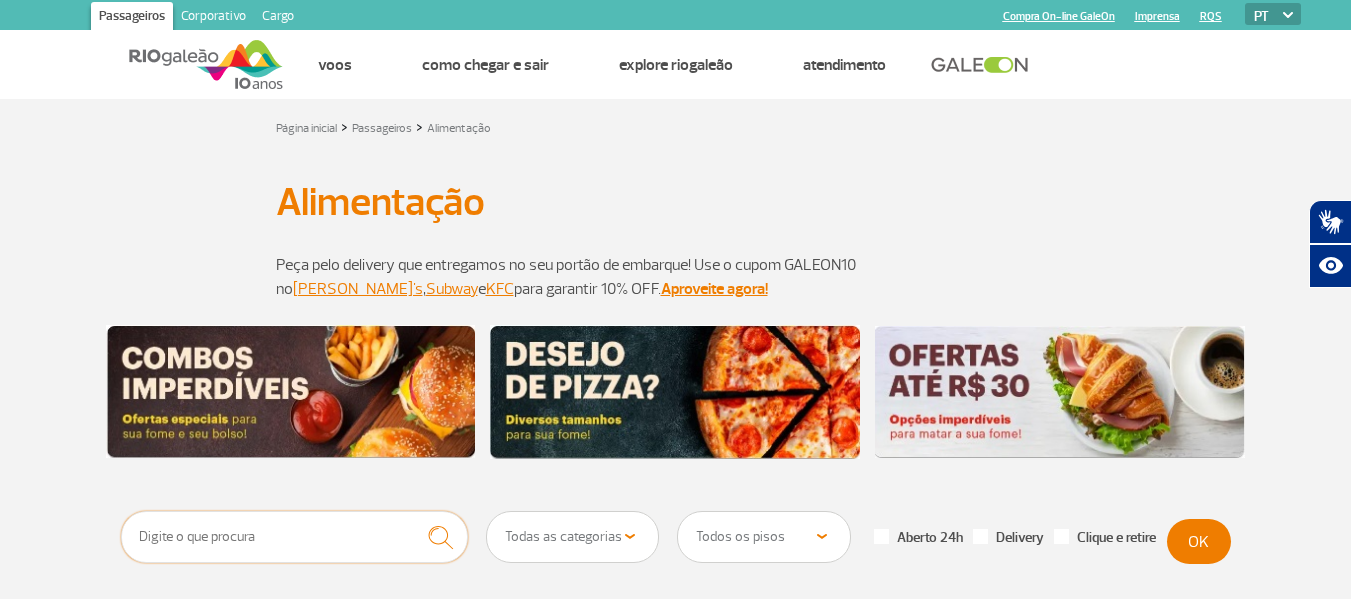 click at bounding box center [295, 537] 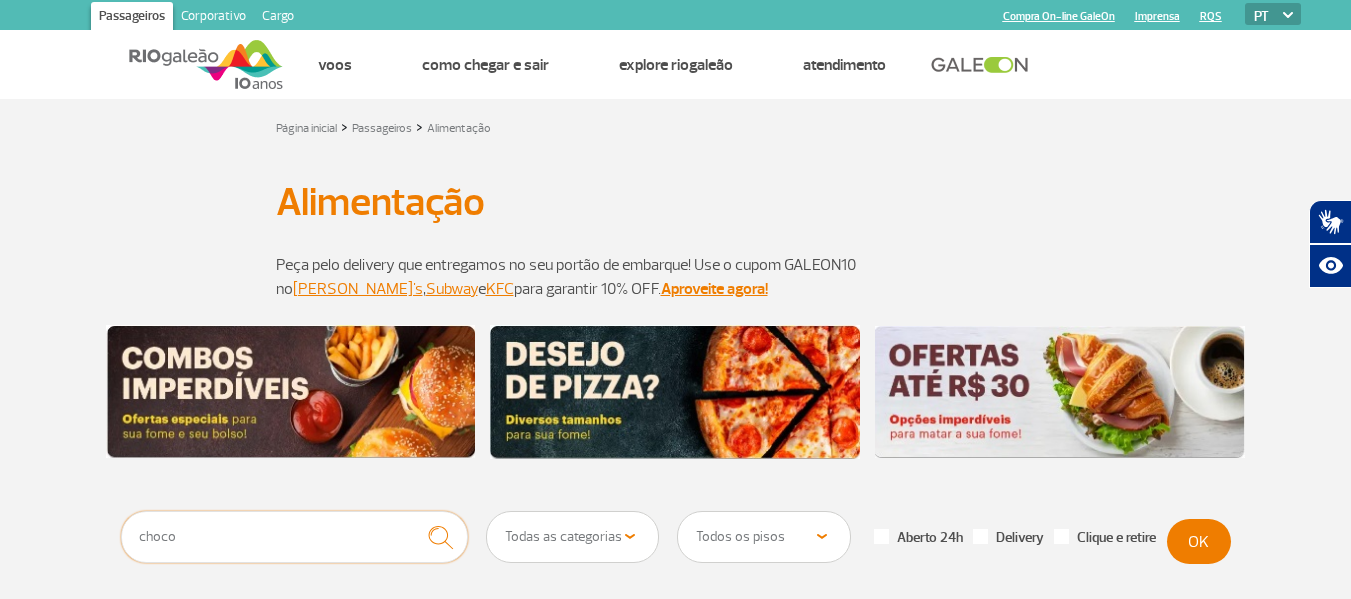 type on "choco" 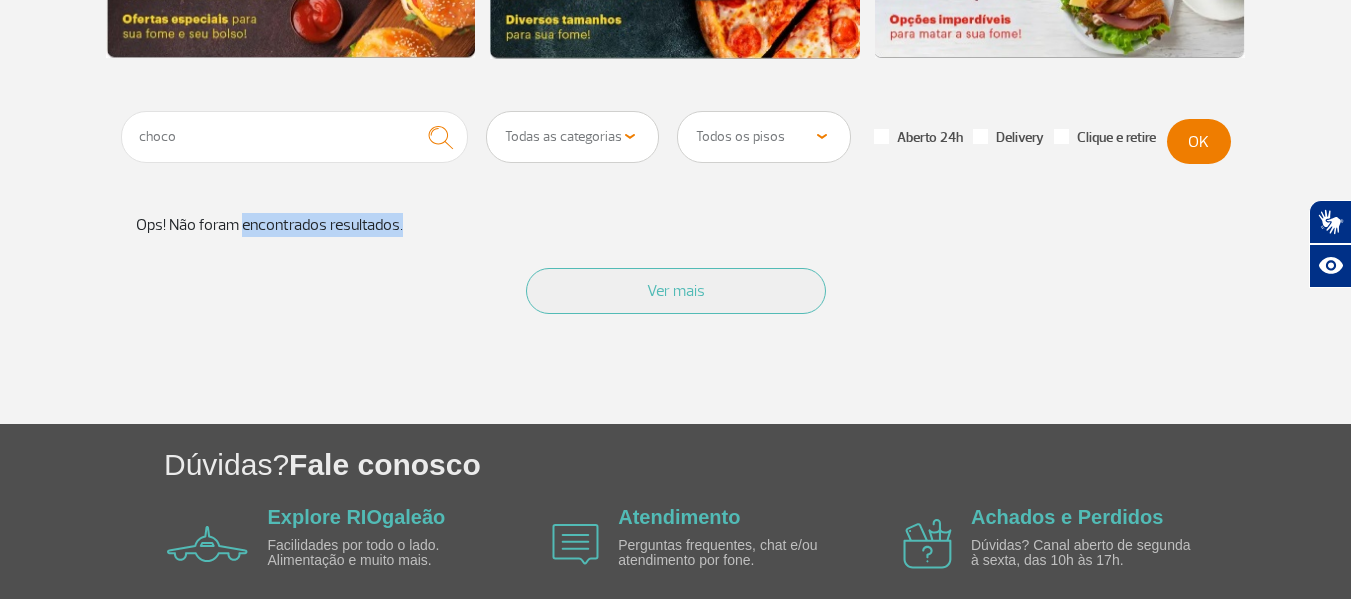 drag, startPoint x: 240, startPoint y: 213, endPoint x: 550, endPoint y: 218, distance: 310.0403 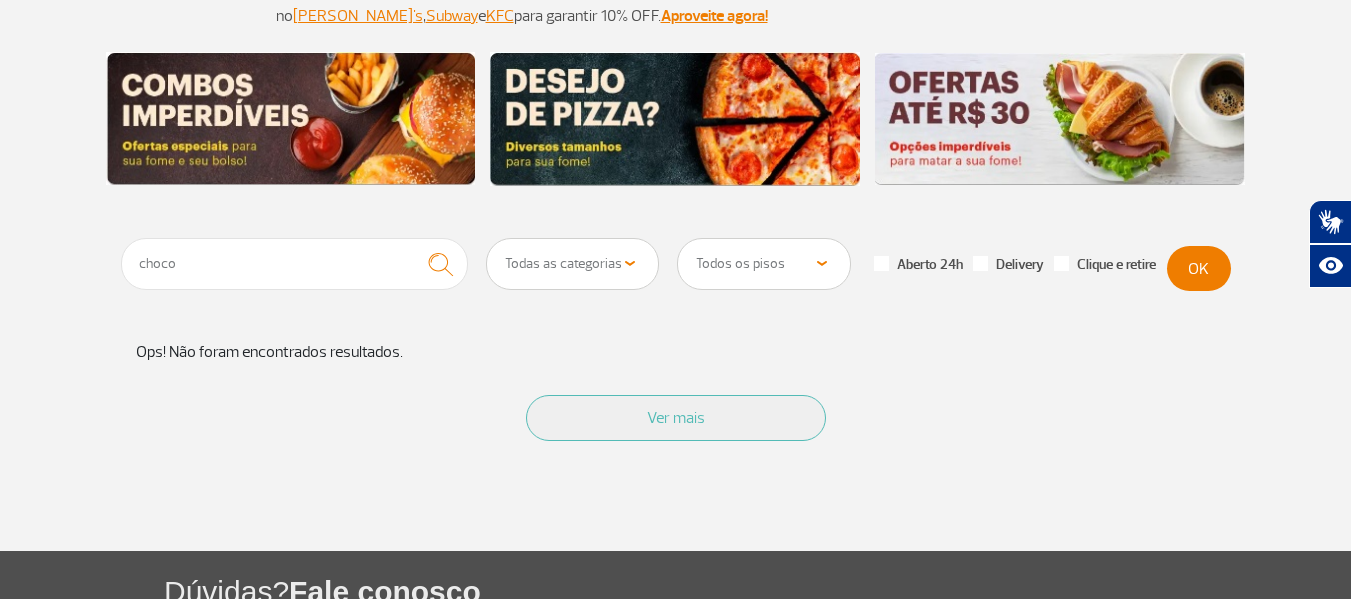 scroll, scrollTop: 0, scrollLeft: 0, axis: both 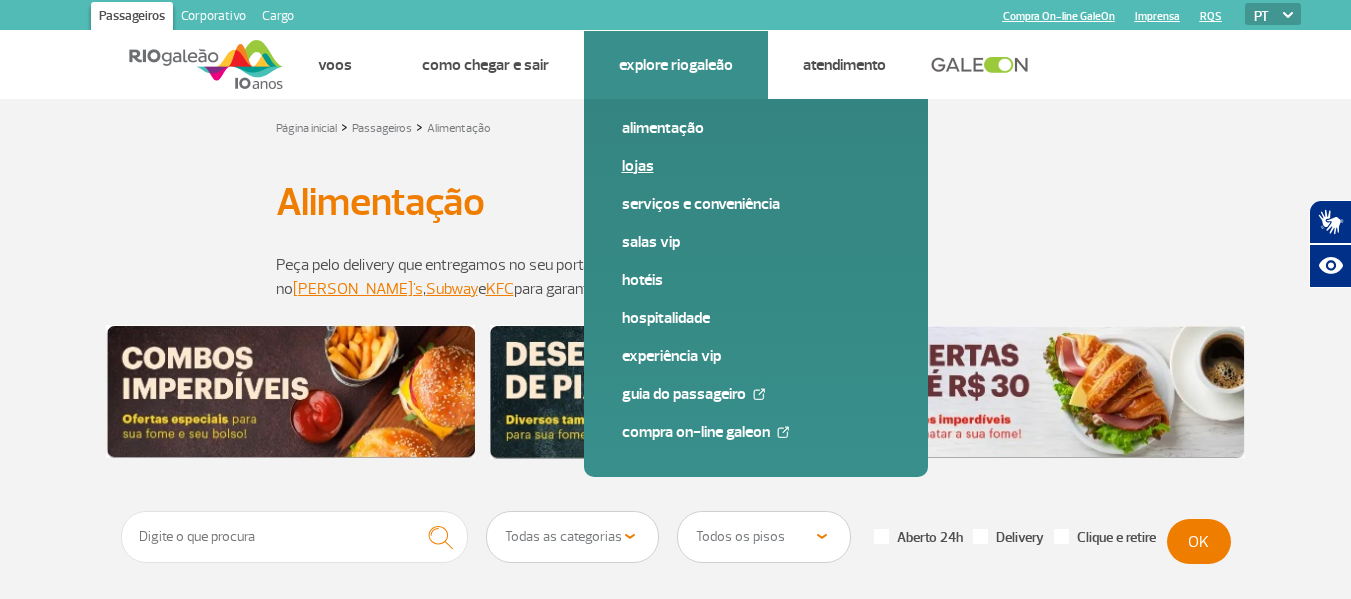 click on "Lojas" at bounding box center (756, 166) 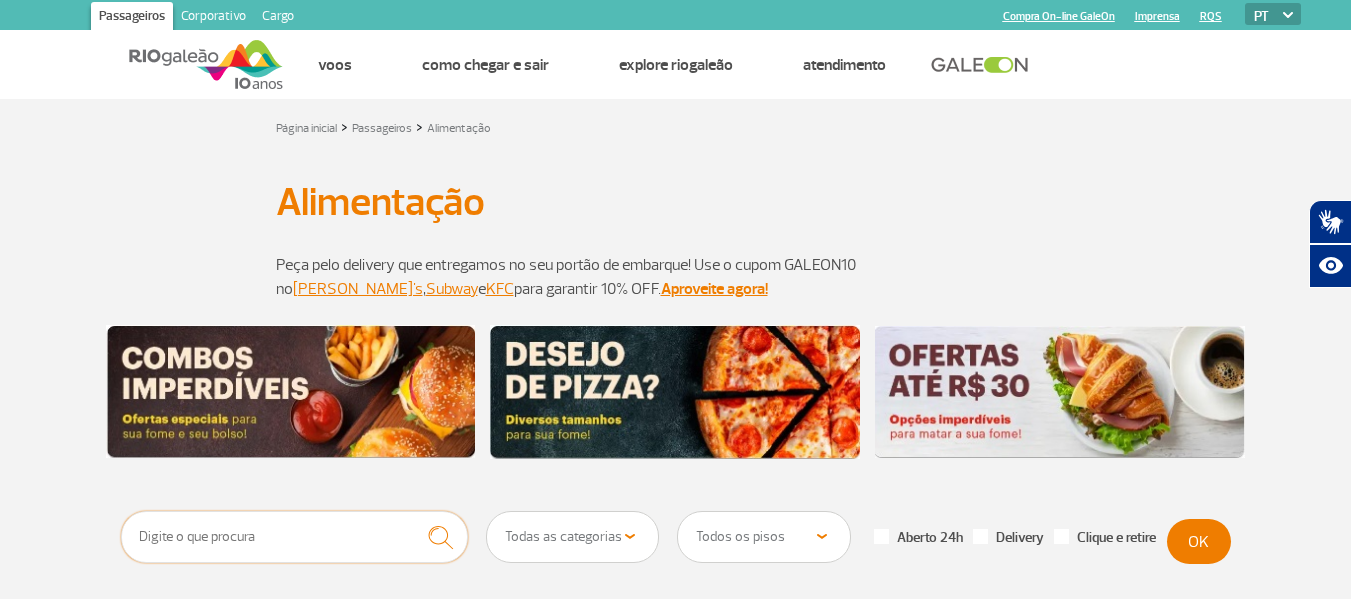 click at bounding box center (295, 537) 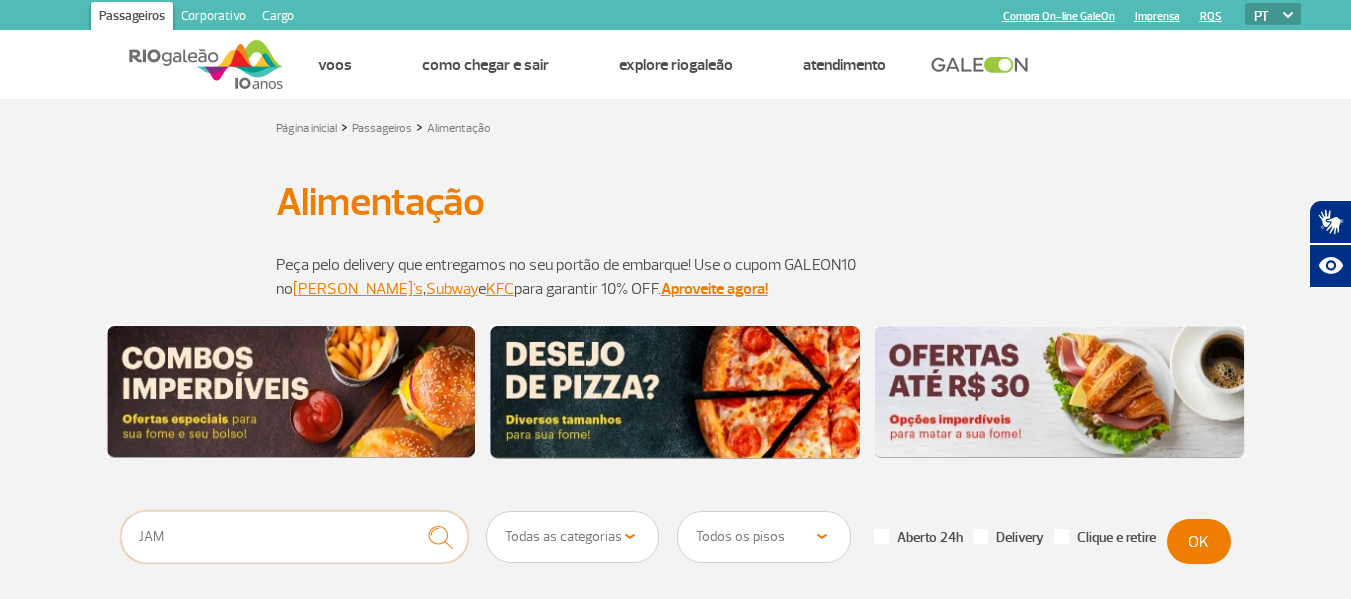 type on "JAM" 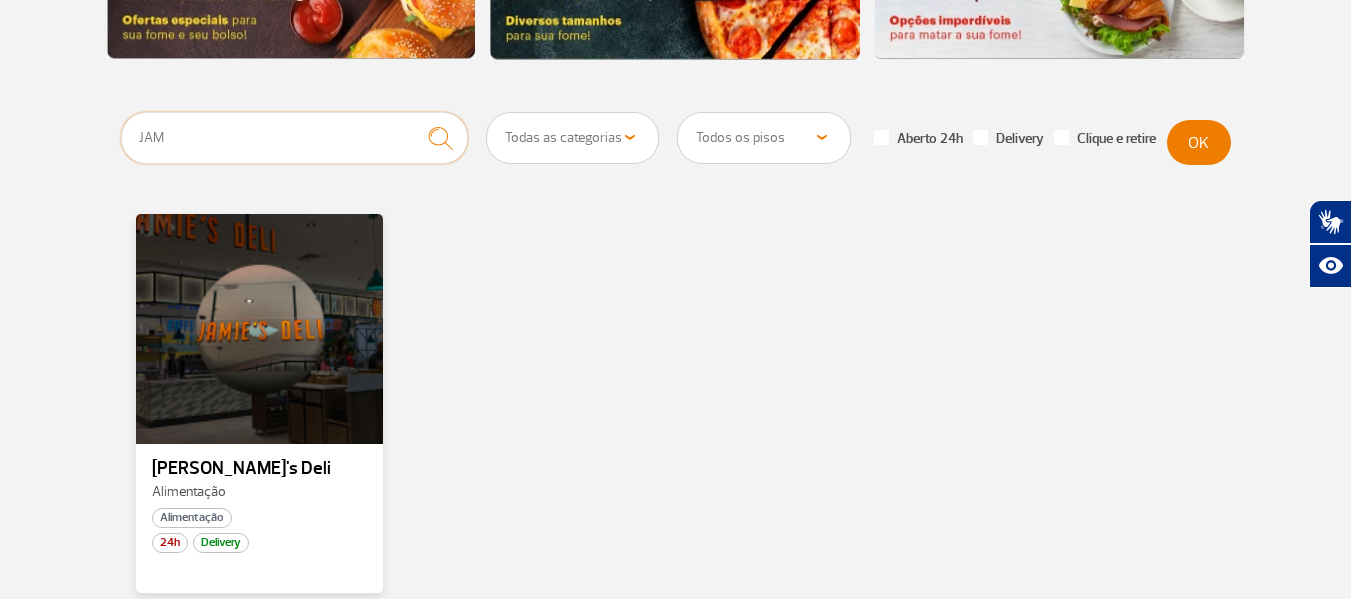 scroll, scrollTop: 400, scrollLeft: 0, axis: vertical 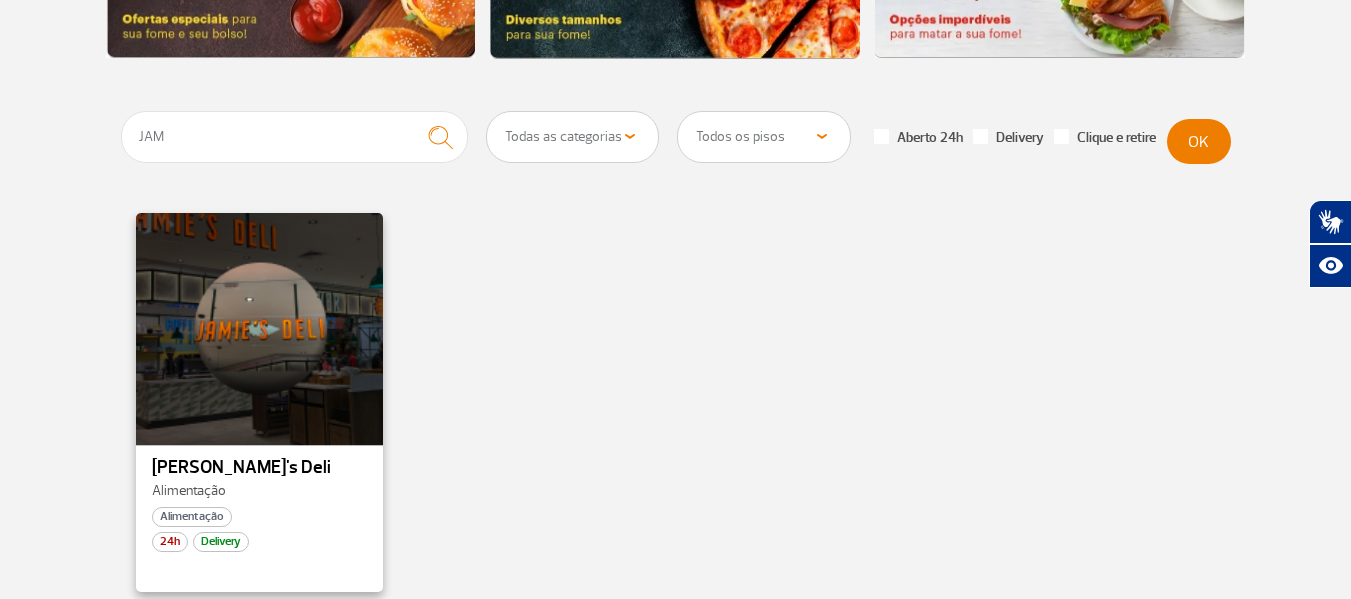 click at bounding box center [259, 327] 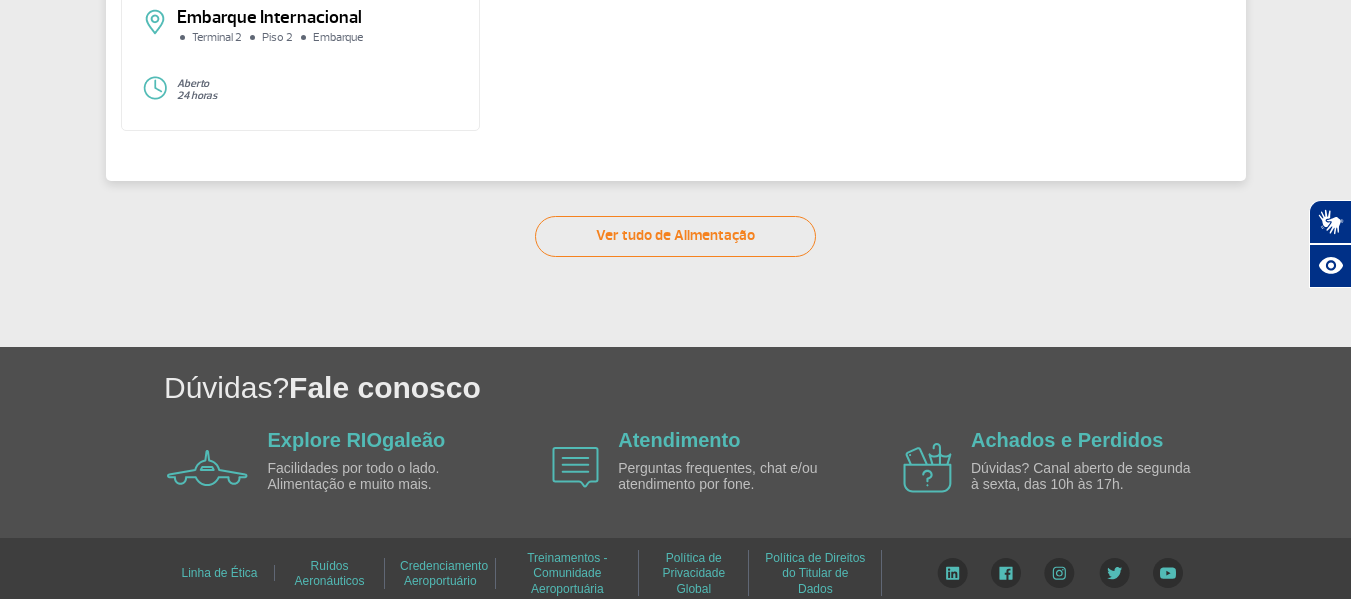 scroll, scrollTop: 0, scrollLeft: 0, axis: both 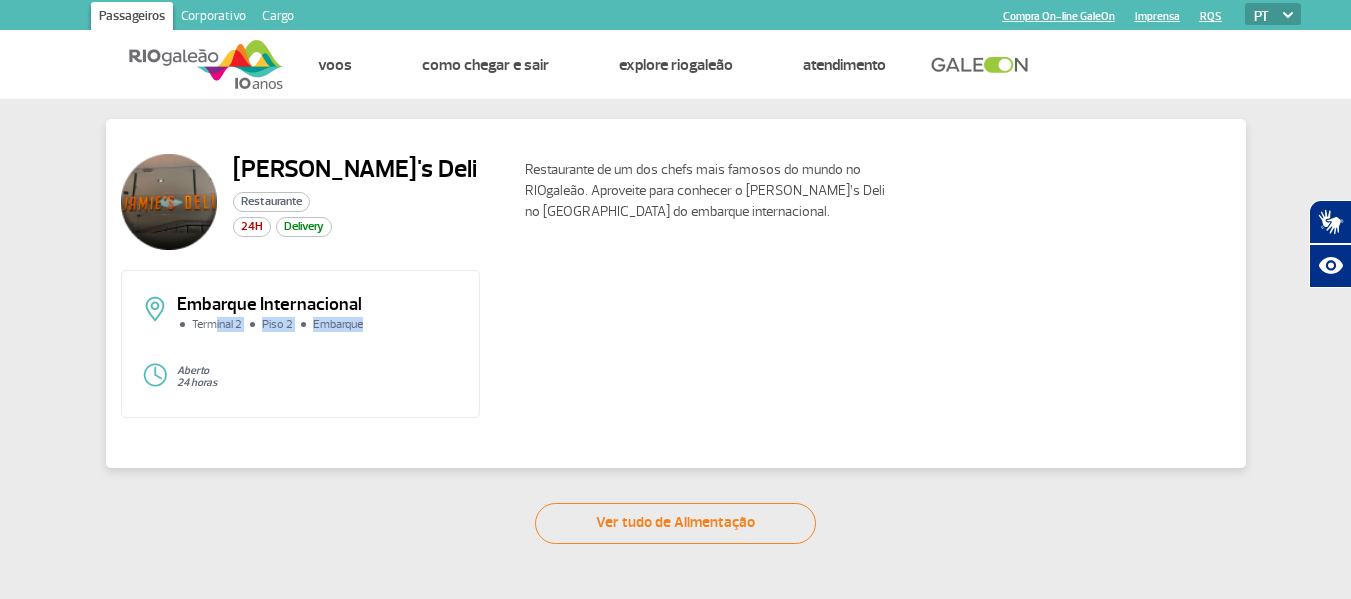 drag, startPoint x: 241, startPoint y: 322, endPoint x: 390, endPoint y: 324, distance: 149.01343 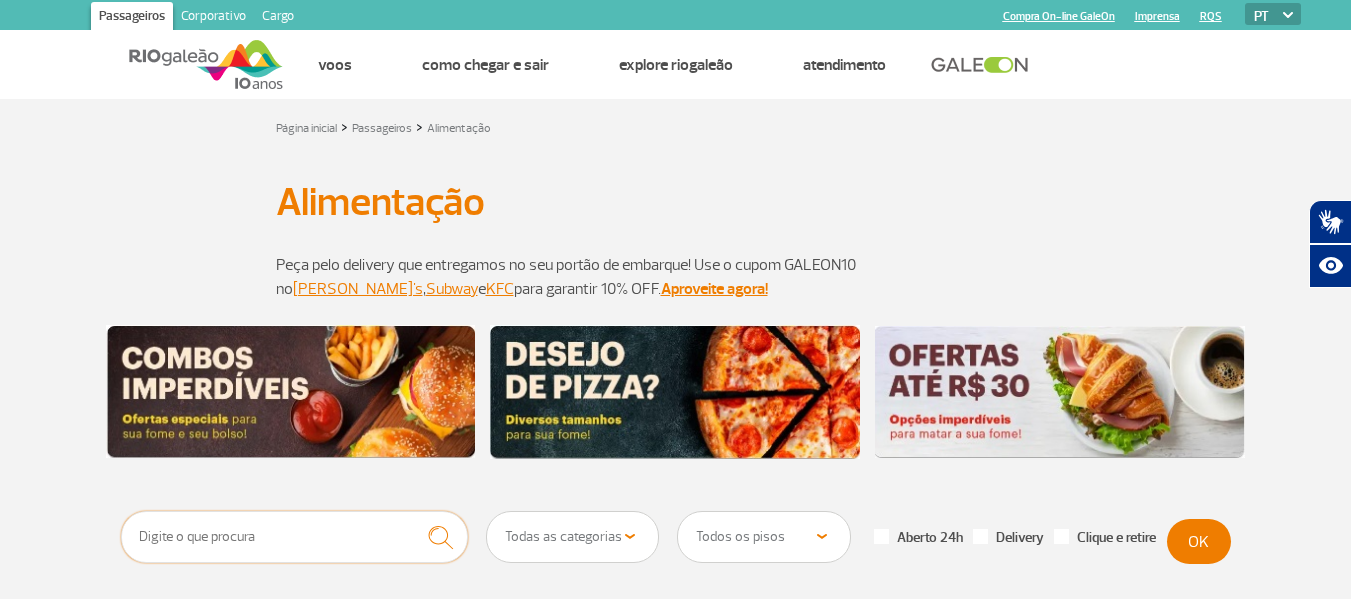 click at bounding box center [295, 537] 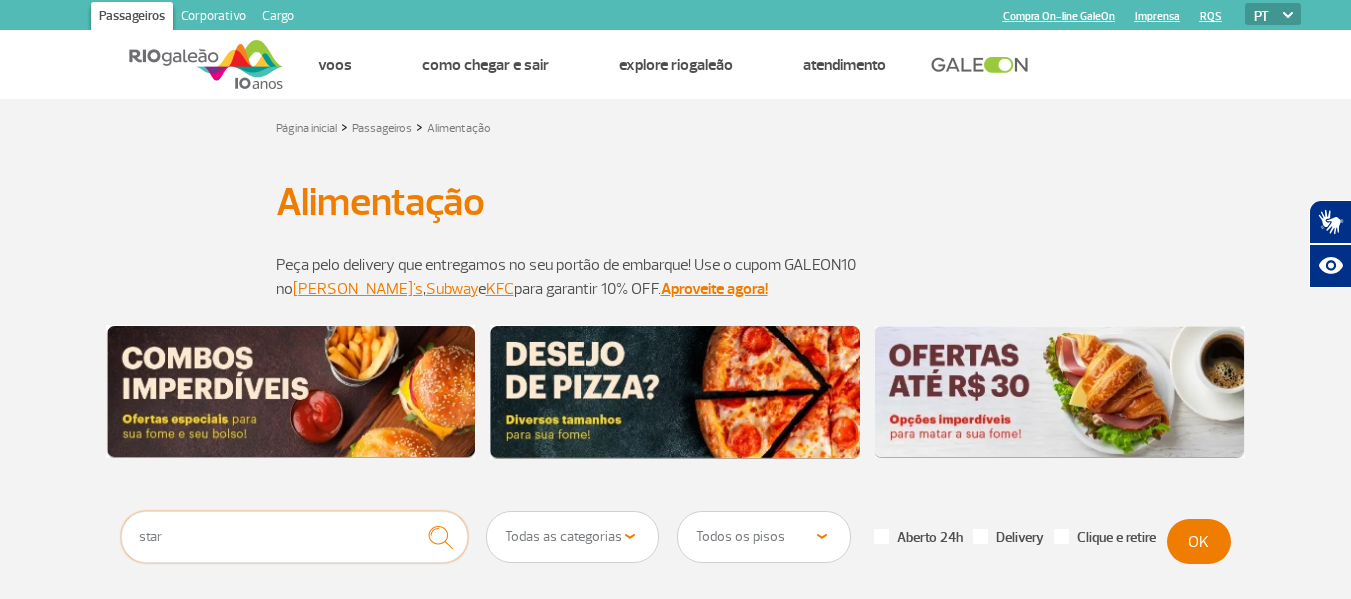 type on "star" 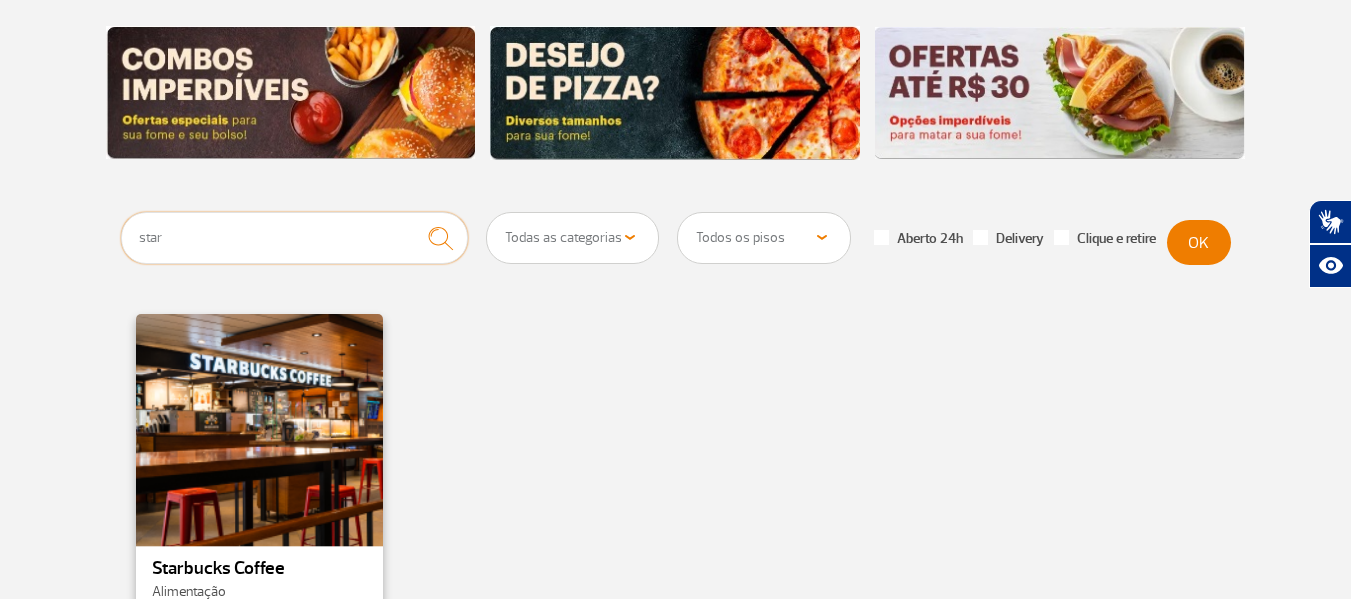 scroll, scrollTop: 300, scrollLeft: 0, axis: vertical 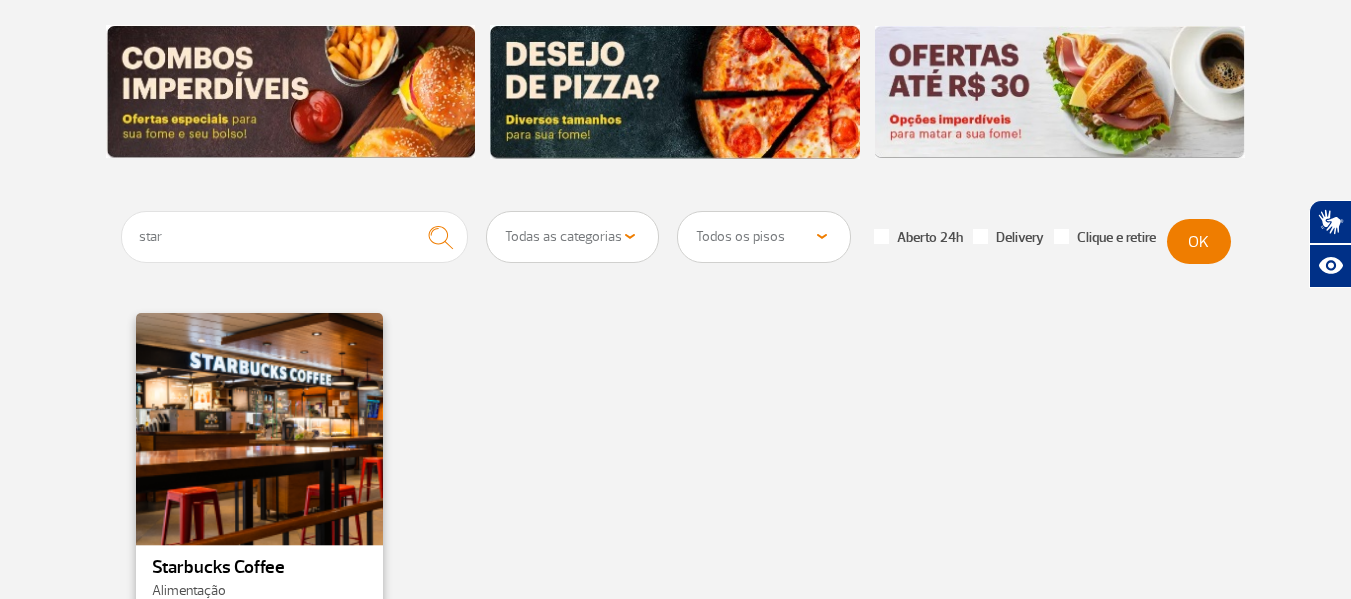 click at bounding box center (259, 427) 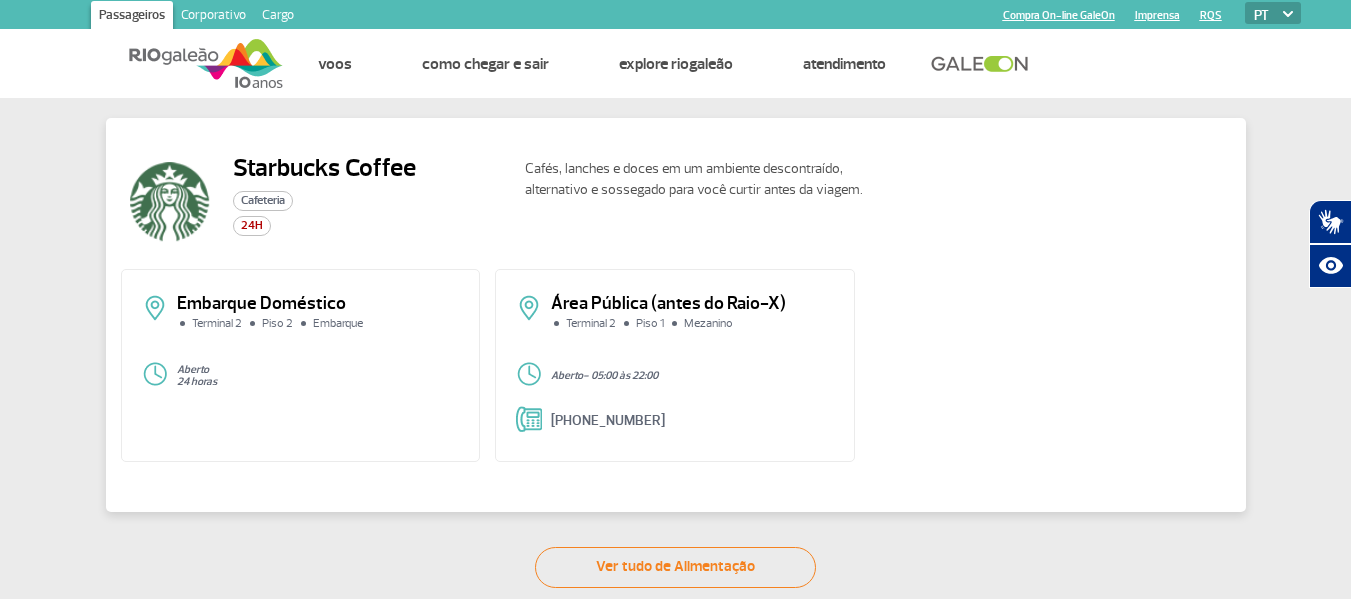 scroll, scrollTop: 0, scrollLeft: 0, axis: both 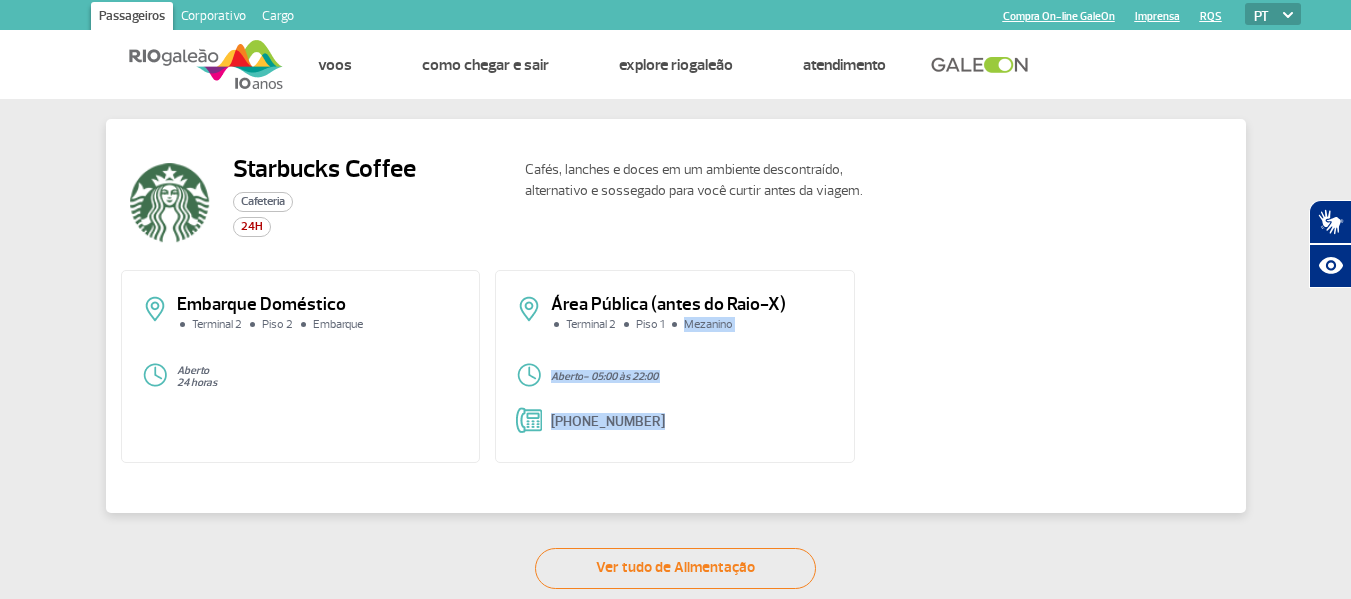 drag, startPoint x: 741, startPoint y: 357, endPoint x: 782, endPoint y: 400, distance: 59.413803 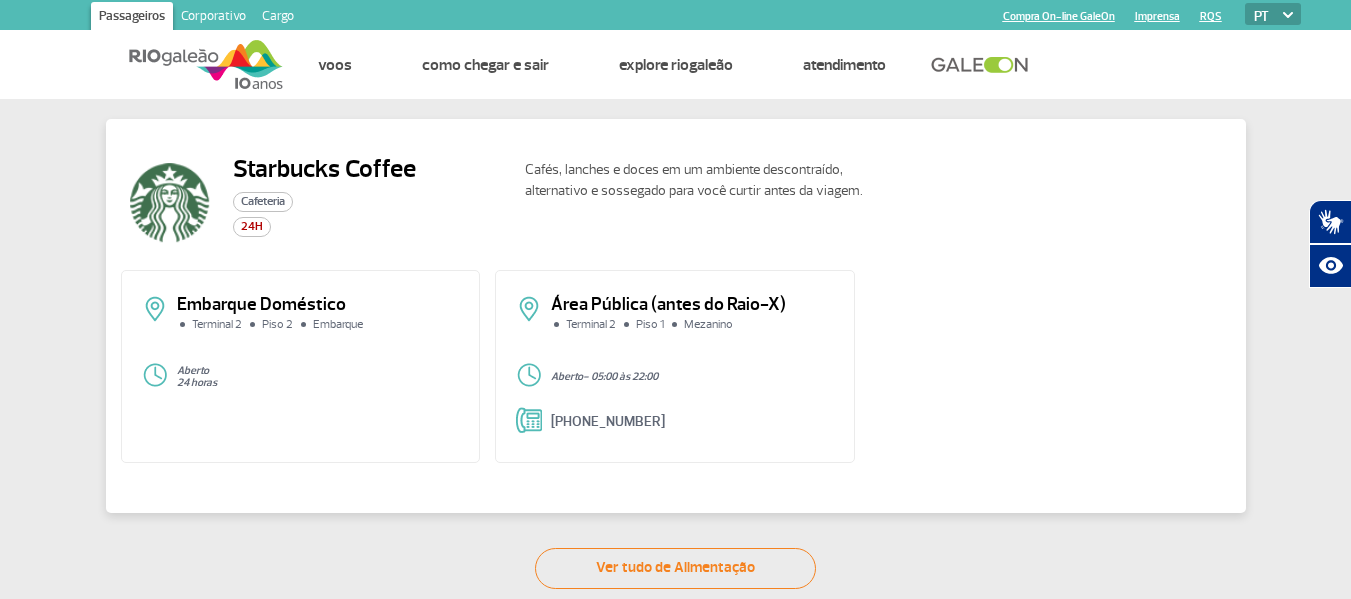 drag, startPoint x: 710, startPoint y: 376, endPoint x: 734, endPoint y: 376, distance: 24 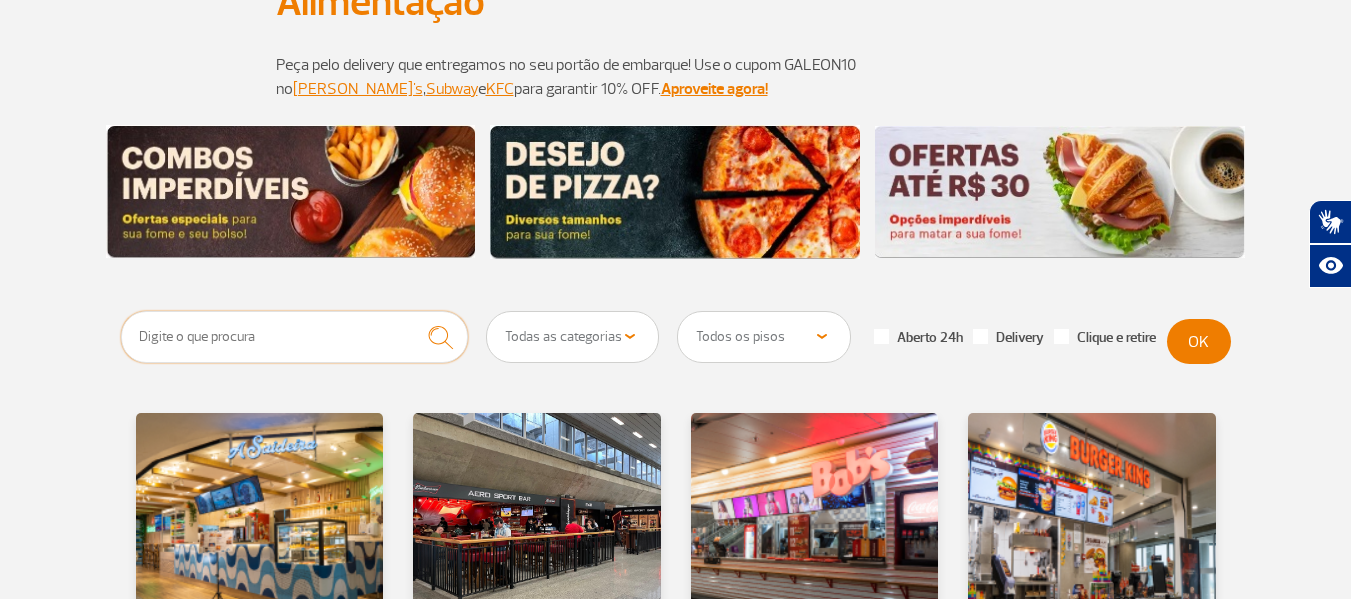 click at bounding box center (295, 337) 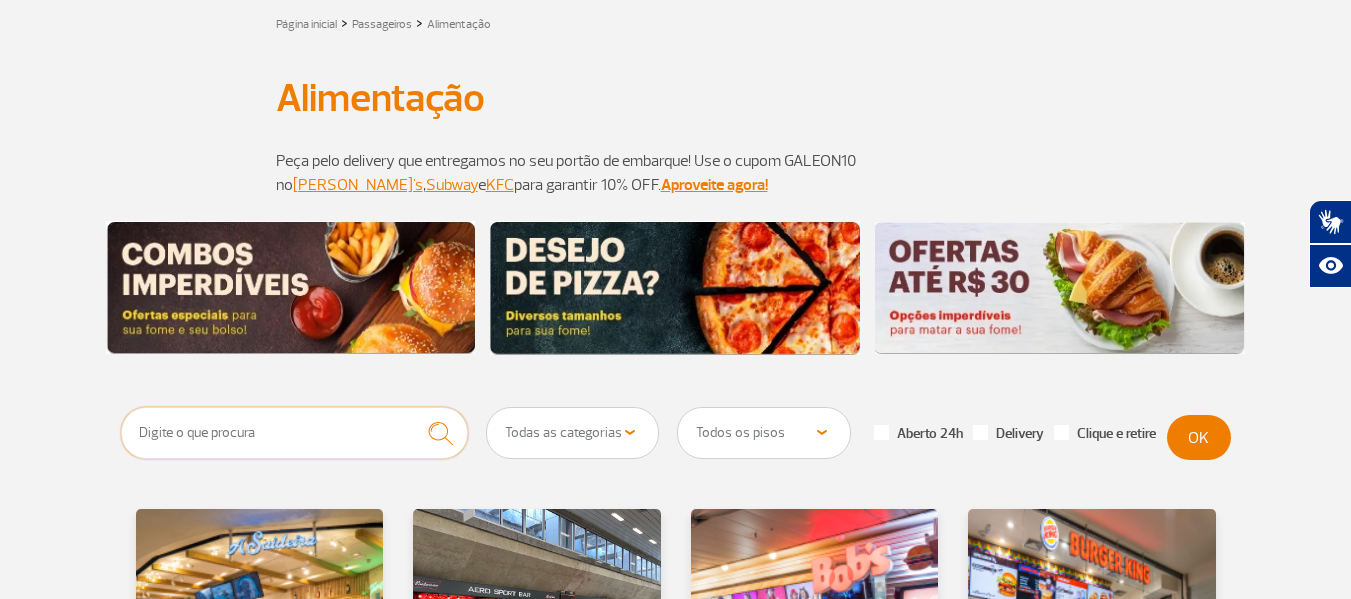 scroll, scrollTop: 0, scrollLeft: 0, axis: both 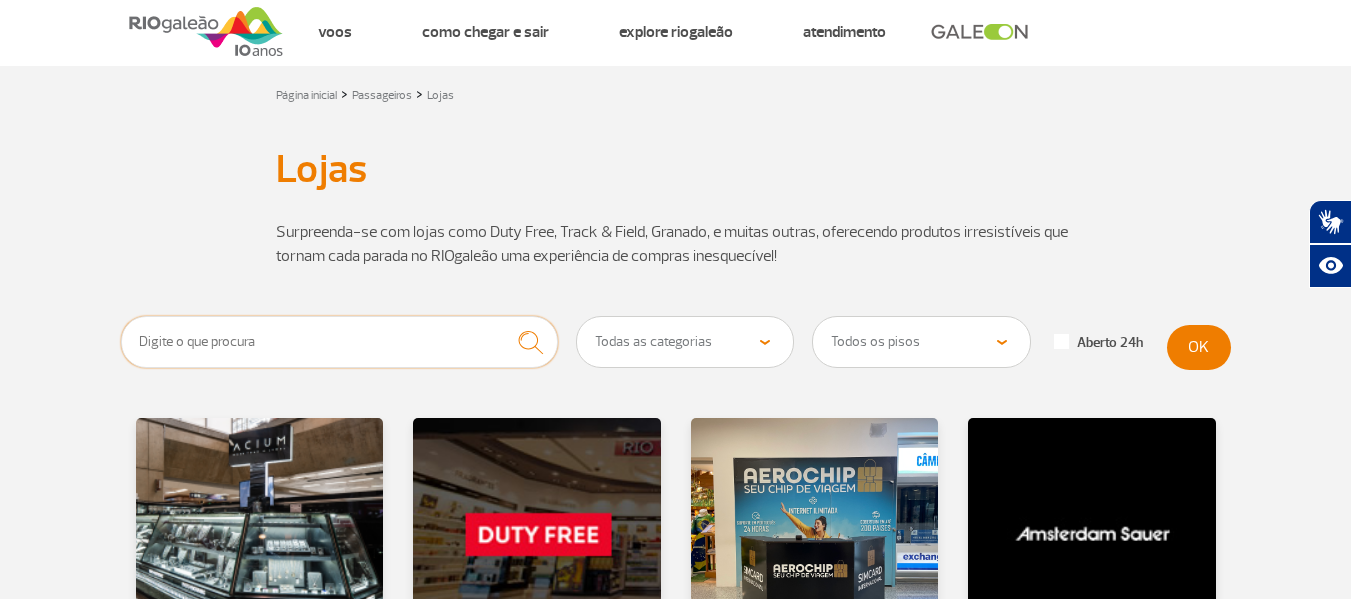 click at bounding box center [340, 342] 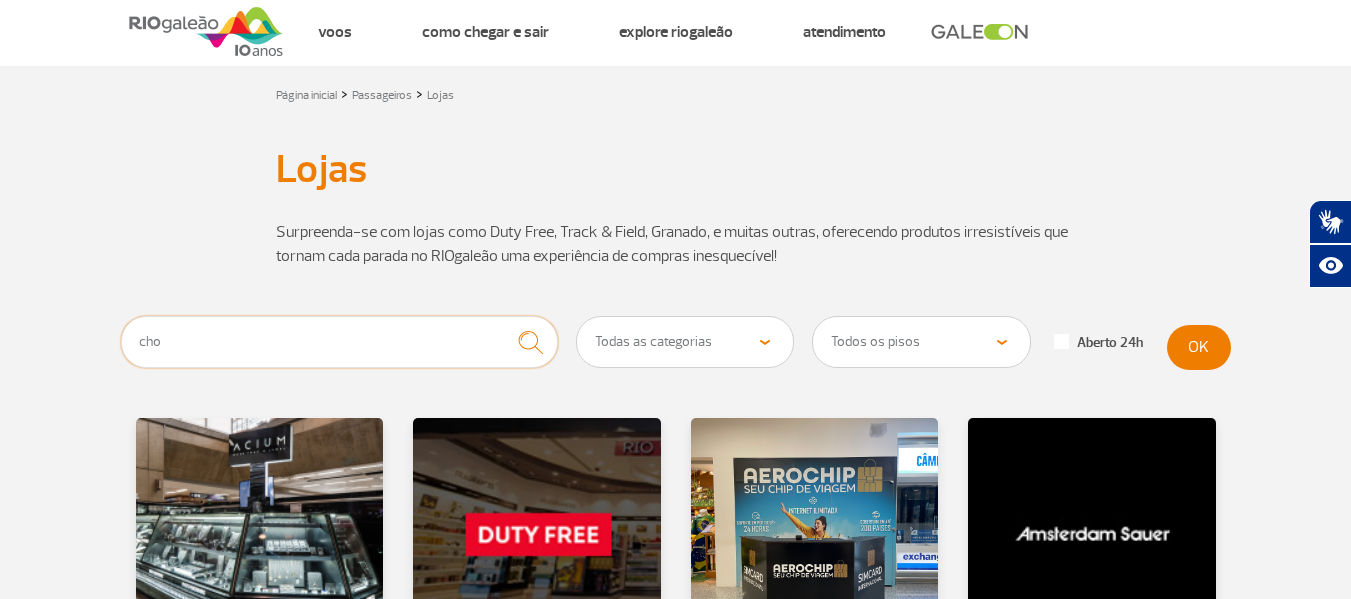 click at bounding box center [530, 342] 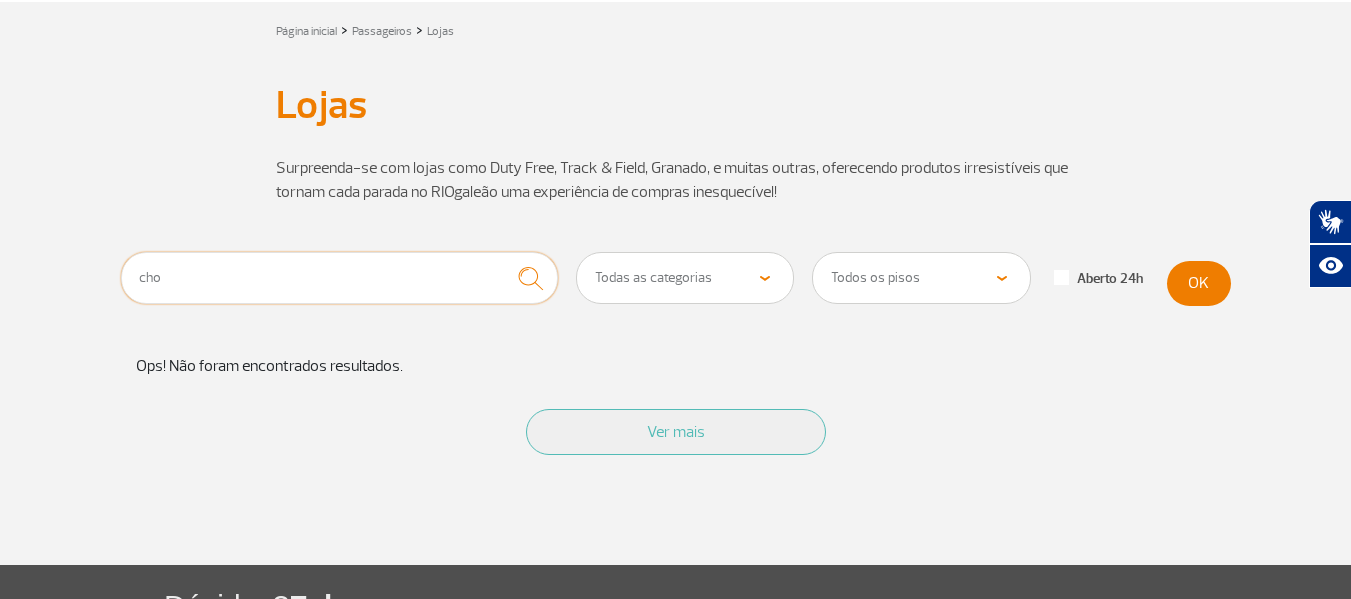 scroll, scrollTop: 133, scrollLeft: 0, axis: vertical 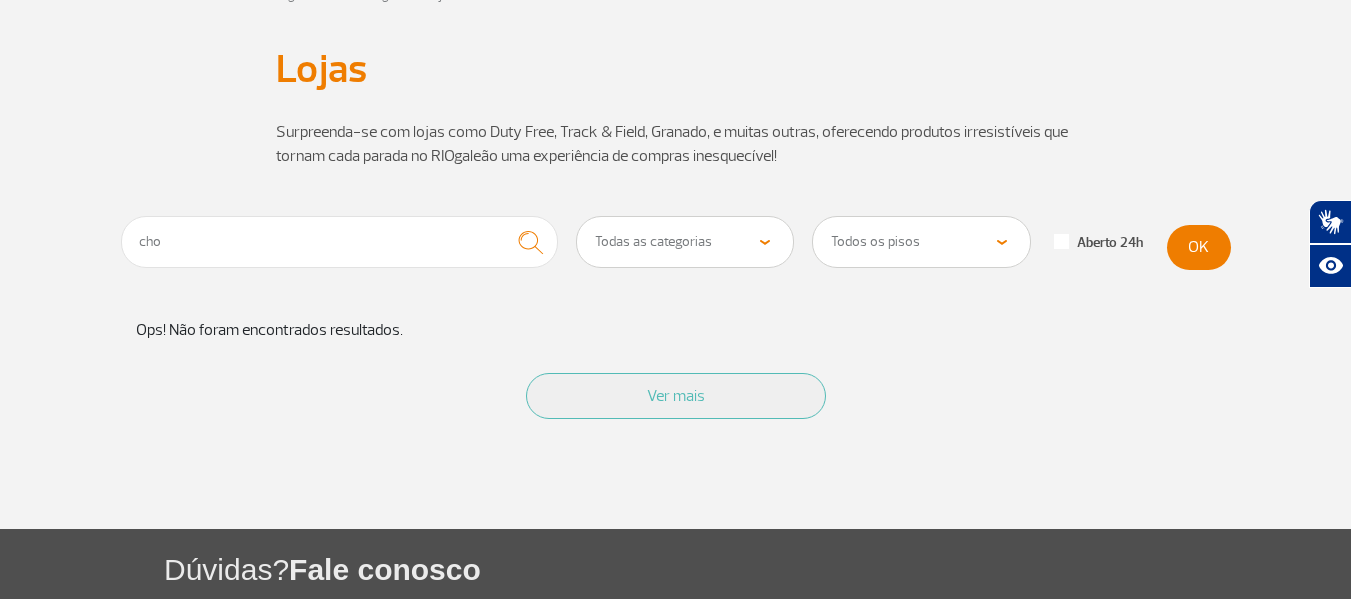 click on "cho Todas as categorias Cosmético e Beleza Eletrônicos Livros e Revistas Moda e Acessórios Duty Free Todos os pisos Área Pública (antes do Raio-X) Desembarque Área Pública Desembarque Internacional Embarque Área Pública (antes do Raio-X) Embarque Doméstico Embarque Internacional Pátio Desembarque Nacional (Doméstico)  Aberto 24h  OK Ops! Não foram encontrados resultados.  Ver mais" at bounding box center (675, 372) 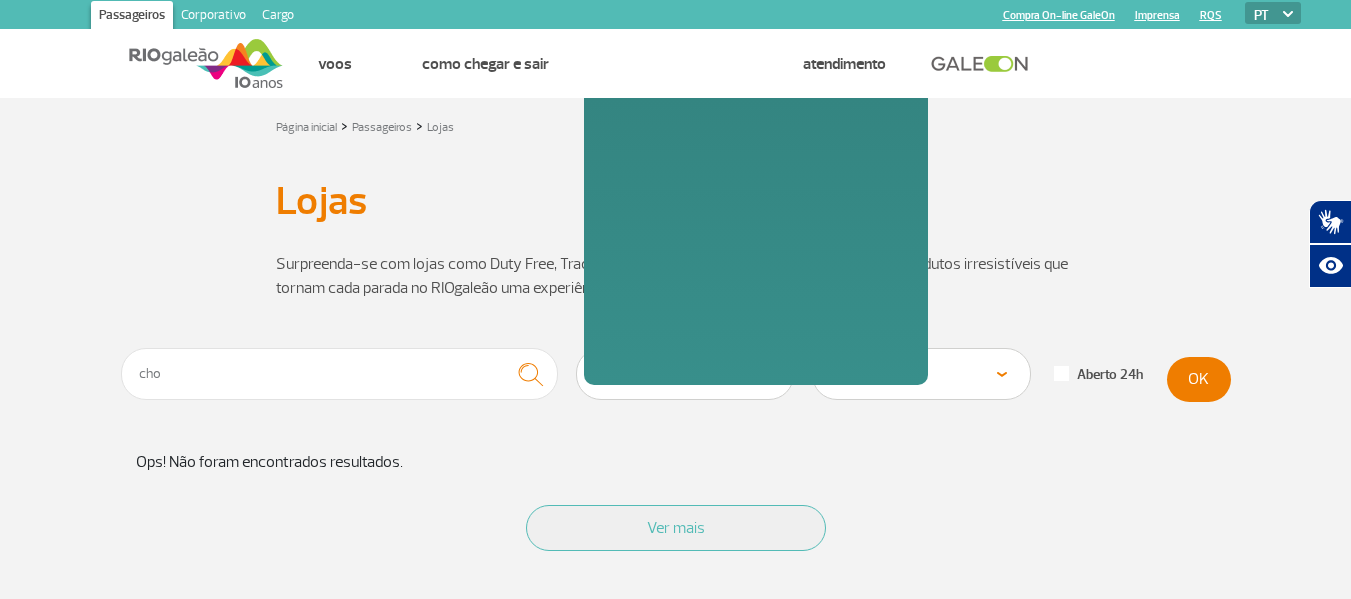 scroll, scrollTop: 0, scrollLeft: 0, axis: both 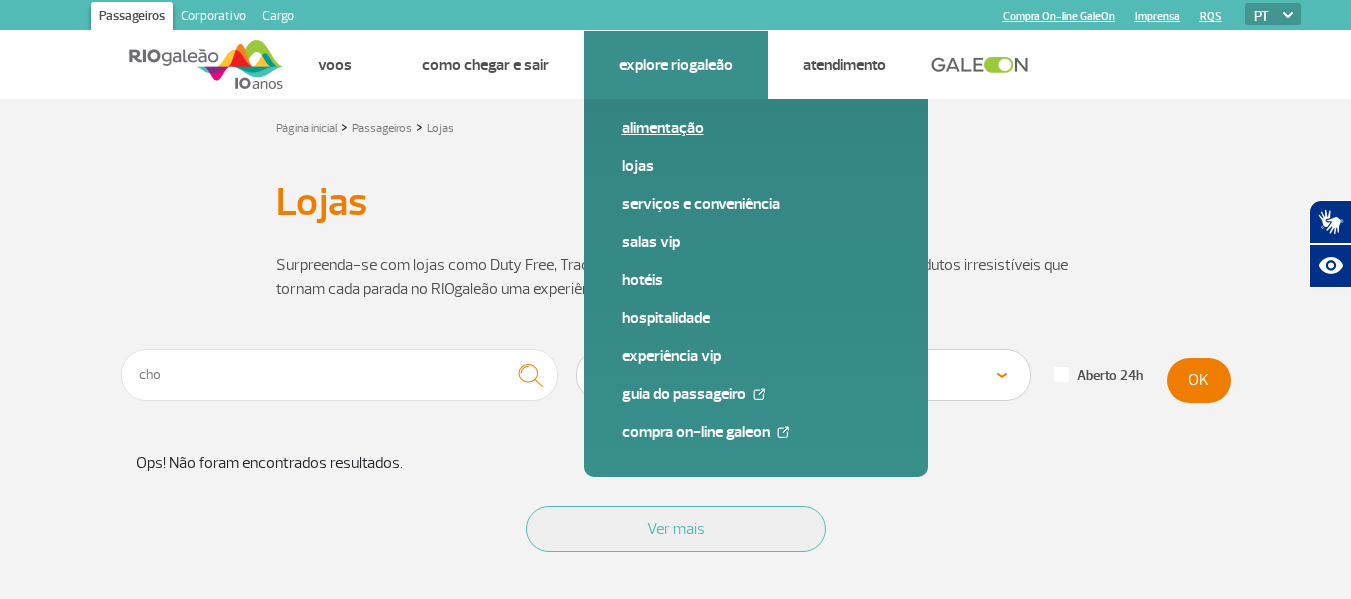 click on "Alimentação" at bounding box center [756, 136] 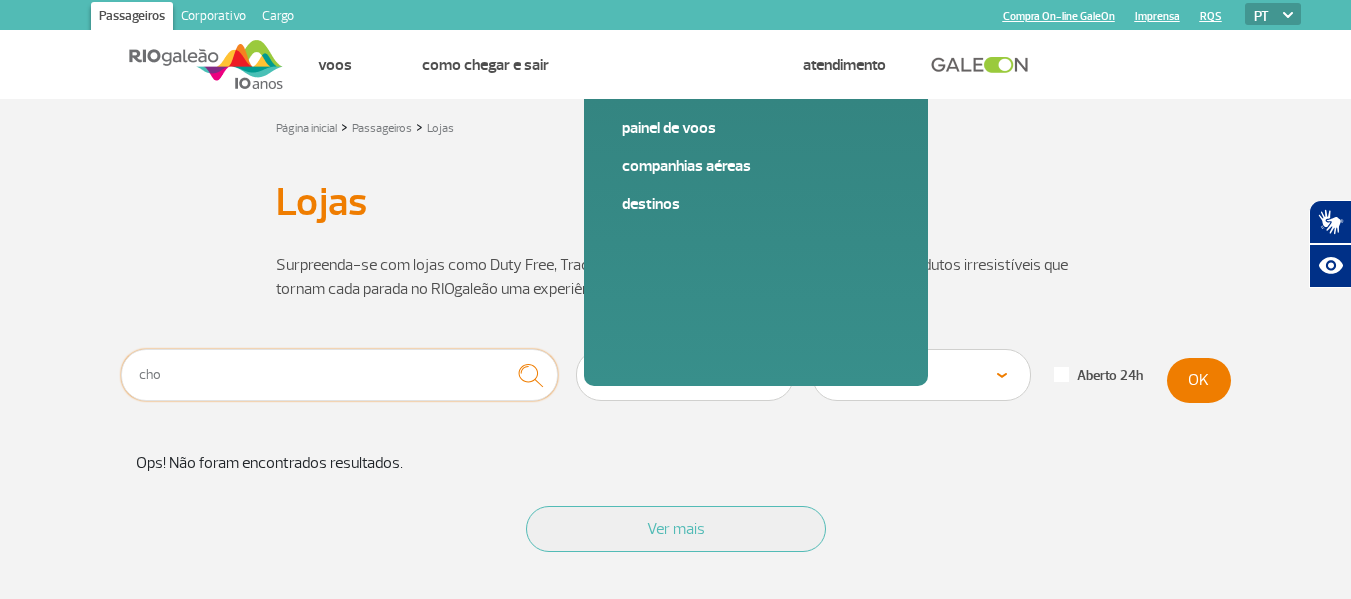 click on "cho" at bounding box center (340, 375) 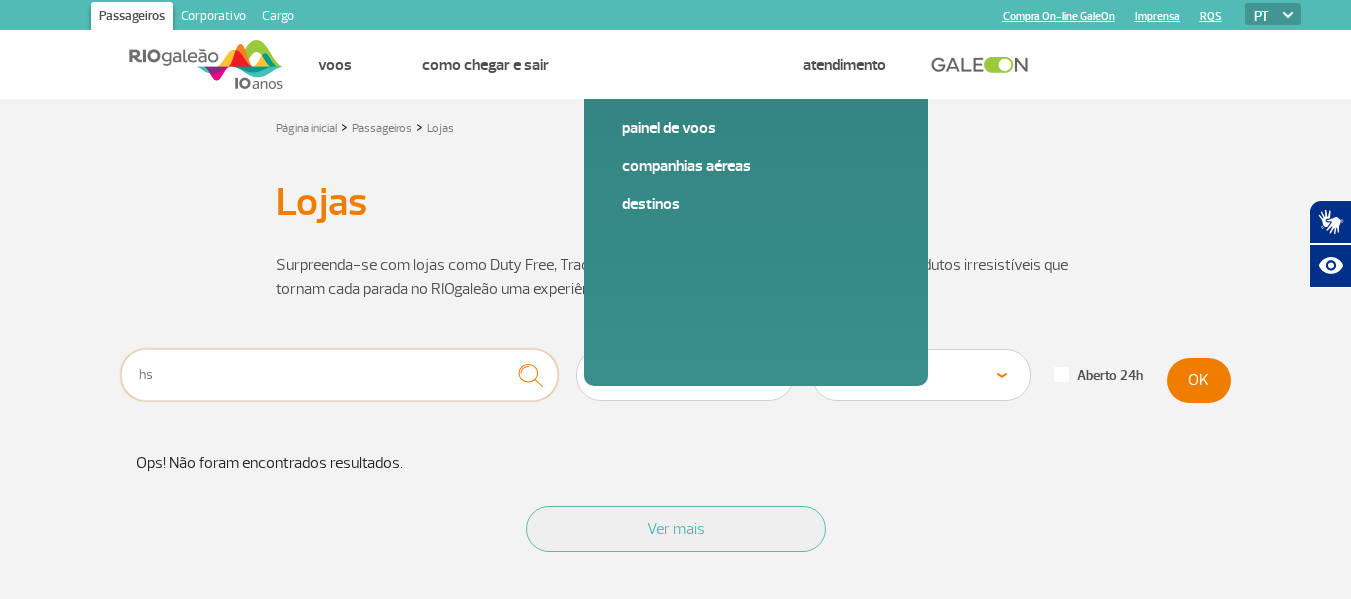type on "hs" 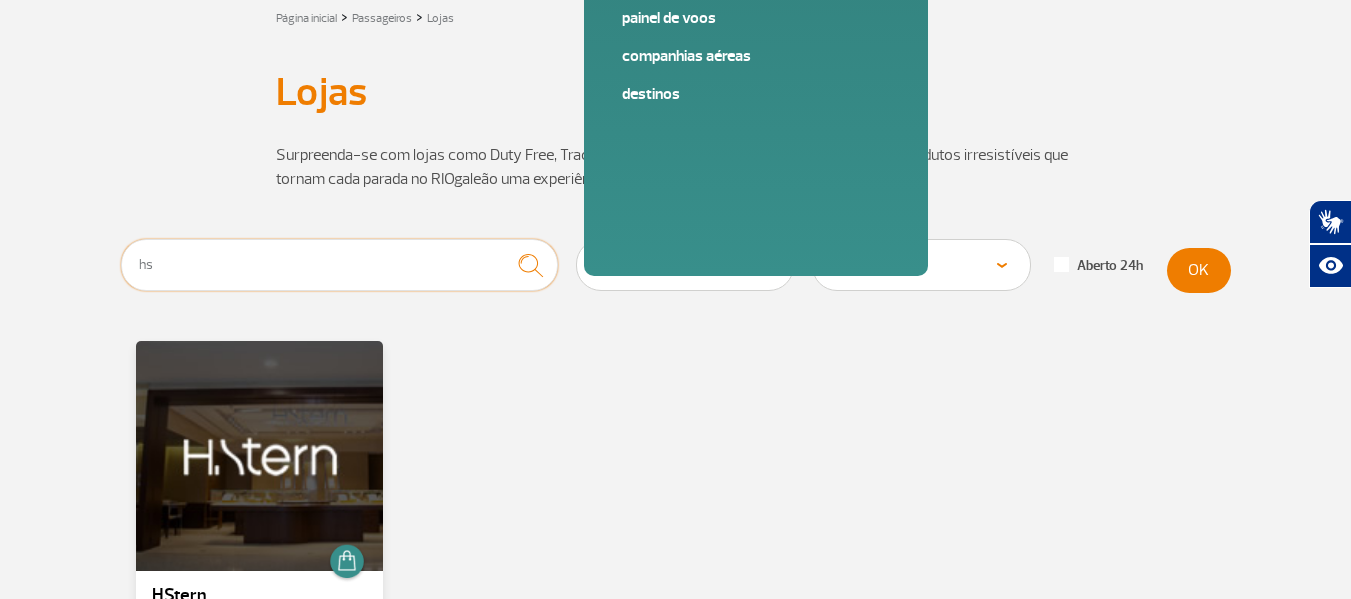 scroll, scrollTop: 200, scrollLeft: 0, axis: vertical 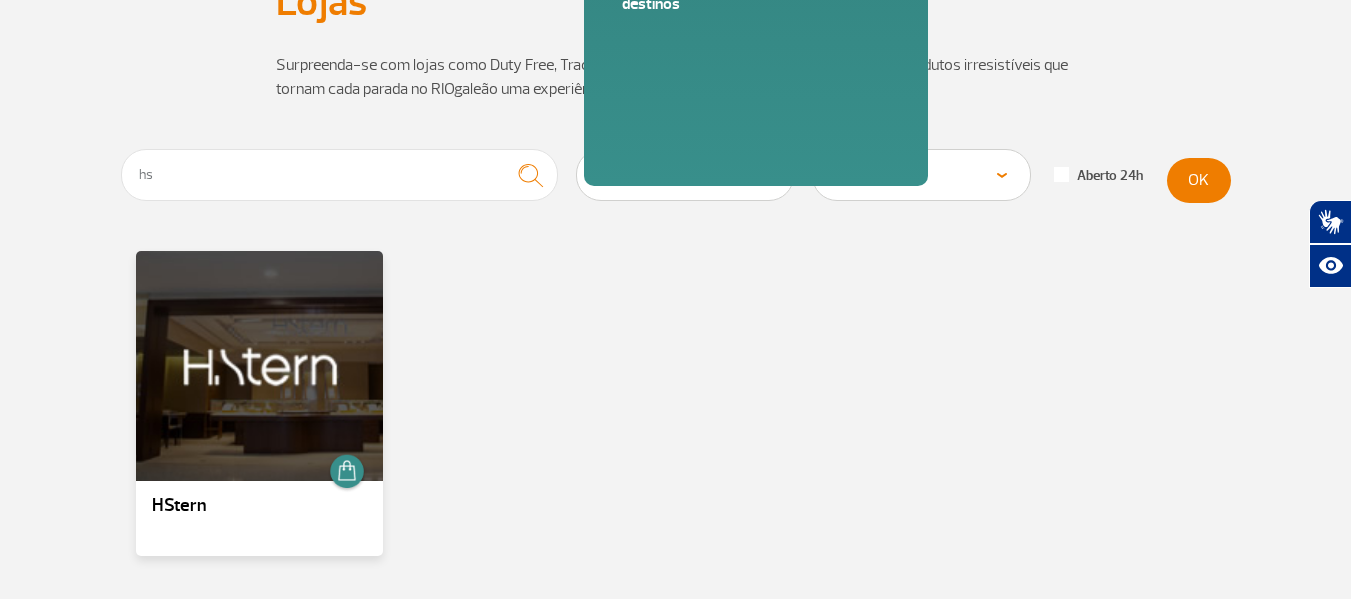 click on "hs Todas as categorias Cosmético e Beleza Eletrônicos Livros e Revistas Moda e Acessórios Duty Free Todos os pisos Área Pública (antes do Raio-X) Desembarque Área Pública Desembarque Internacional Embarque Área Pública (antes do Raio-X) Embarque Doméstico Embarque Internacional Pátio Desembarque Nacional (Doméstico)  Aberto 24h  OK HStern" at bounding box center (675, 395) 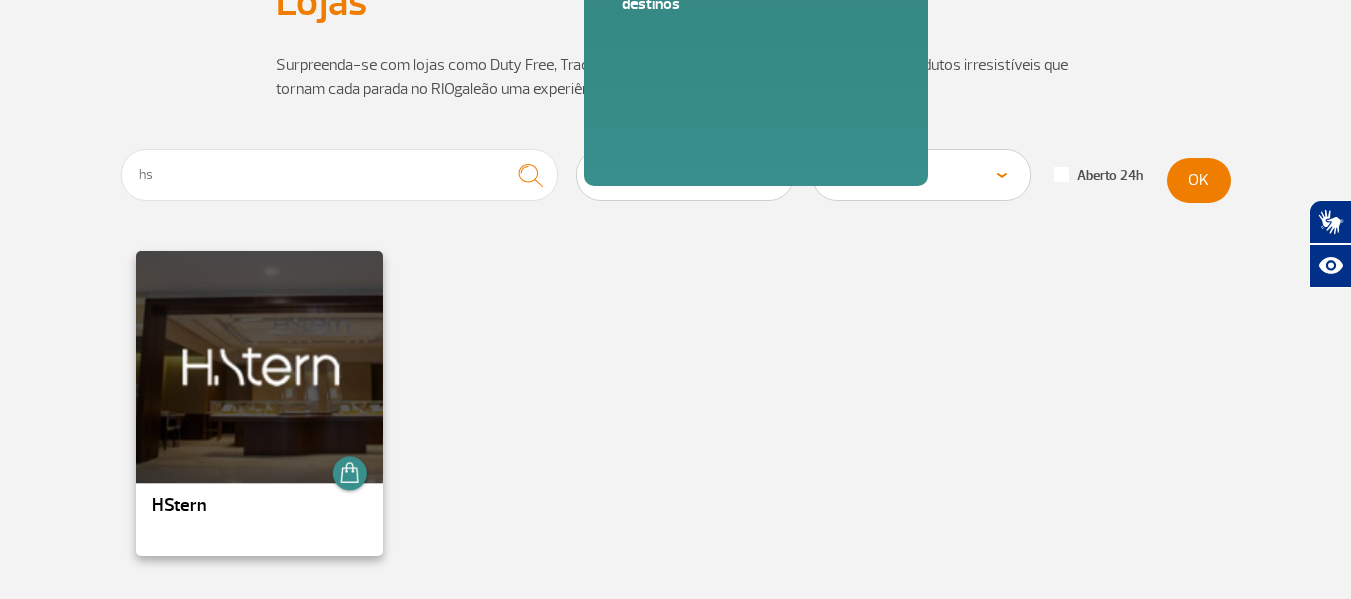 click at bounding box center (259, 366) 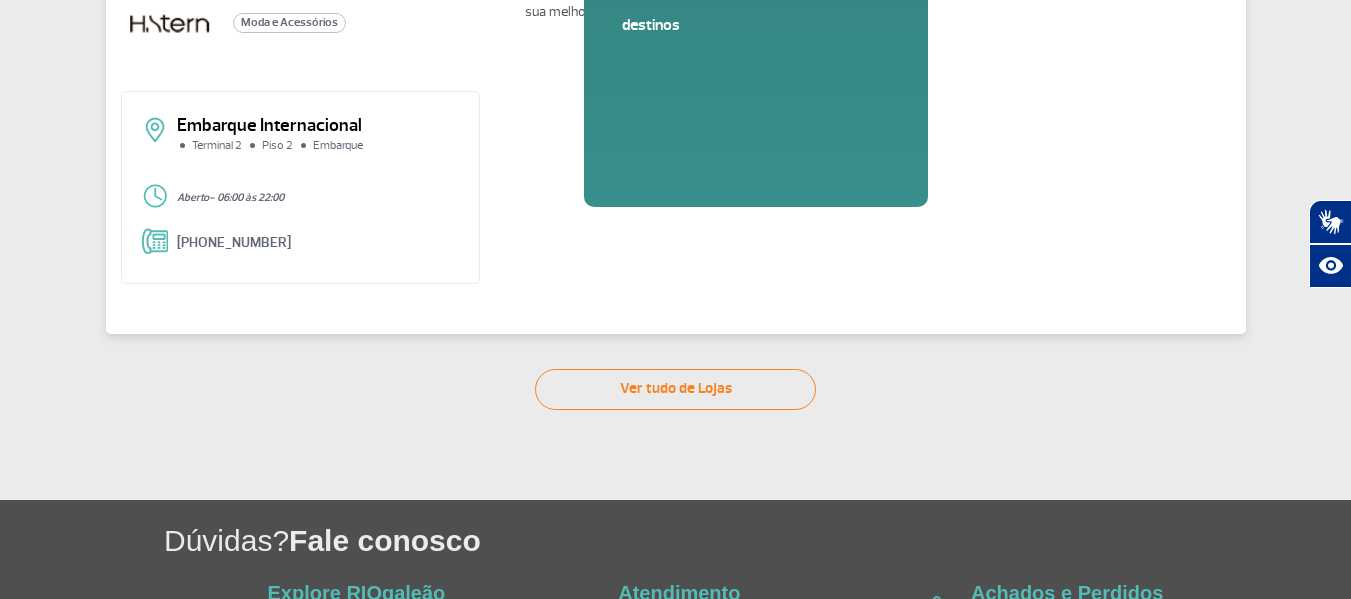 scroll, scrollTop: 144, scrollLeft: 0, axis: vertical 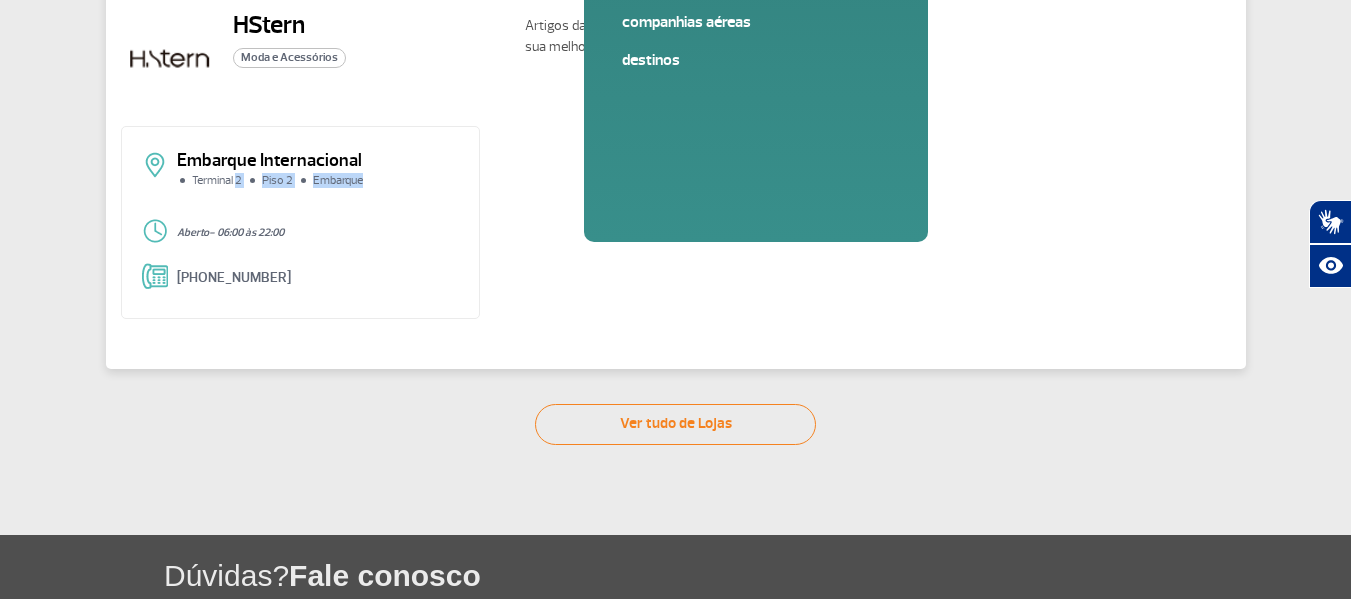 drag, startPoint x: 258, startPoint y: 188, endPoint x: 404, endPoint y: 188, distance: 146 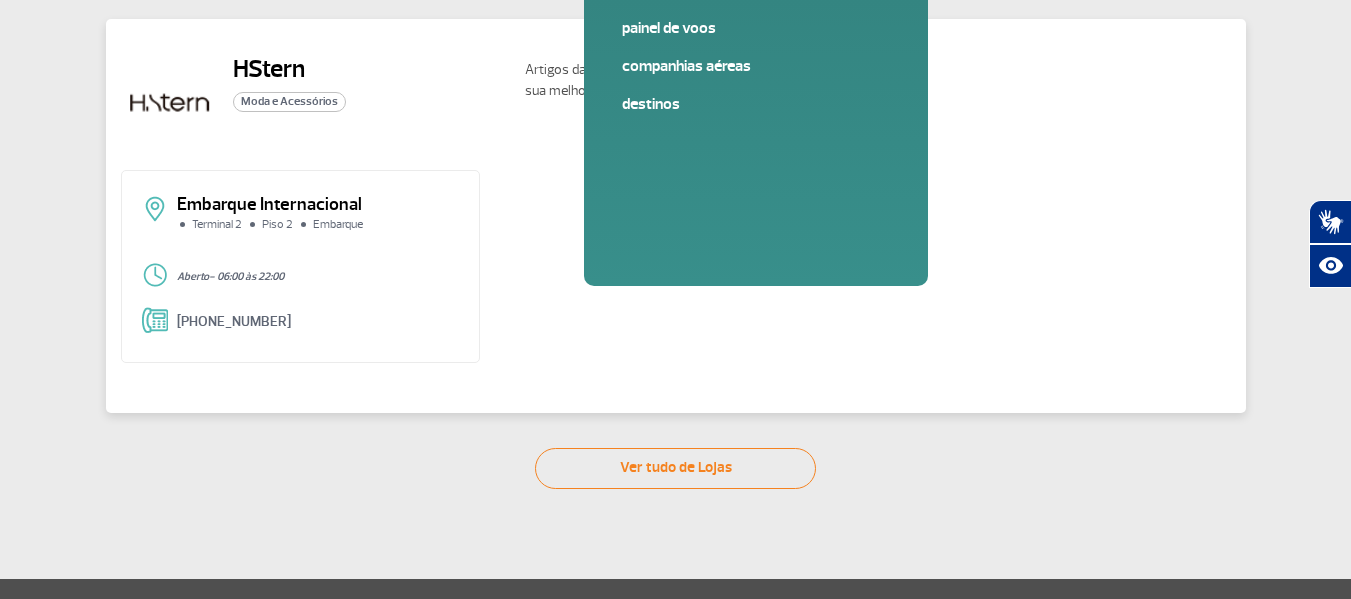 scroll, scrollTop: 0, scrollLeft: 0, axis: both 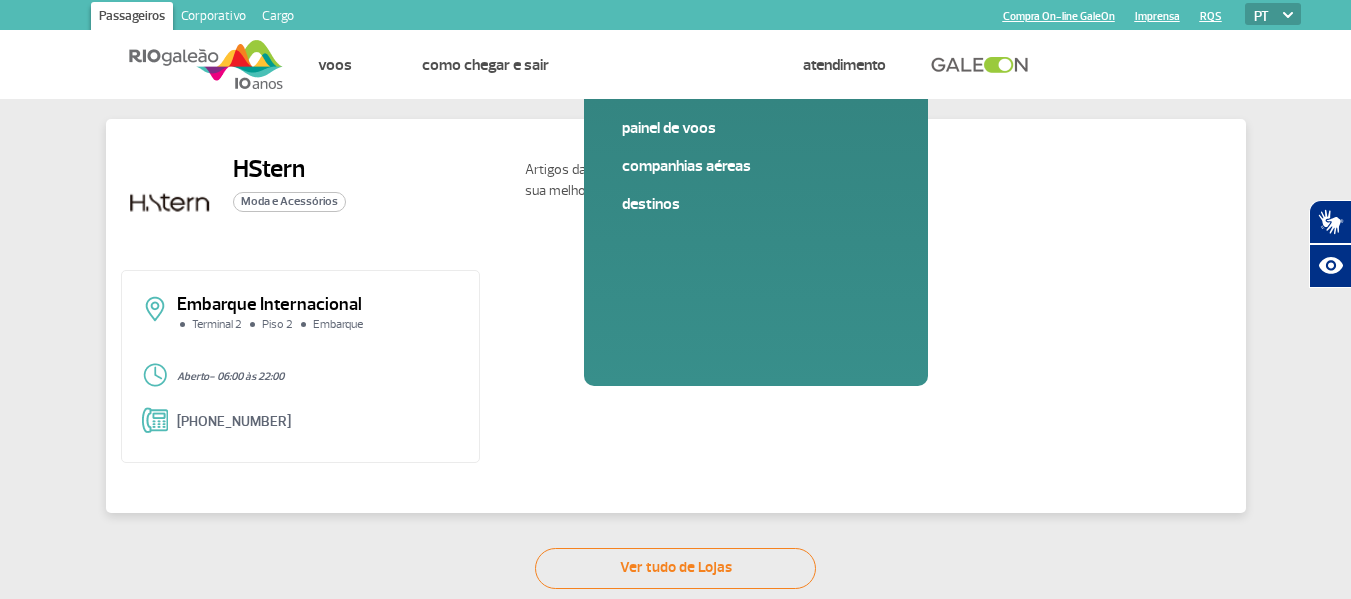 click on "Embarque Internacional Terminal 2 Piso 2 Embarque Aberto  - 06:00 às 22:00 (21) 97420-4982" 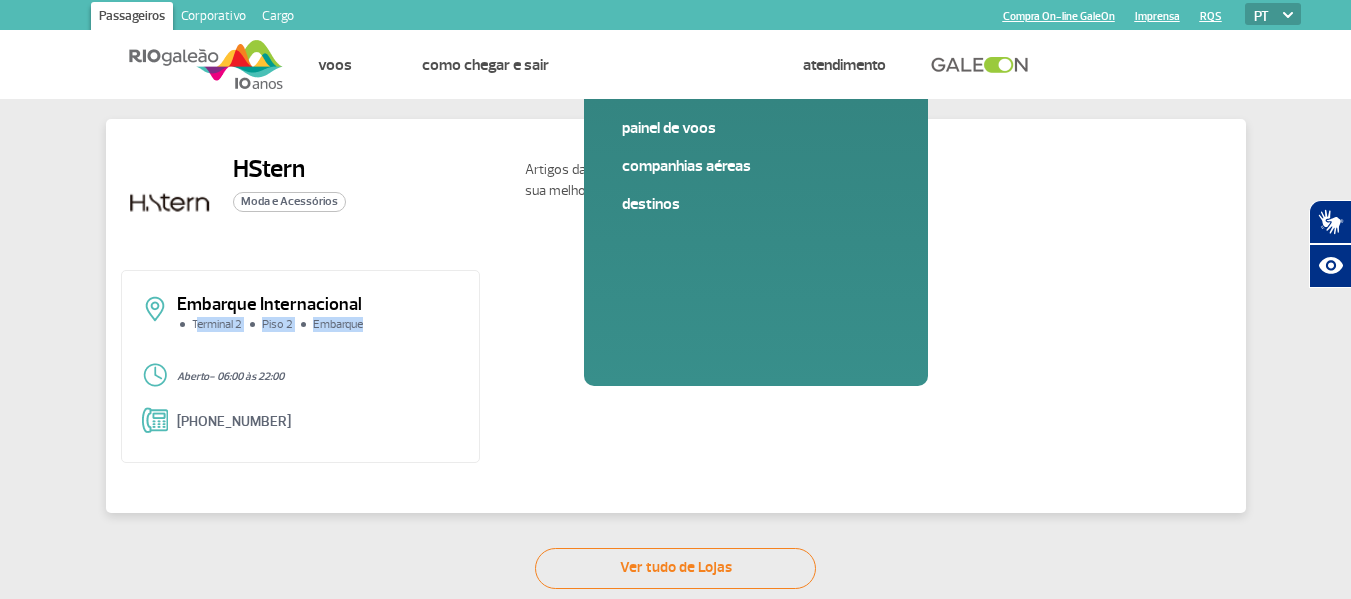 drag, startPoint x: 196, startPoint y: 330, endPoint x: 374, endPoint y: 331, distance: 178.0028 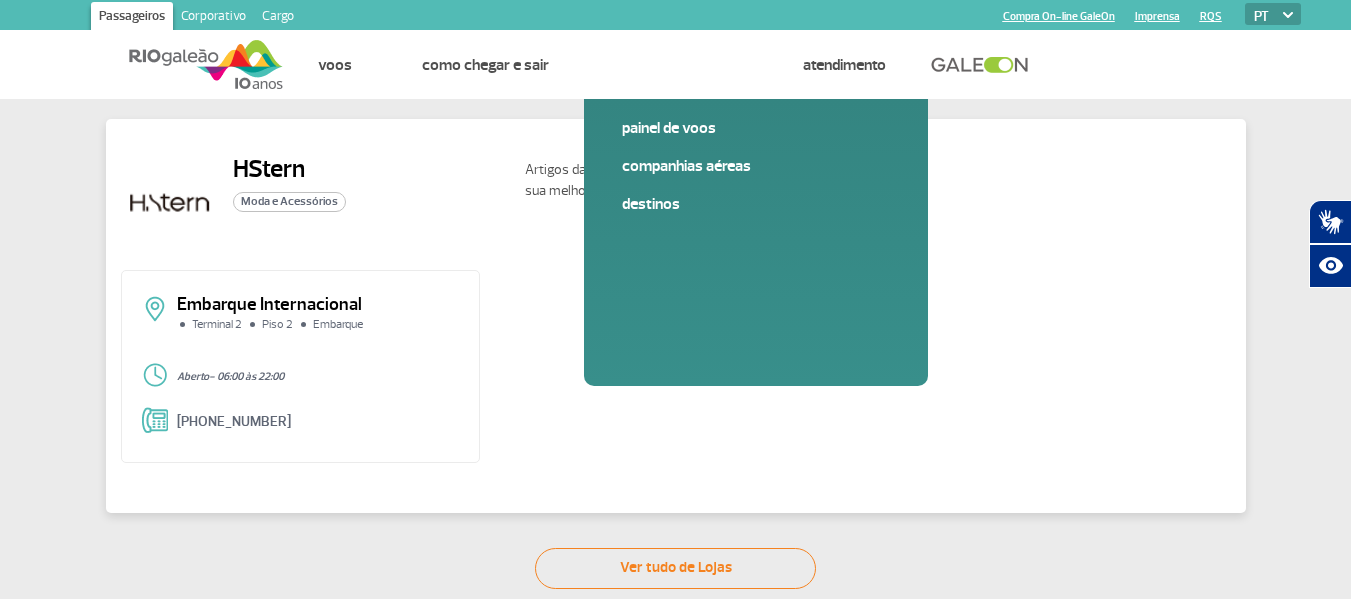 click on "Terminal 2 Piso 2 Embarque" 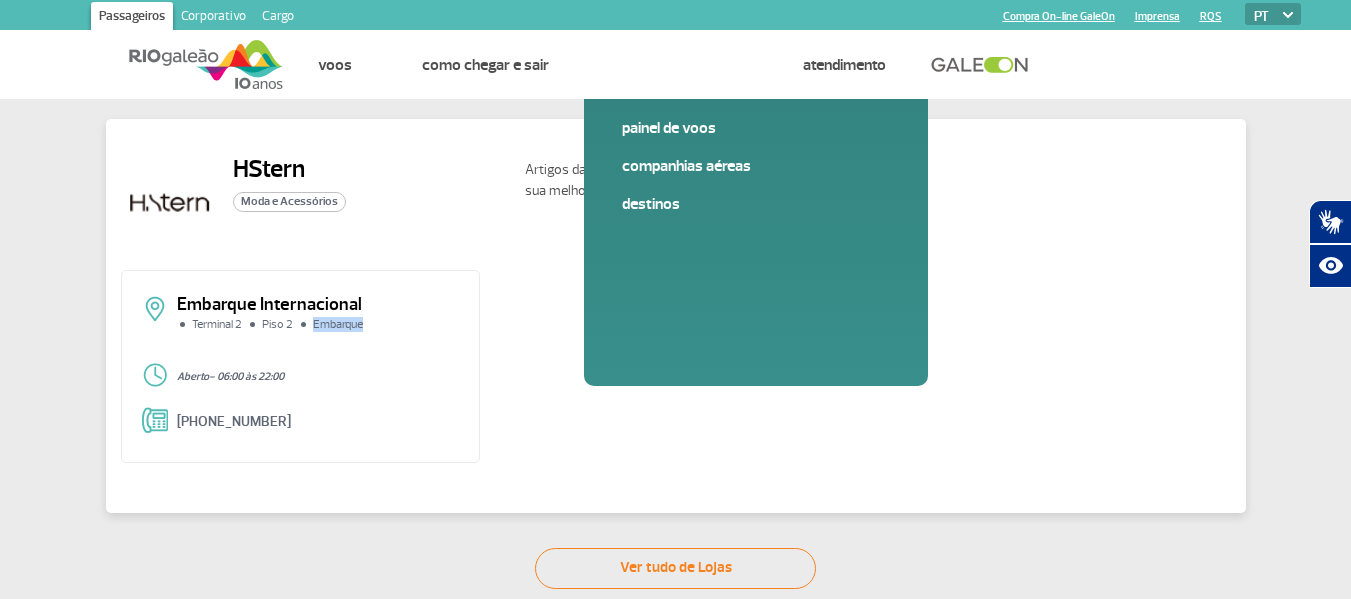 drag, startPoint x: 309, startPoint y: 323, endPoint x: 433, endPoint y: 323, distance: 124 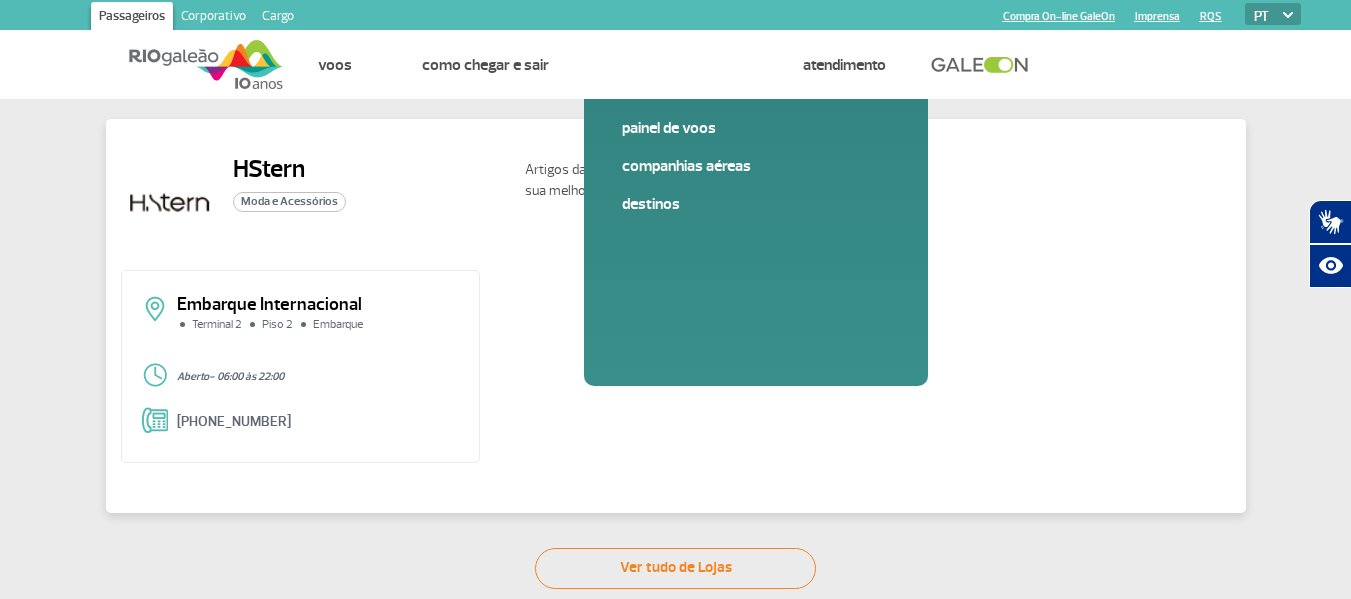click on "Embarque Internacional Terminal 2 Piso 2 Embarque Aberto  - 06:00 às 22:00 (21) 97420-4982" 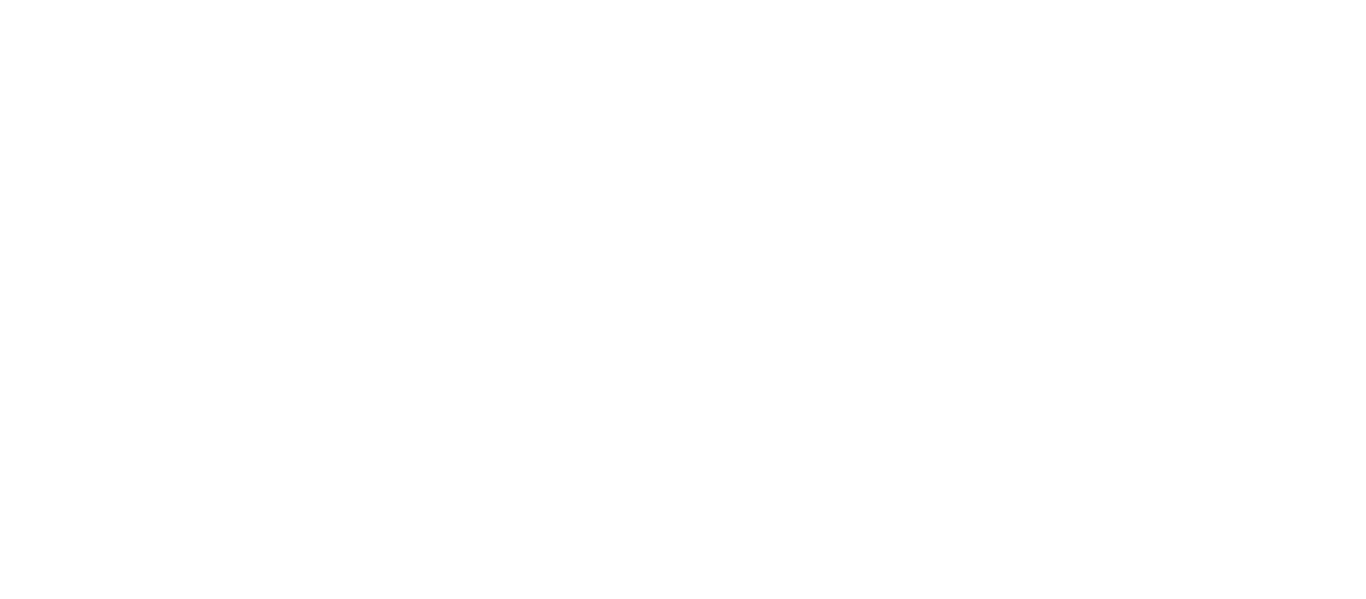 scroll, scrollTop: 0, scrollLeft: 0, axis: both 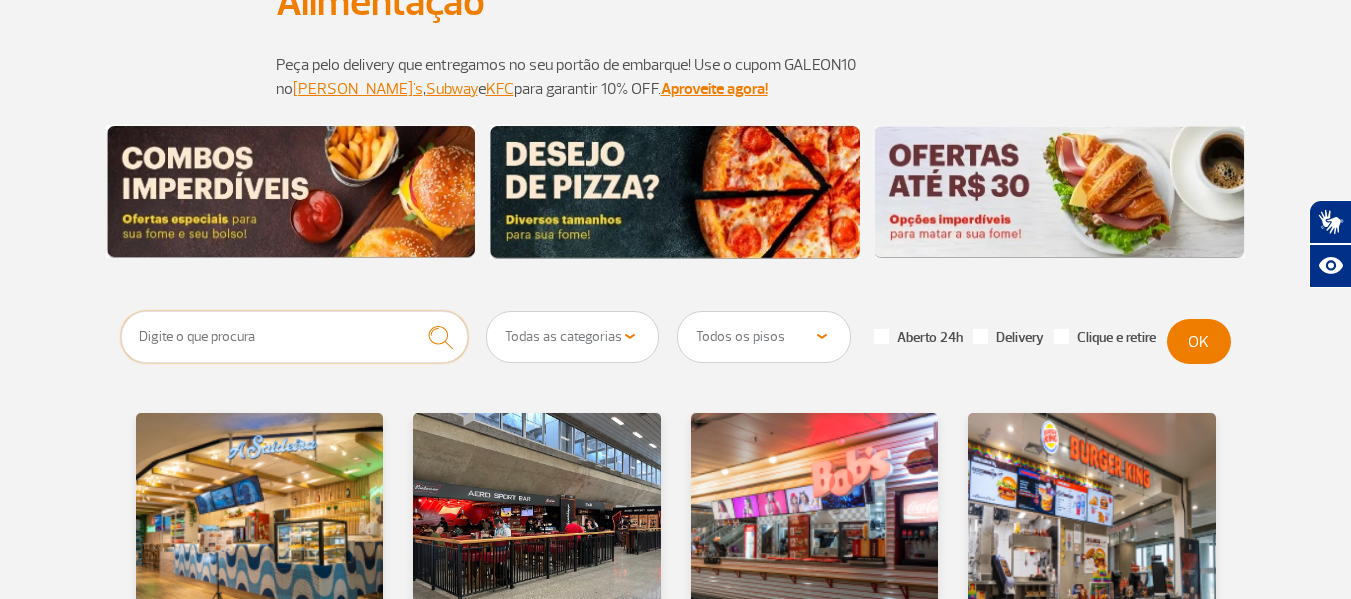 click at bounding box center (295, 337) 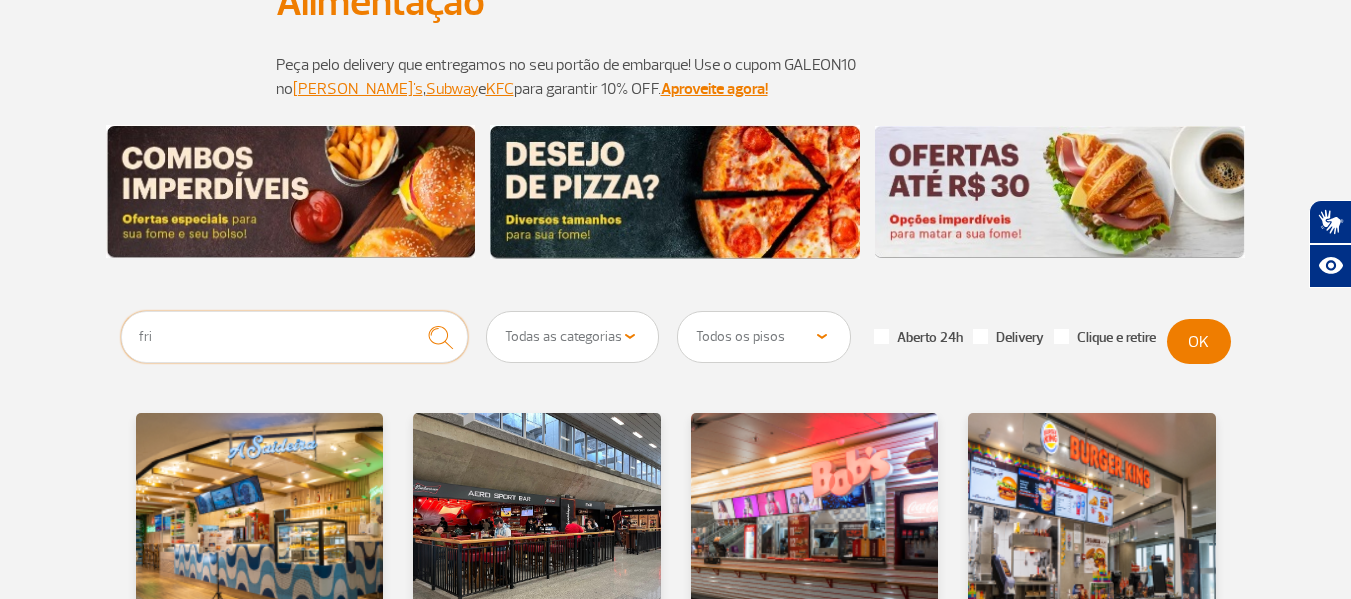 type on "fri" 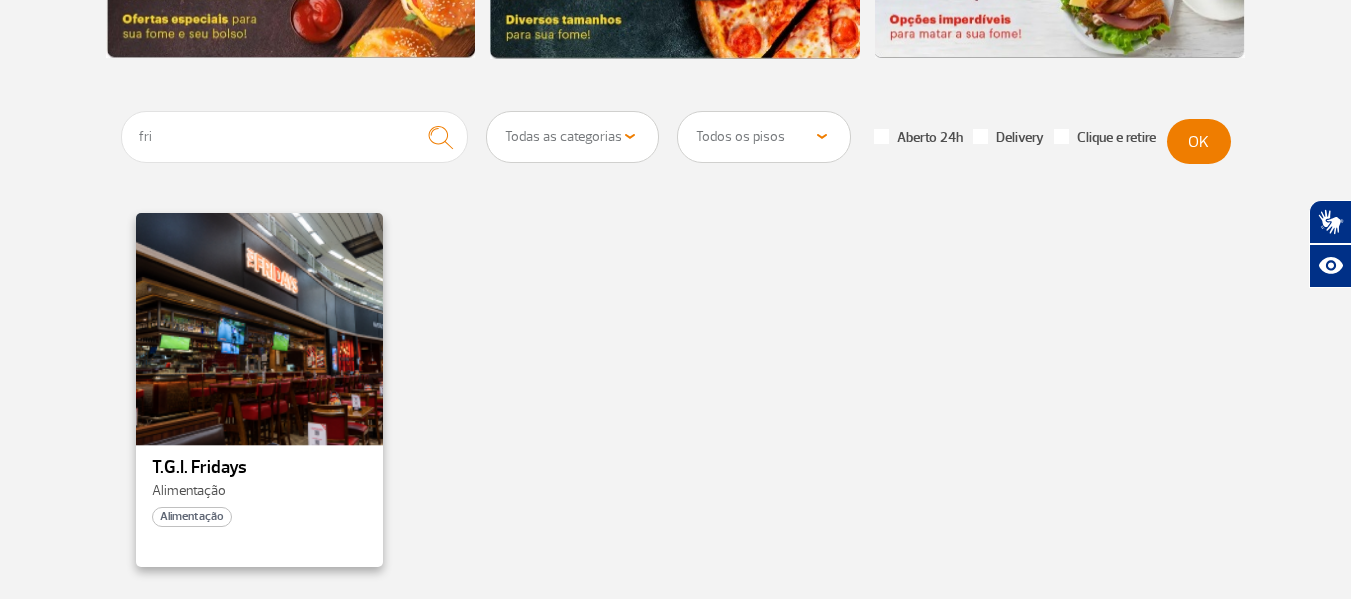 click at bounding box center (259, 327) 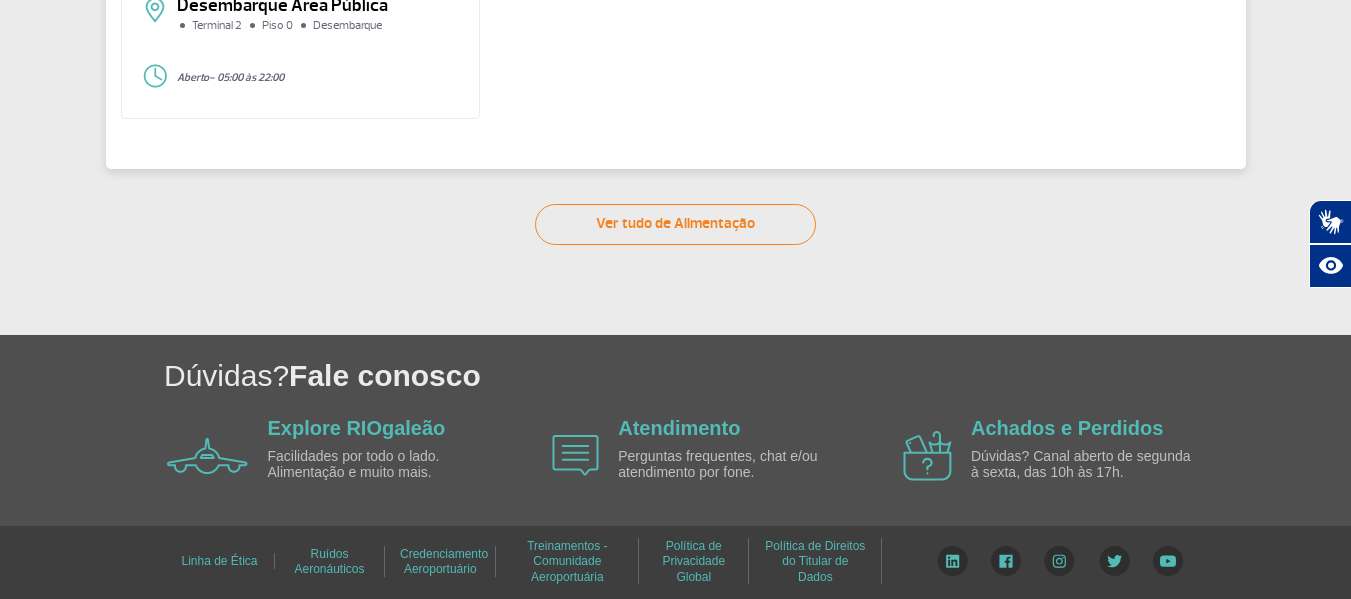 scroll, scrollTop: 99, scrollLeft: 0, axis: vertical 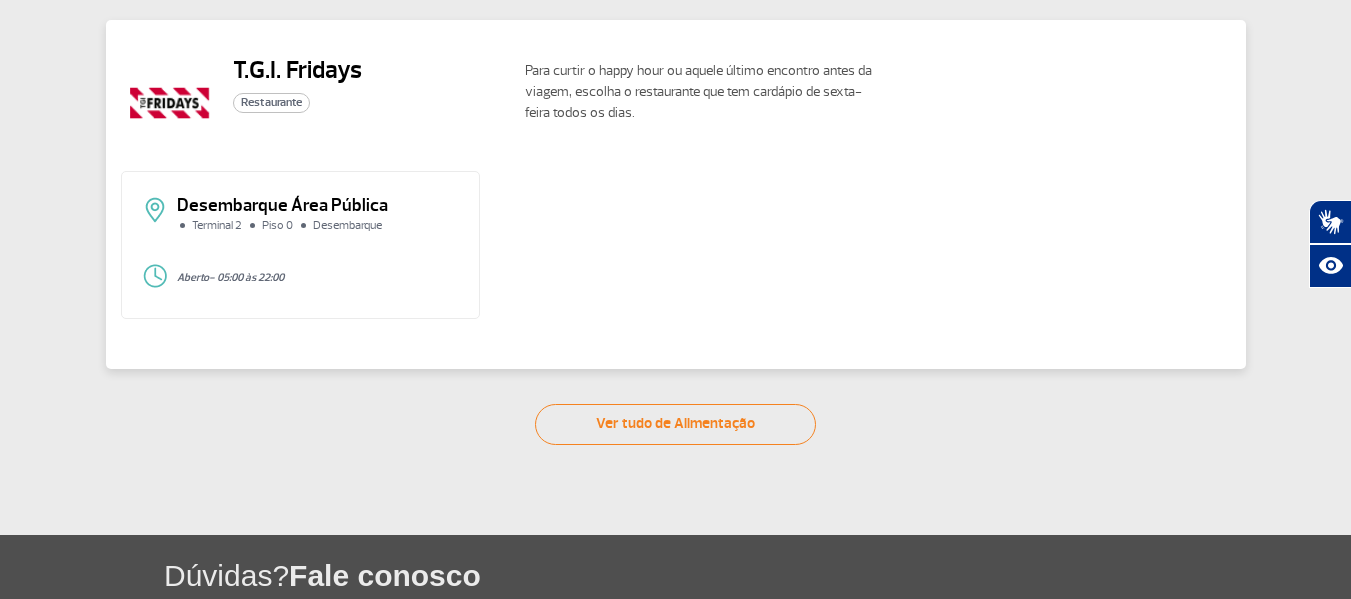 drag, startPoint x: 231, startPoint y: 280, endPoint x: 320, endPoint y: 280, distance: 89 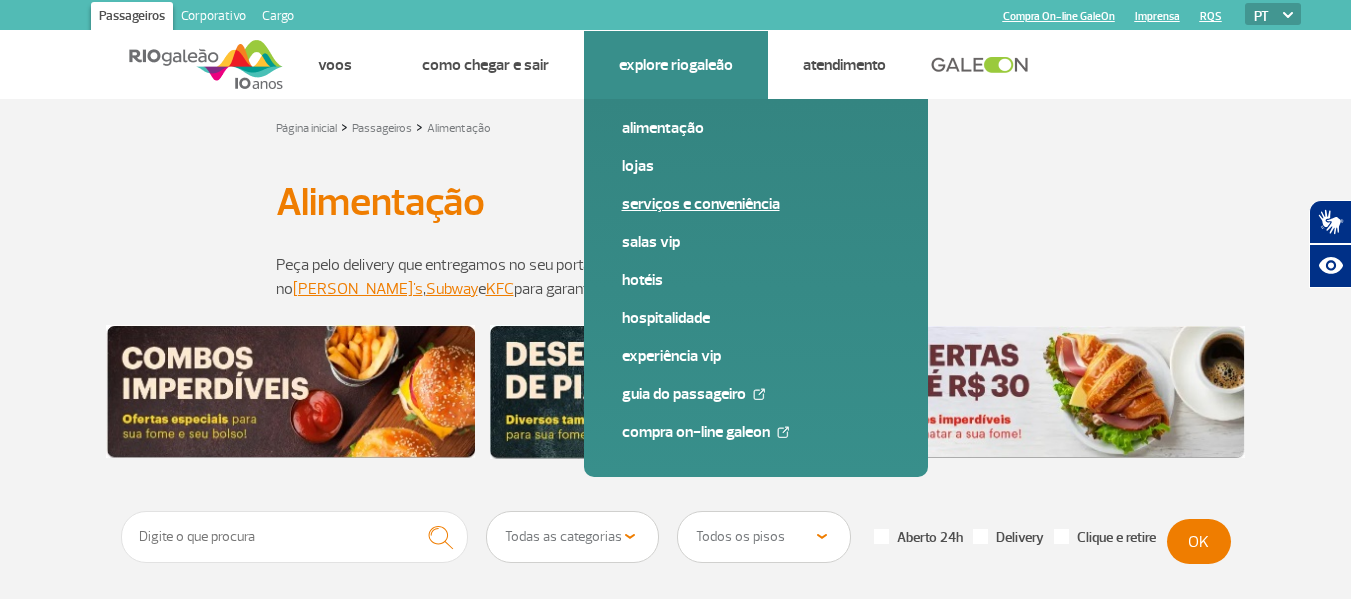click on "Serviços e Conveniência" at bounding box center [756, 212] 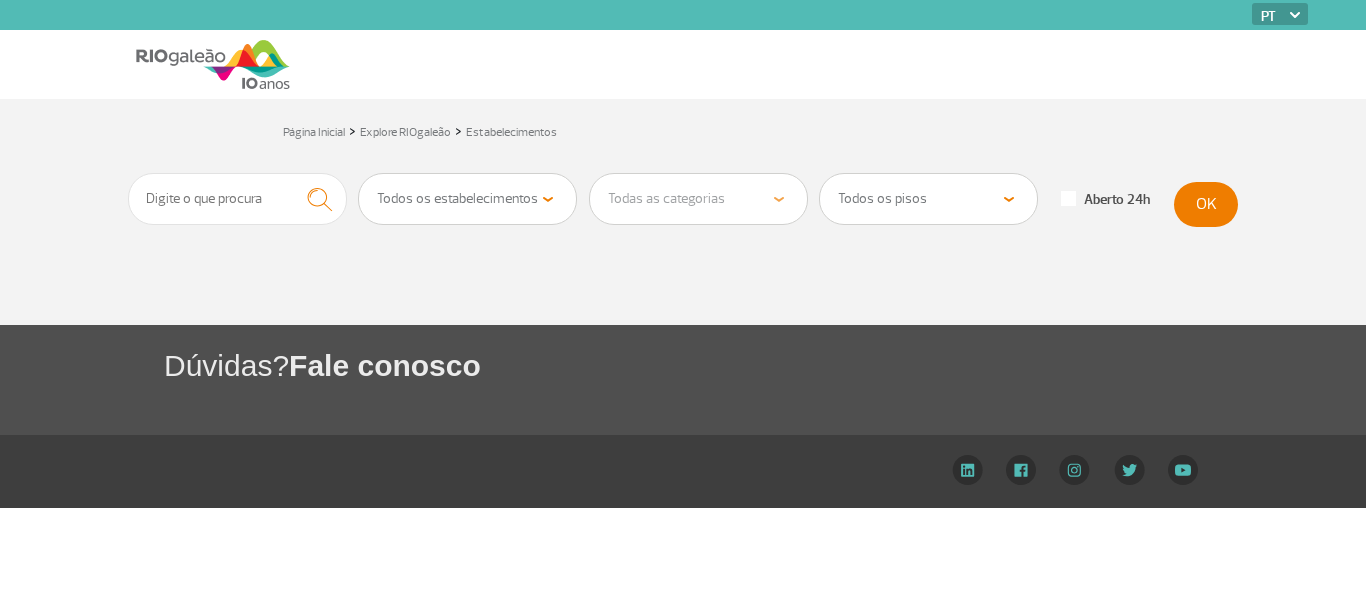 scroll, scrollTop: 0, scrollLeft: 0, axis: both 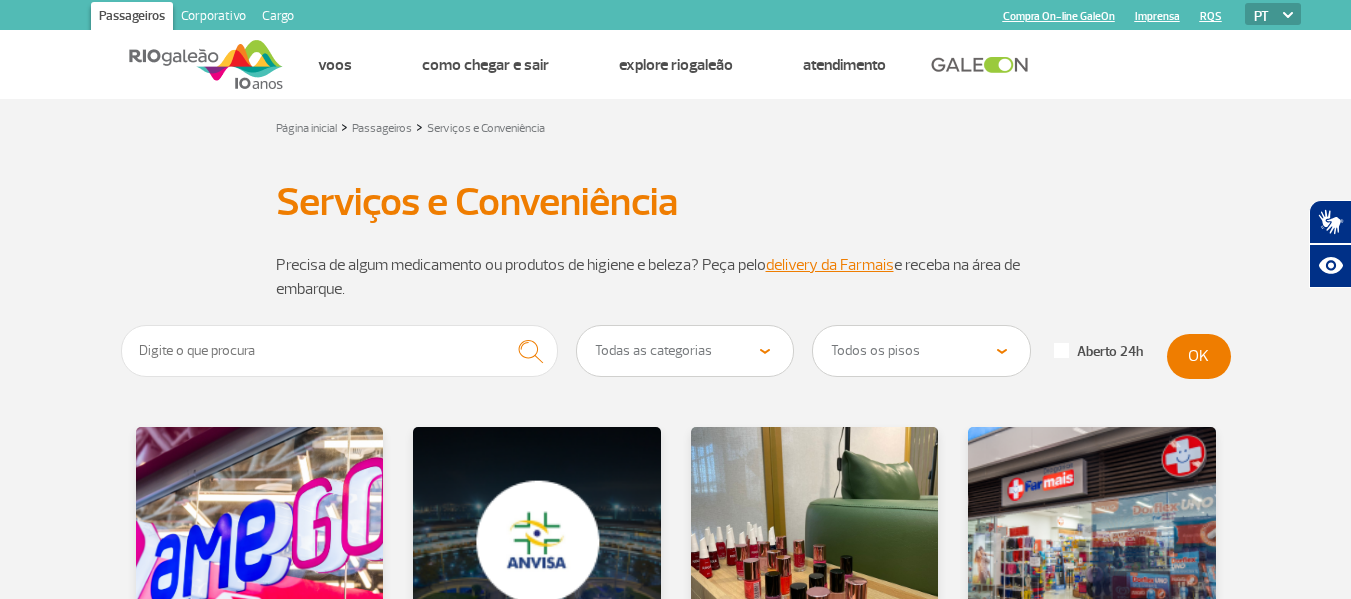 click on "Serviços e Conveniência Serviços e Conveniência" at bounding box center (675, 202) 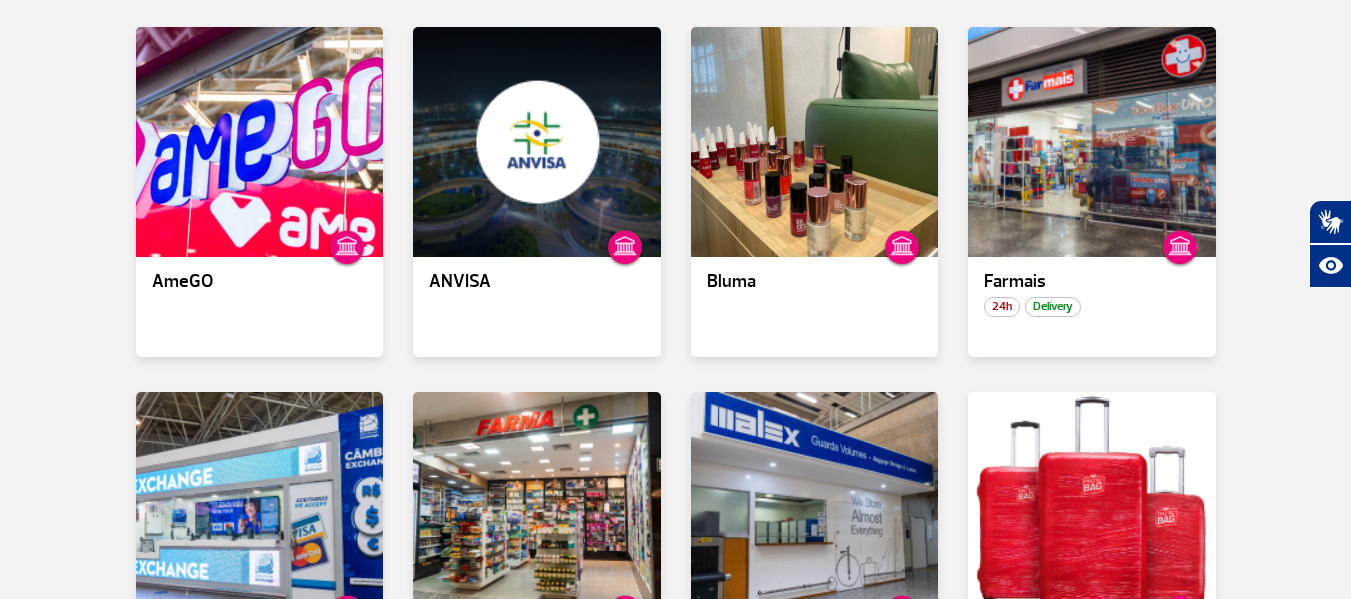 click on "Todas as categorias Conveniência Serviços Financeiros Farmácia Todos os pisos Área Pública (antes do Raio-X) Desembarque Área Pública Desembarque Internacional Embarque Área Pública (antes do Raio-X) Embarque Doméstico Embarque Internacional Pátio Desembarque Nacional (Doméstico)  Aberto 24h  OK AmeGO ANVISA Bluma Farmais 24h Delivery Global Exchange 24h Interfarma 24h MALEX - Guarda volumes  24h Protec Bag 24h Safra Câmbio 24h Sense SPA Express Travel Market Delivery [GEOGRAPHIC_DATA] 24h  Ver mais" at bounding box center (675, 609) 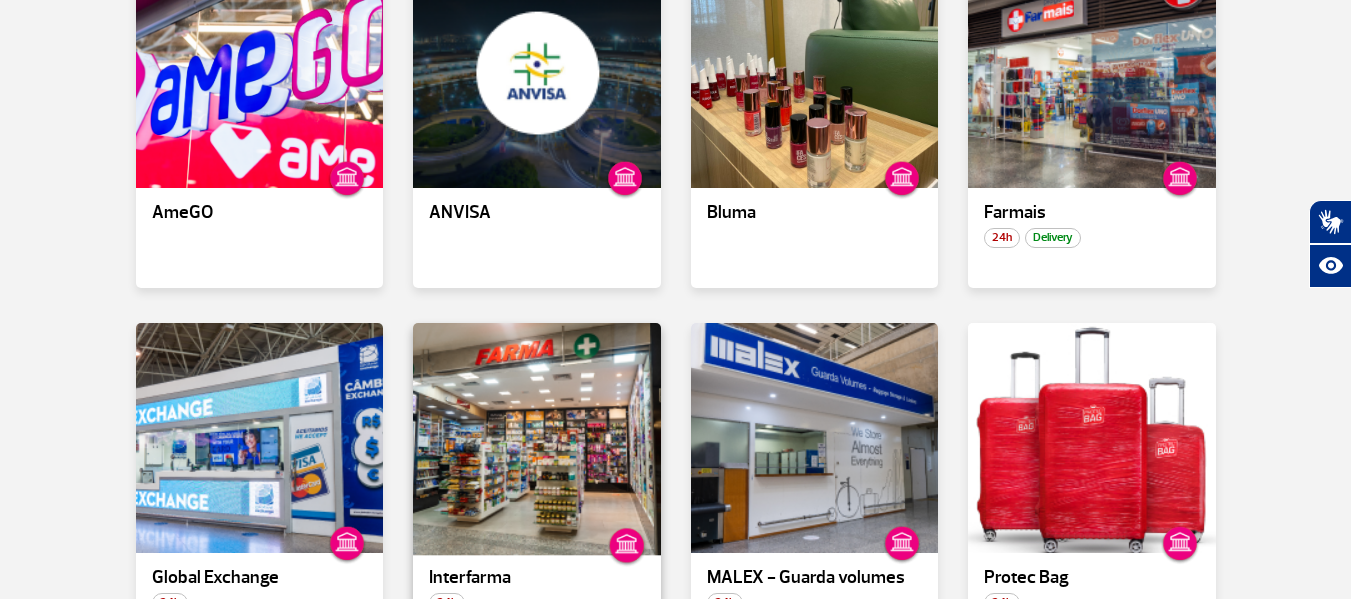 scroll, scrollTop: 100, scrollLeft: 0, axis: vertical 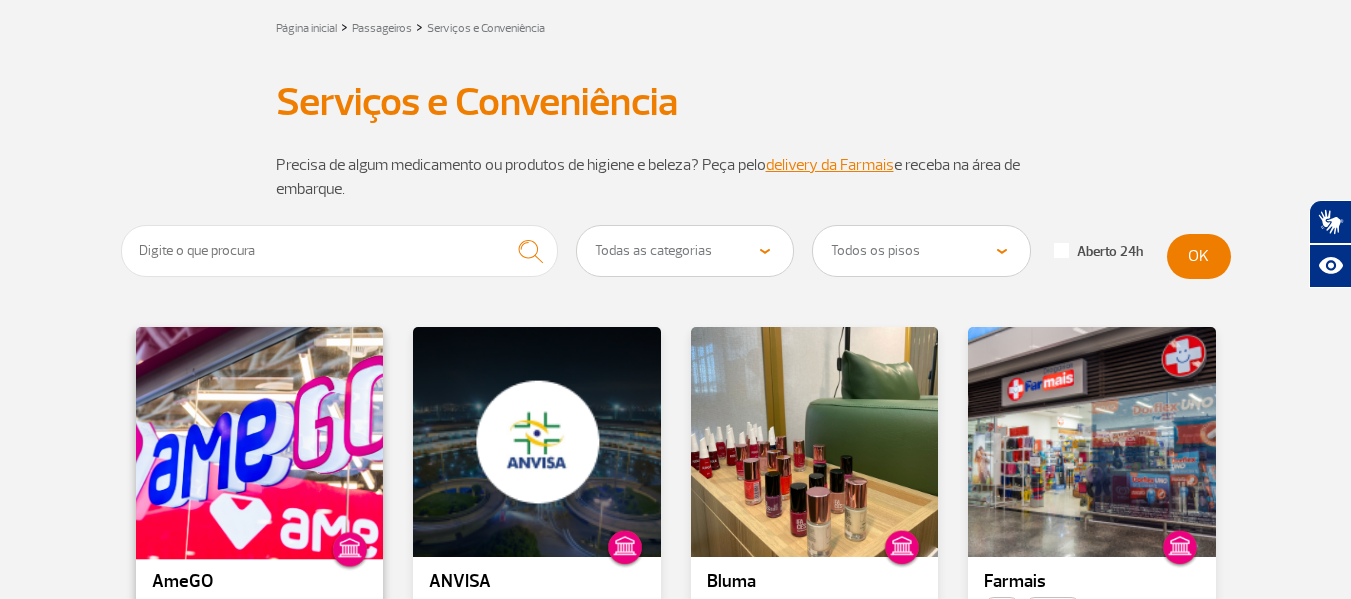click at bounding box center [259, 442] 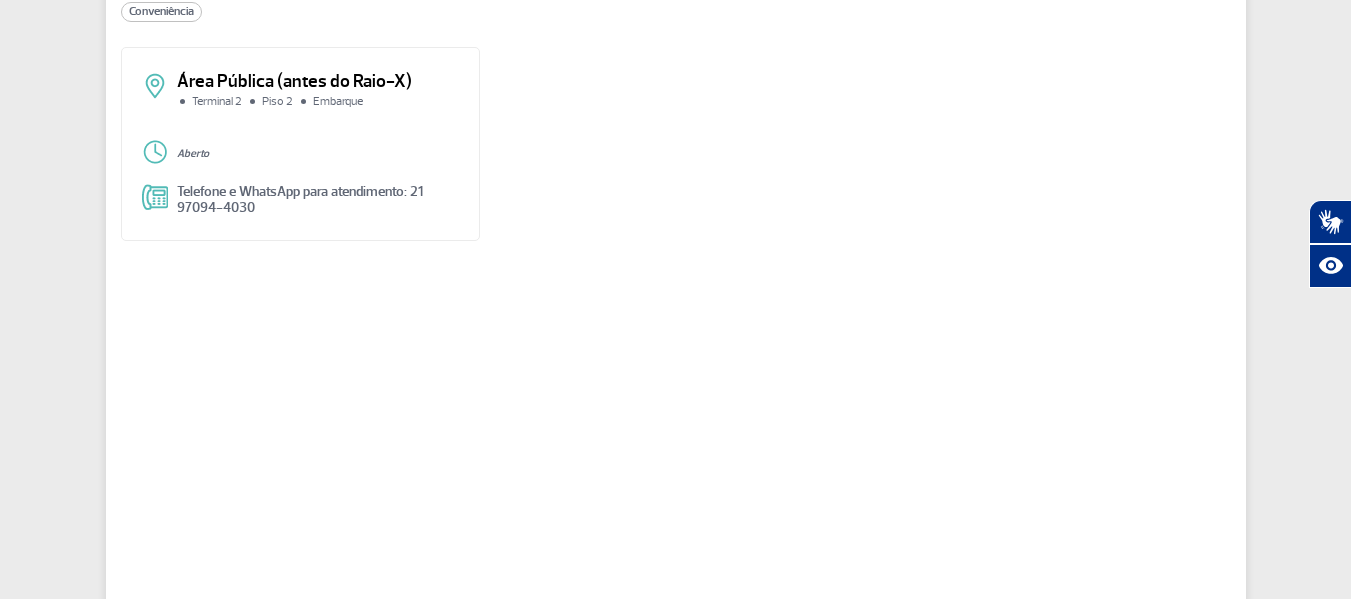 scroll, scrollTop: 0, scrollLeft: 0, axis: both 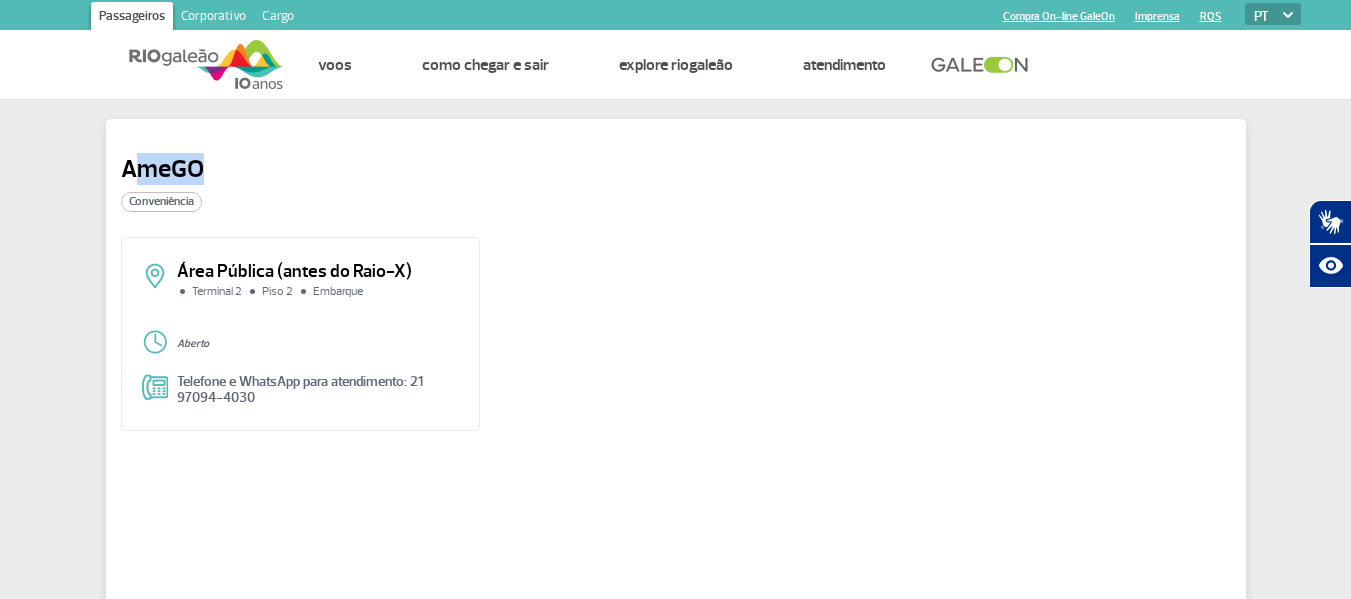 drag, startPoint x: 141, startPoint y: 160, endPoint x: 288, endPoint y: 164, distance: 147.05441 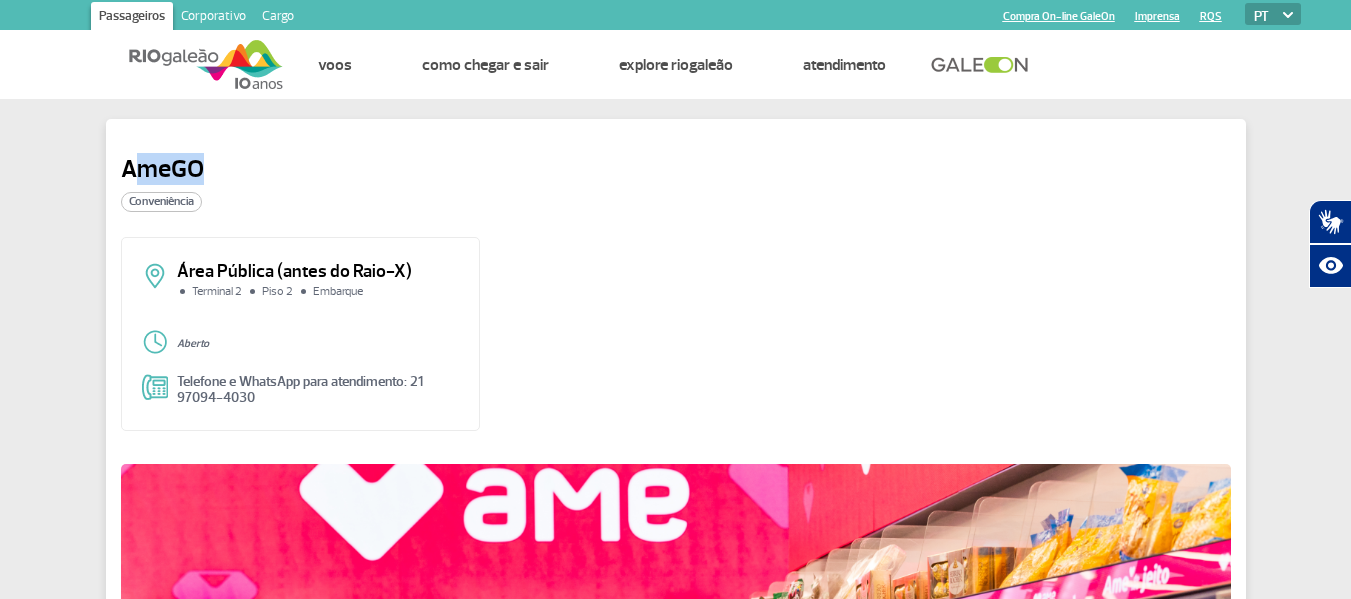 click on "AmeGO Conveniência" 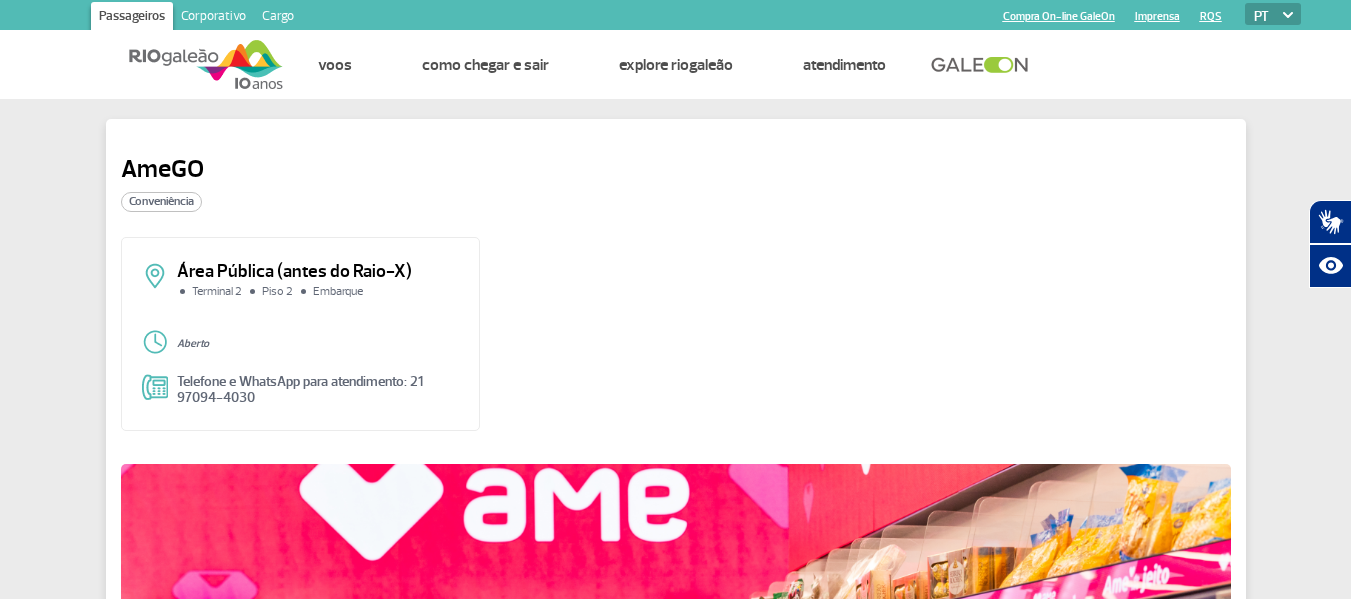 click on "AmeGO Conveniência Área Pública (antes do Raio-X) Terminal 2 Piso 2 Embarque Aberto  Telefone e WhatsApp para atendimento: 21 97094-4030 Ver tudo de Serviços e Conveniência" 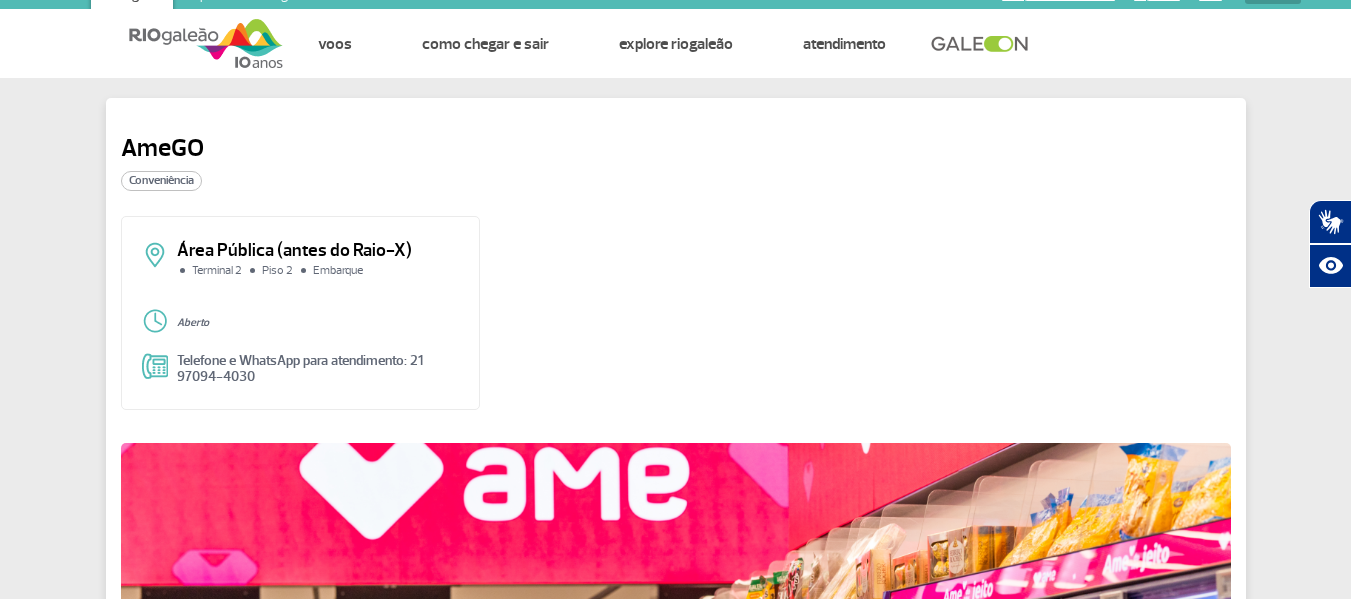 scroll, scrollTop: 0, scrollLeft: 0, axis: both 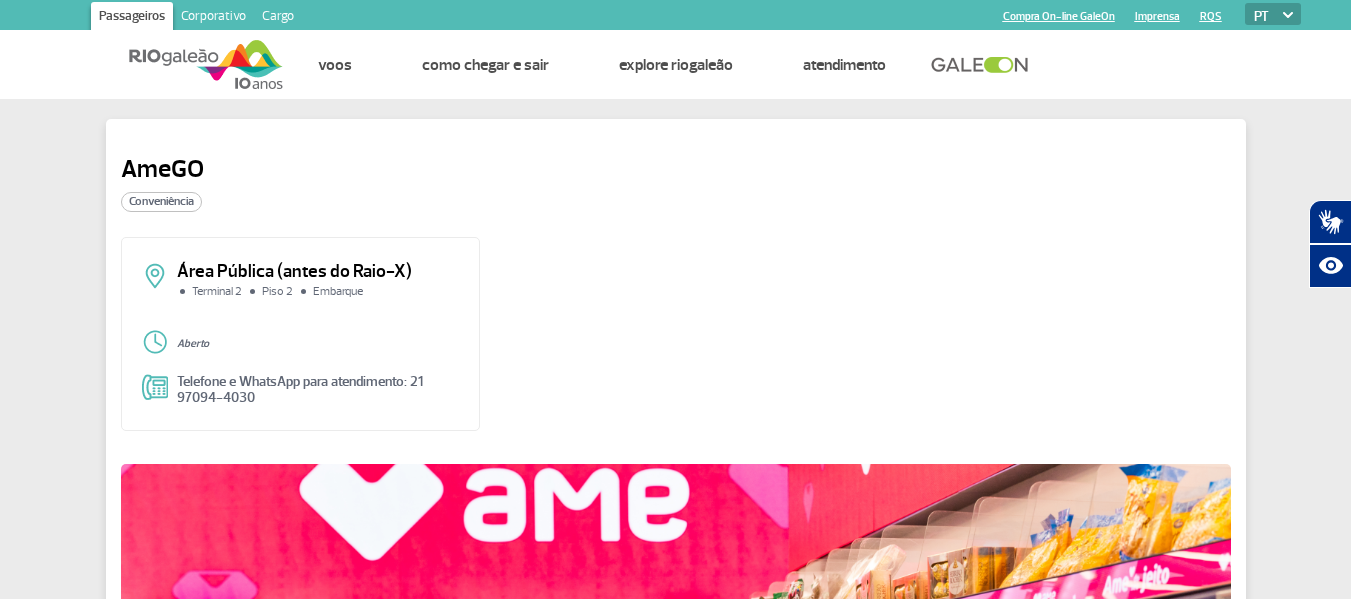 click on "AmeGO Conveniência Área Pública (antes do Raio-X) Terminal 2 Piso 2 Embarque Aberto  Telefone e WhatsApp para atendimento: 21 97094-4030 Ver tudo de Serviços e Conveniência" 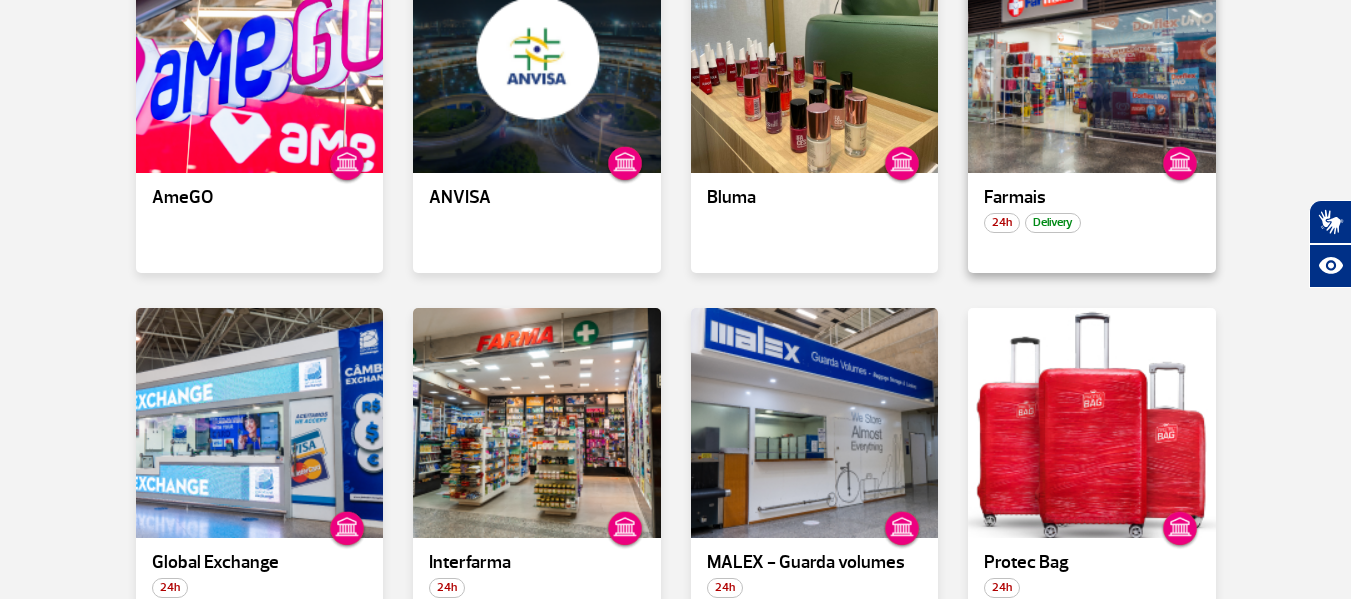 scroll, scrollTop: 600, scrollLeft: 0, axis: vertical 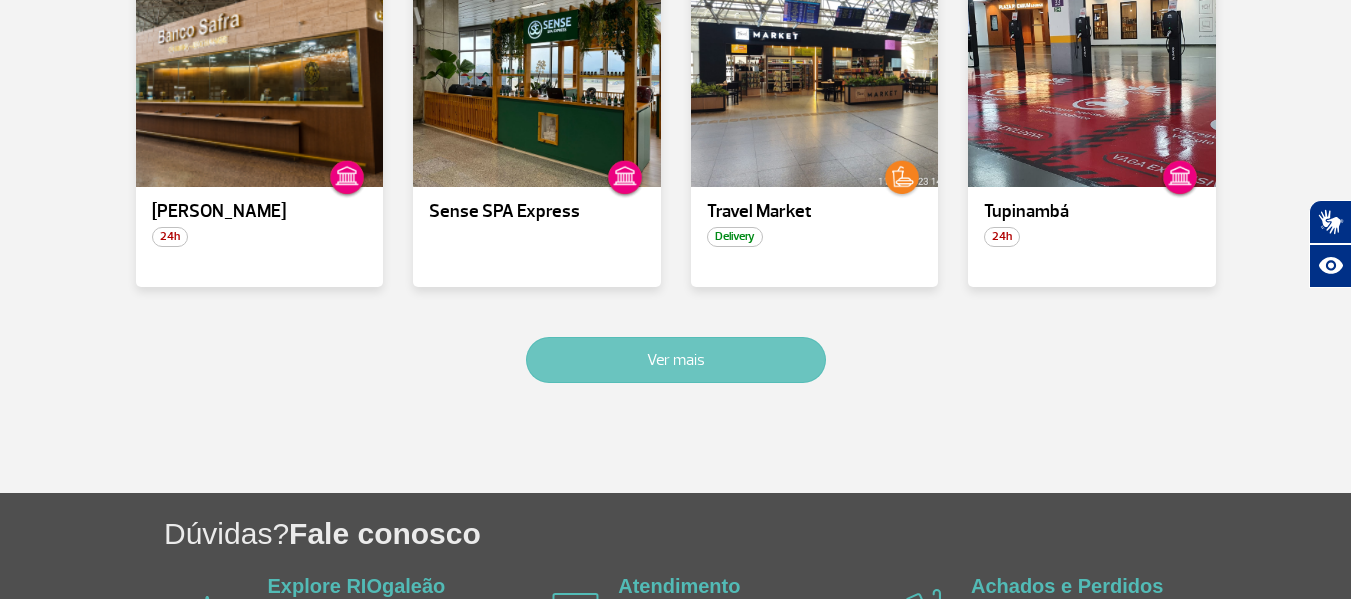 click on "Ver mais" at bounding box center (676, 360) 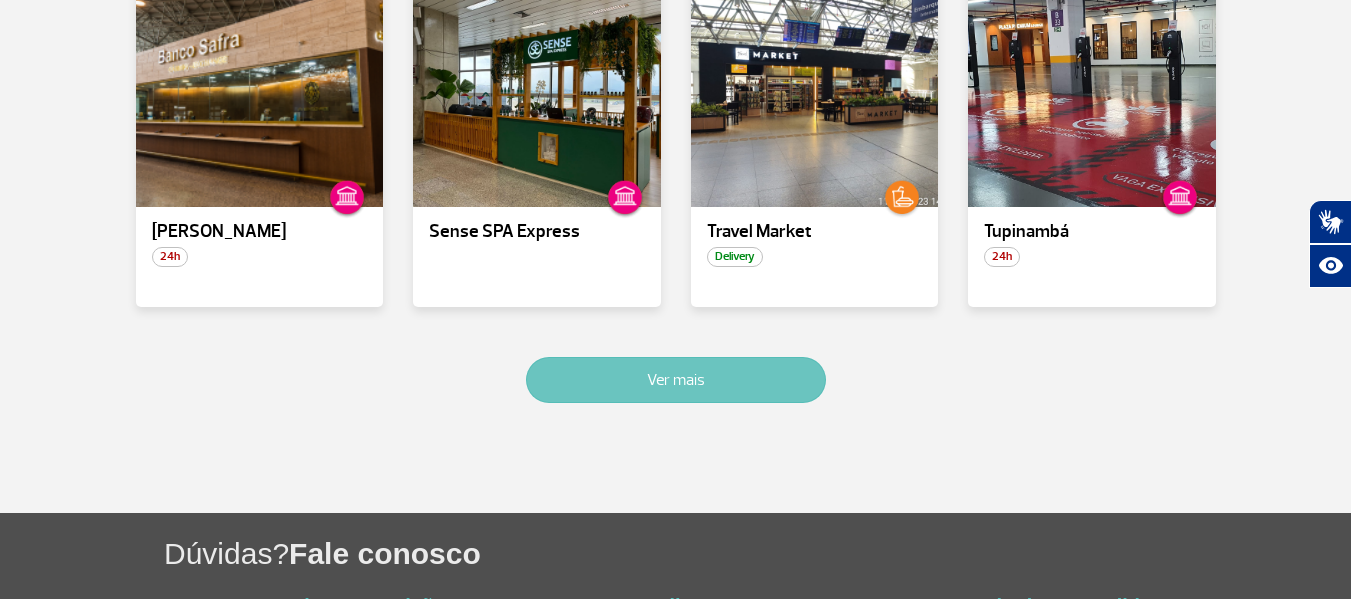 scroll, scrollTop: 1220, scrollLeft: 0, axis: vertical 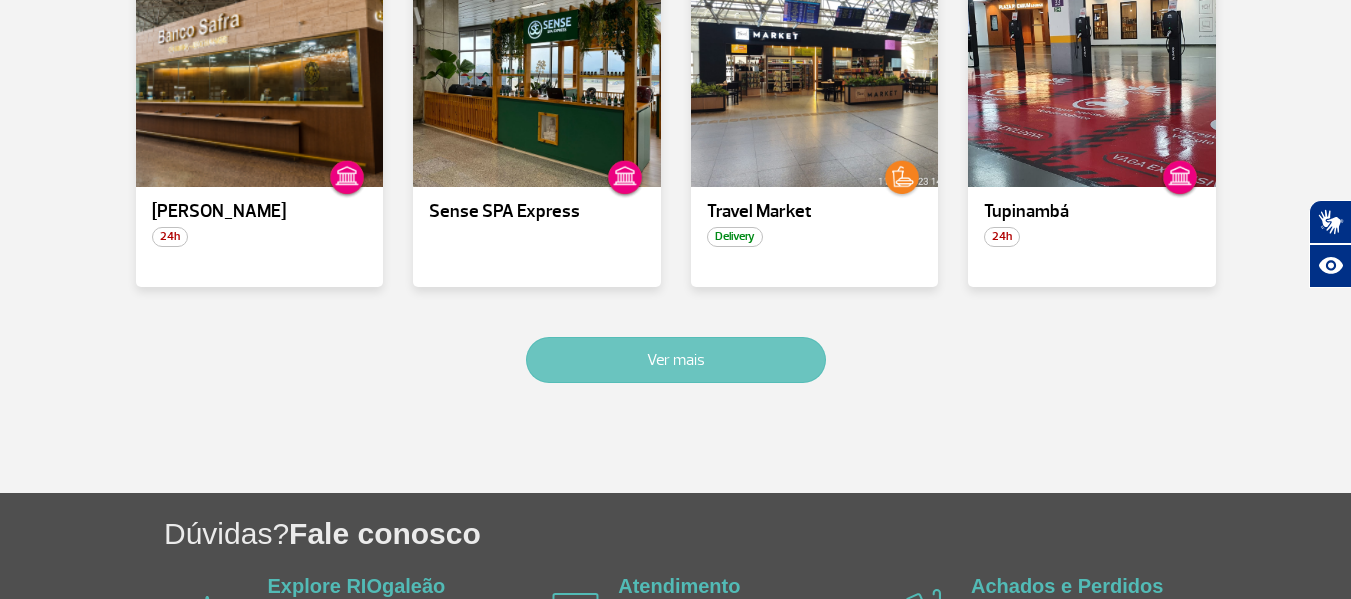 click on "Ver mais" at bounding box center [676, 360] 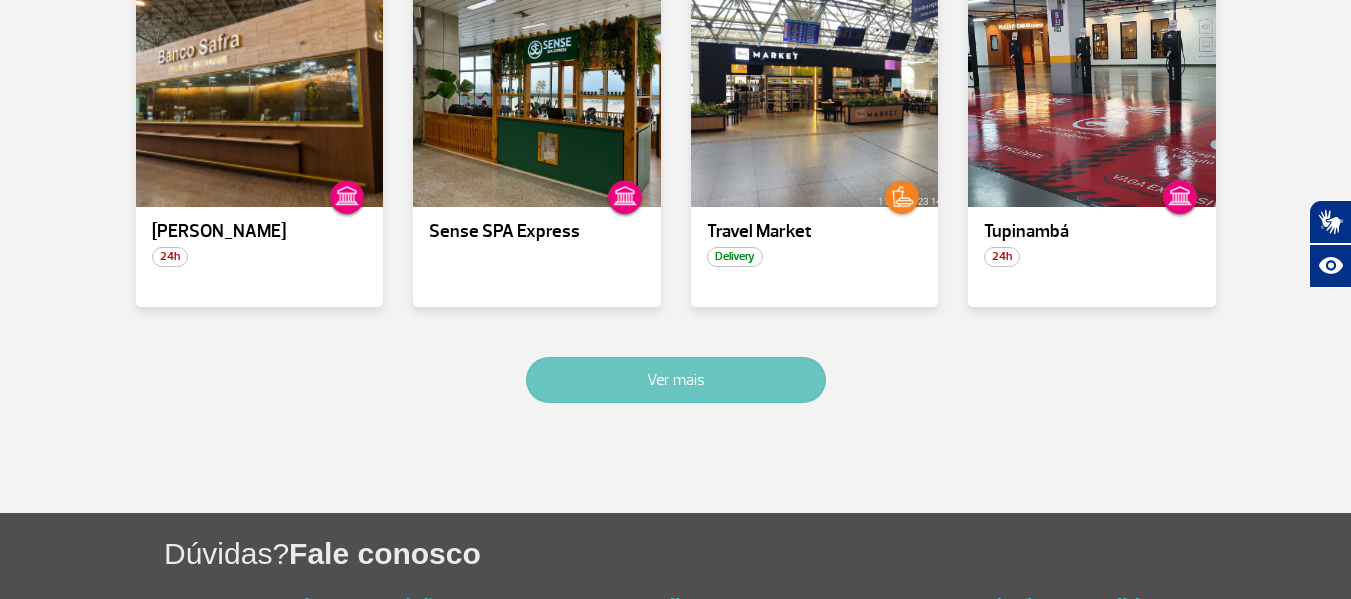 scroll, scrollTop: 1220, scrollLeft: 0, axis: vertical 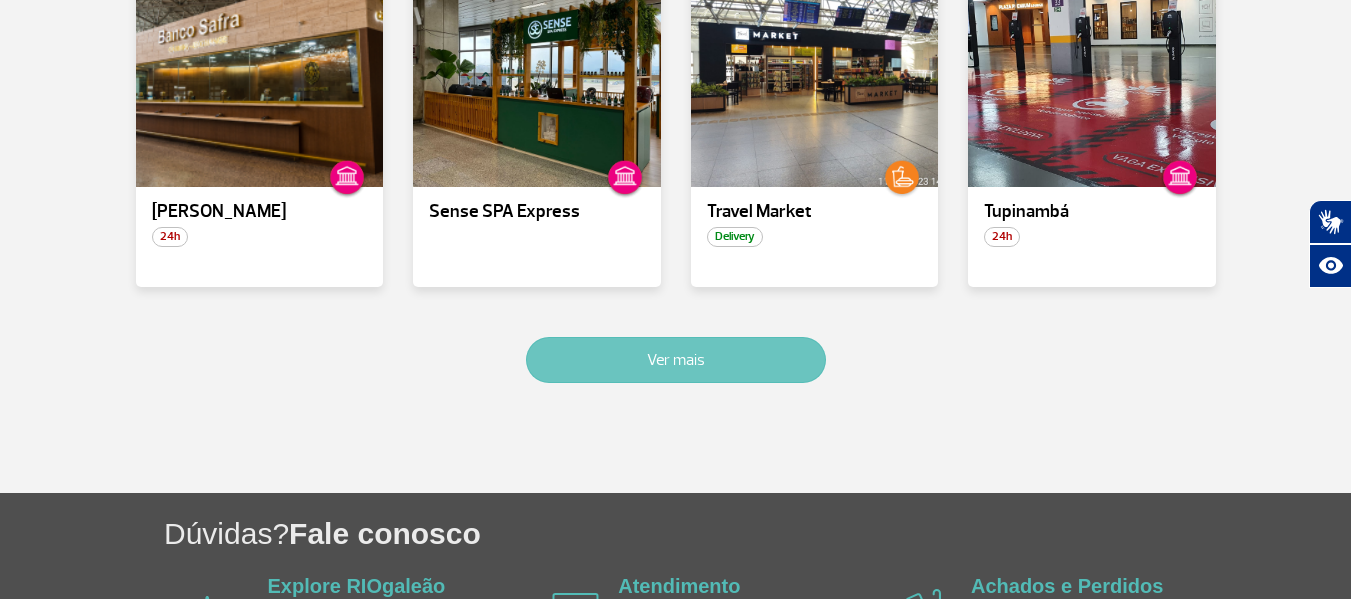 click on "Ver mais" at bounding box center [676, 360] 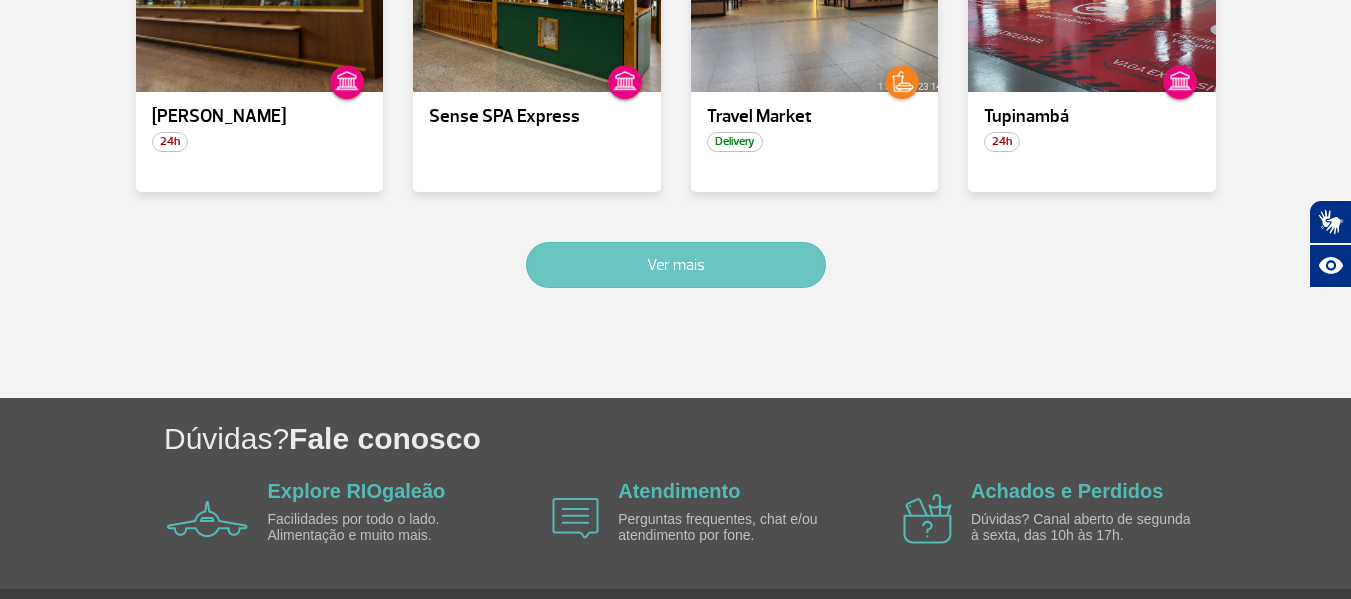 click on "Ver mais" at bounding box center (676, 265) 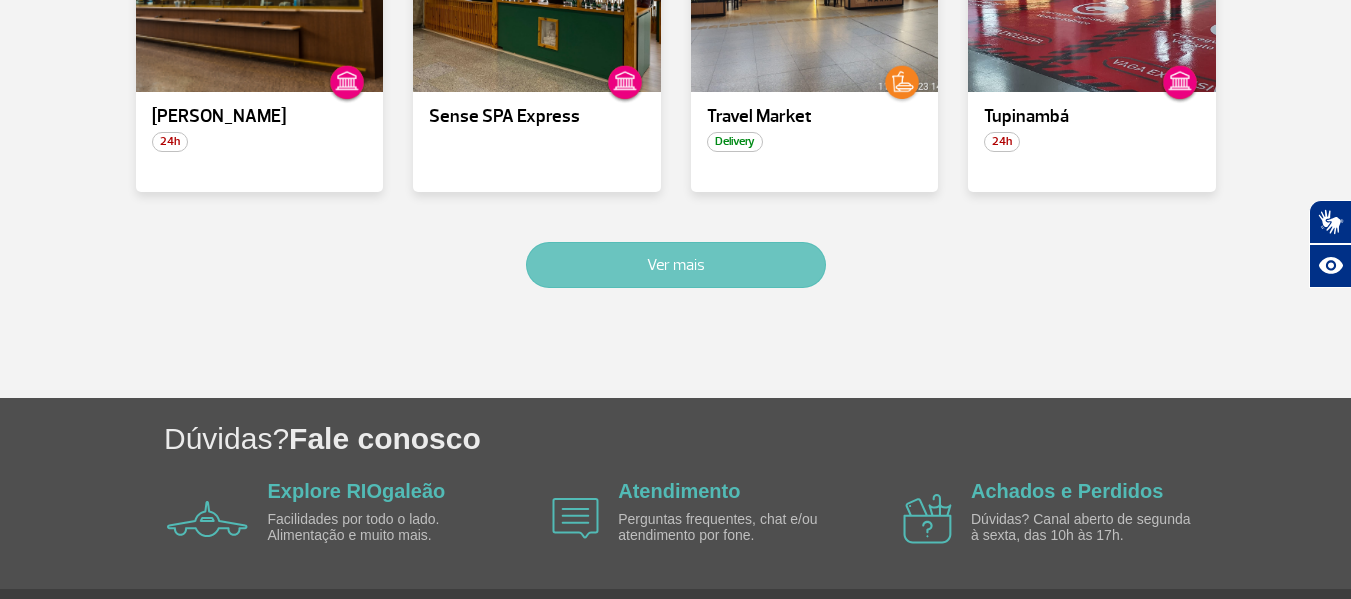 click on "Ver mais" at bounding box center [676, 265] 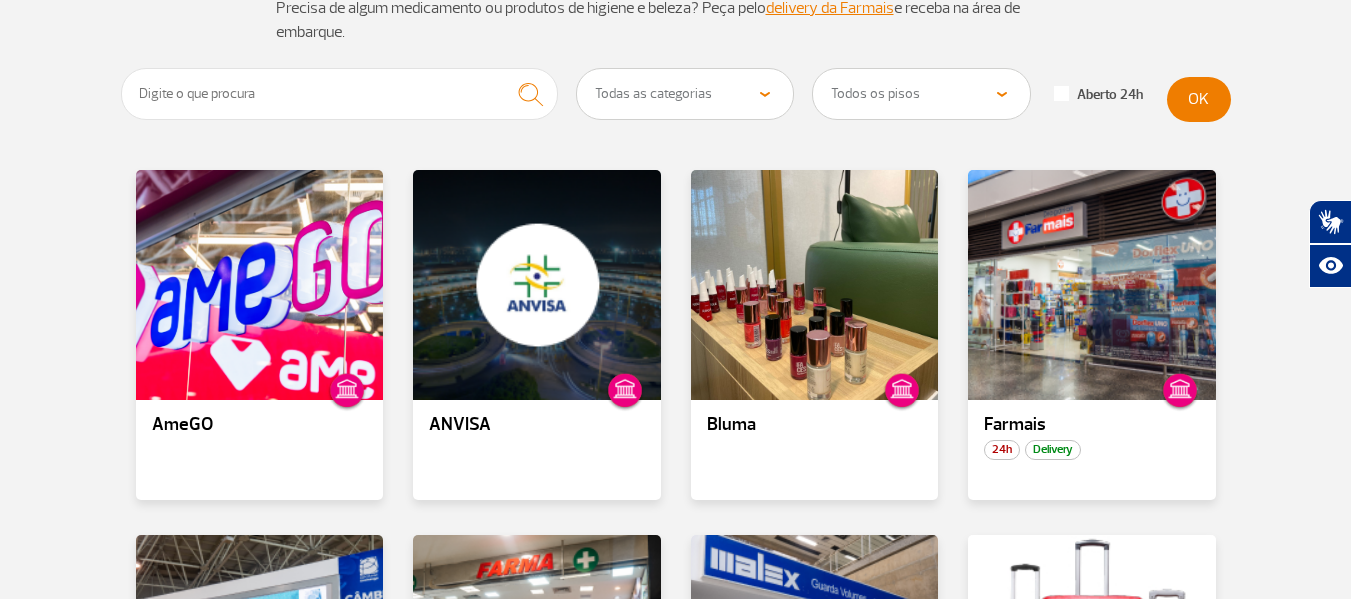 scroll, scrollTop: 142, scrollLeft: 0, axis: vertical 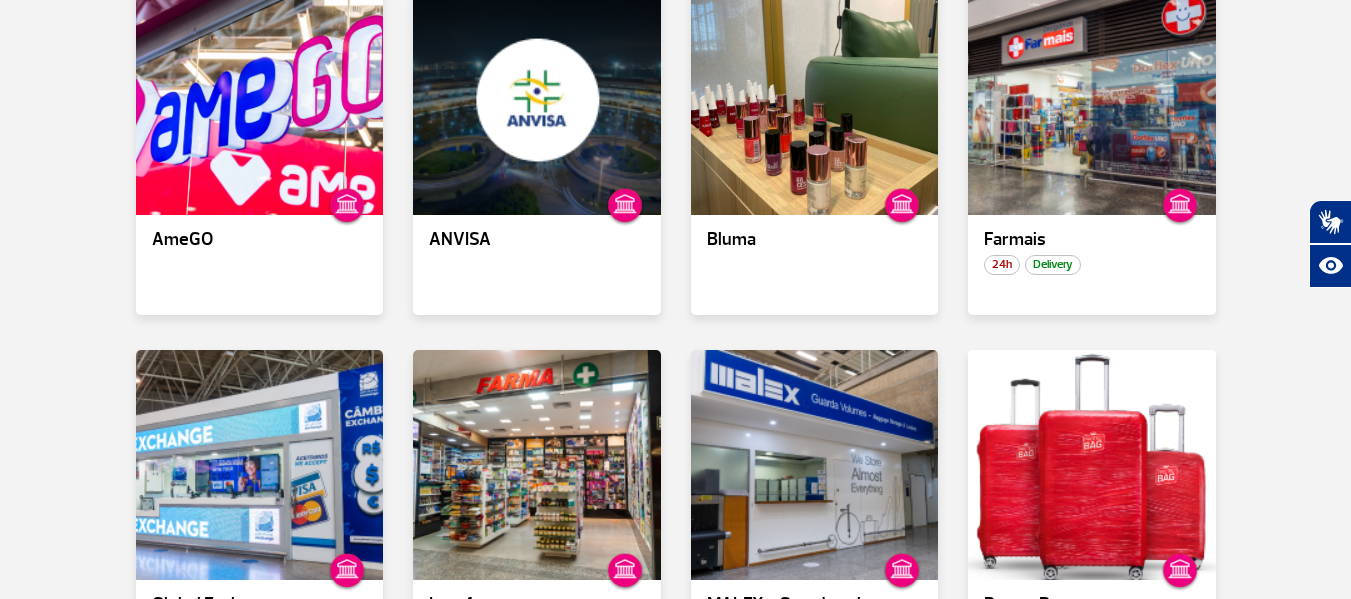 click on "Todas as categorias Conveniência Serviços Financeiros Farmácia Todos os pisos Área Pública (antes do Raio-X) Desembarque Área Pública Desembarque Internacional Embarque Área Pública (antes do Raio-X) Embarque Doméstico Embarque Internacional Pátio Desembarque Nacional (Doméstico)  Aberto 24h  OK AmeGO ANVISA Bluma Farmais 24h Delivery Global Exchange 24h Interfarma 24h MALEX - Guarda volumes  24h Protec Bag 24h Safra Câmbio 24h Sense SPA Express Travel Market Delivery Tupinambá 24h  Ver mais" at bounding box center (675, 567) 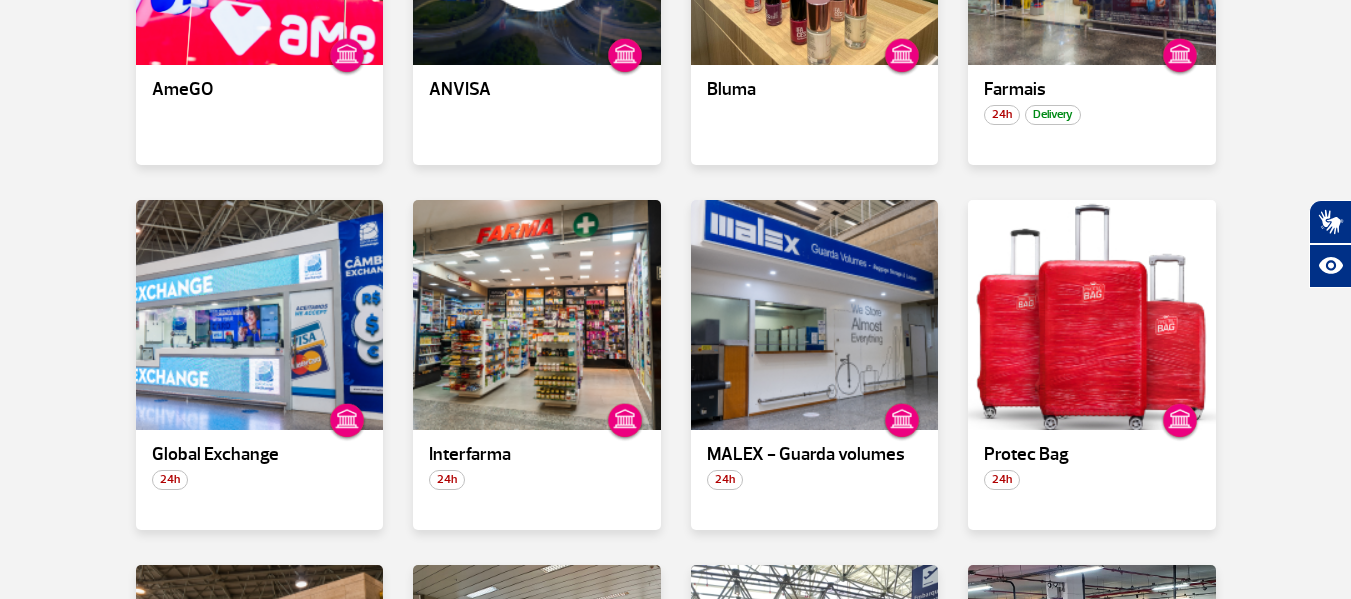 scroll, scrollTop: 668, scrollLeft: 0, axis: vertical 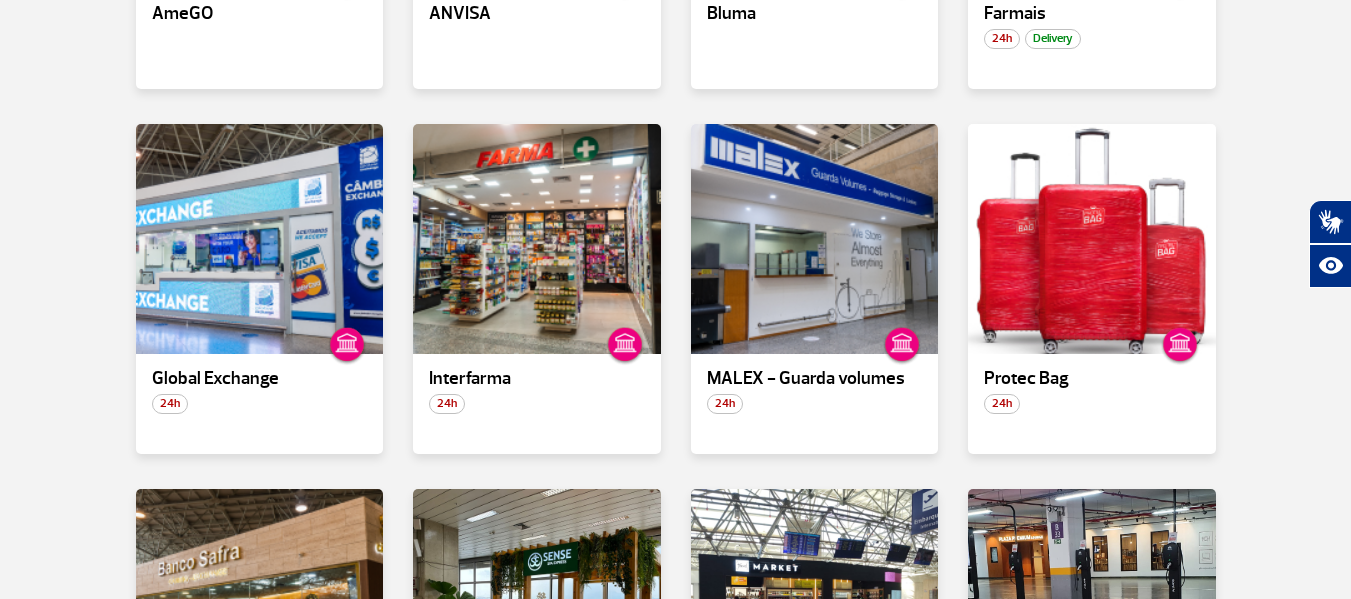 click on "Todas as categorias Conveniência Serviços Financeiros Farmácia Todos os pisos Área Pública (antes do Raio-X) Desembarque Área Pública Desembarque Internacional Embarque Área Pública (antes do Raio-X) Embarque Doméstico Embarque Internacional Pátio Desembarque Nacional (Doméstico)  Aberto 24h  OK AmeGO ANVISA Bluma Farmais 24h Delivery Global Exchange 24h Interfarma 24h MALEX - Guarda volumes  24h Protec Bag 24h Safra Câmbio 24h Sense SPA Express Travel Market Delivery Tupinambá 24h  Ver mais" at bounding box center (675, 341) 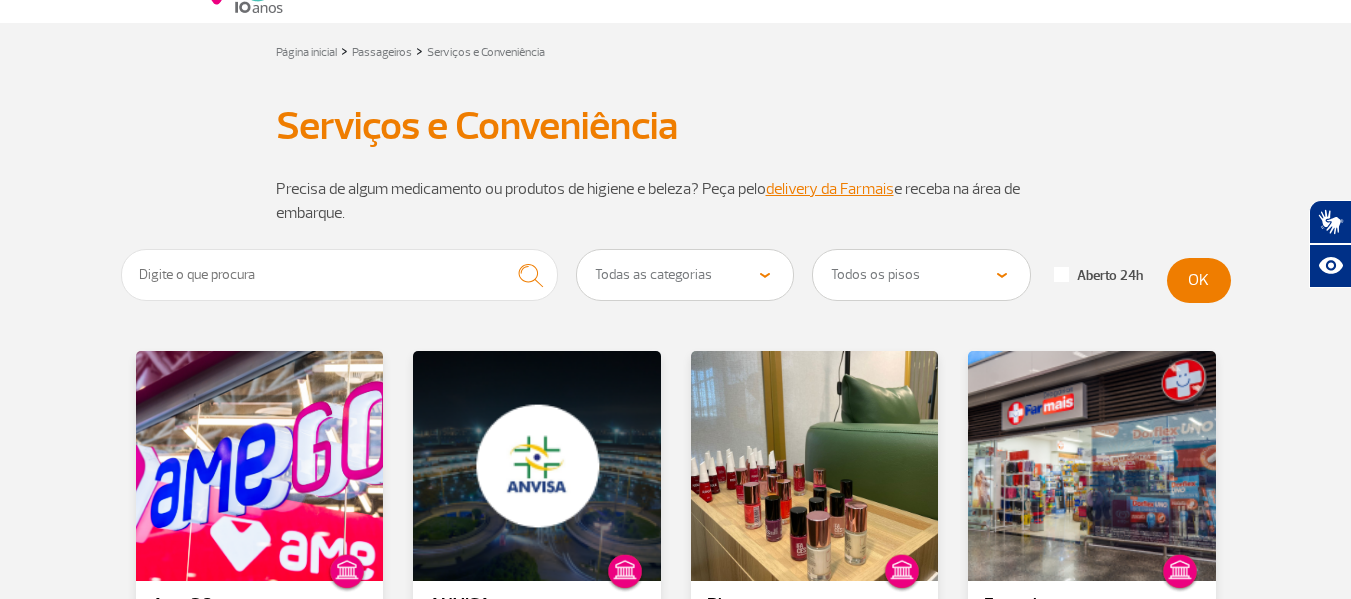 scroll, scrollTop: 0, scrollLeft: 0, axis: both 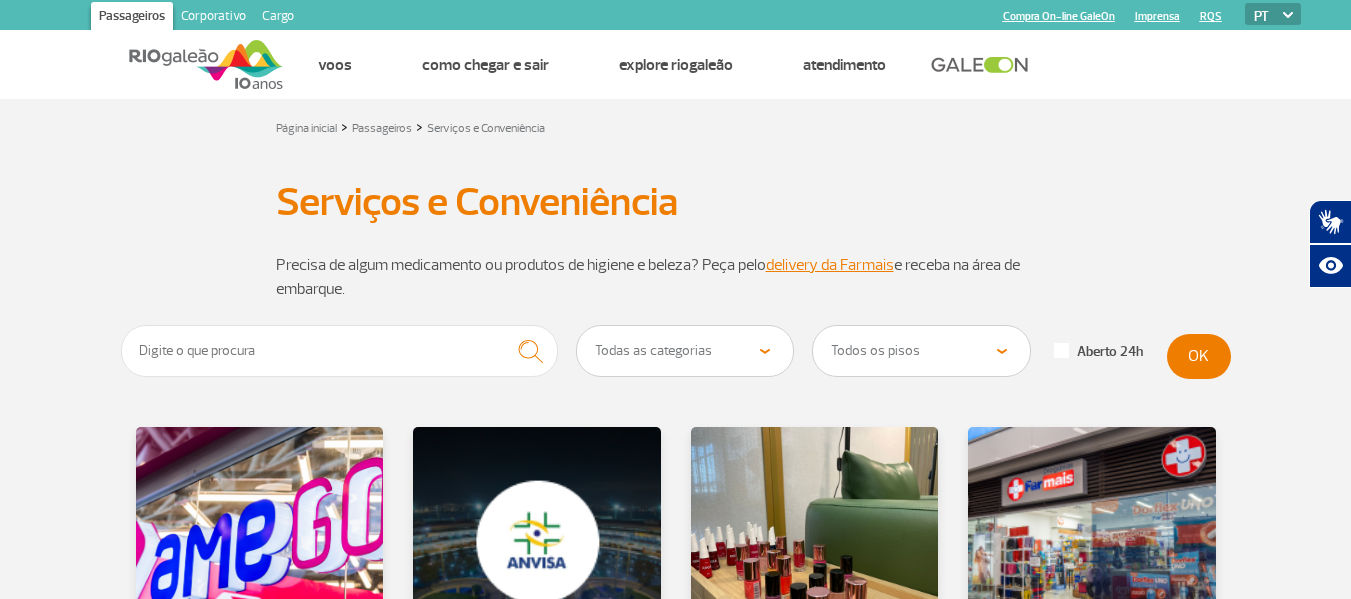 click on "Precisa de algum medicamento ou produtos de higiene e beleza? Peça pelo  delivery da Farmais  e receba na área de embarque." at bounding box center (675, 277) 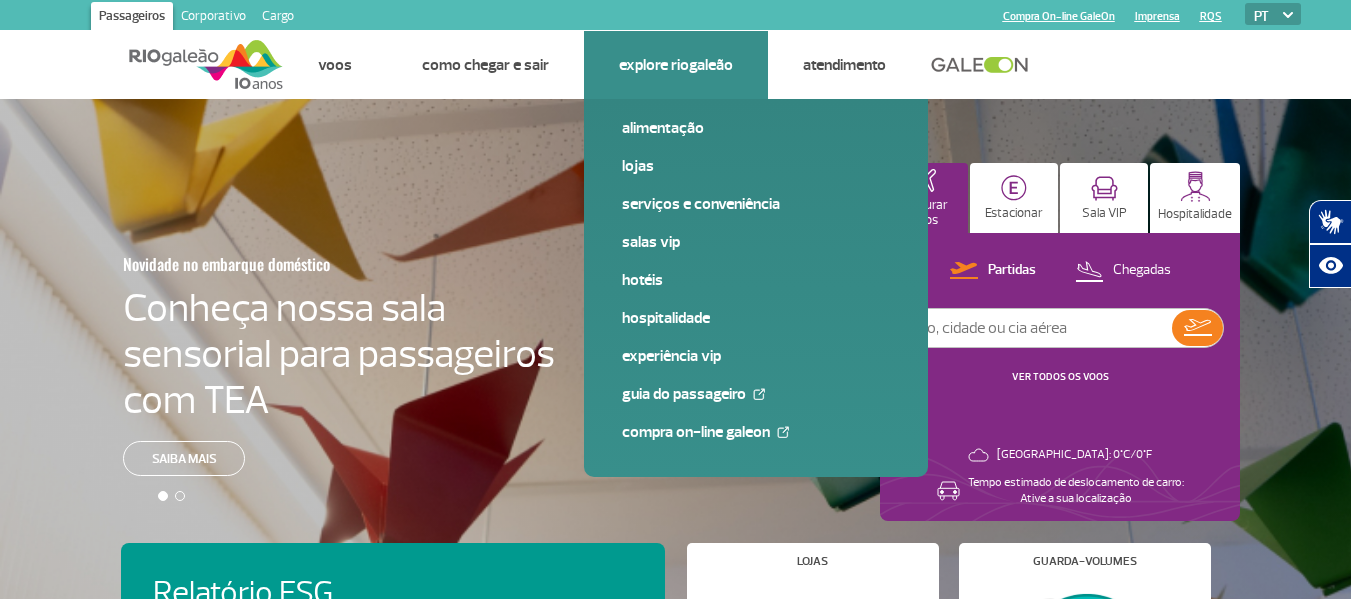 scroll, scrollTop: 0, scrollLeft: 0, axis: both 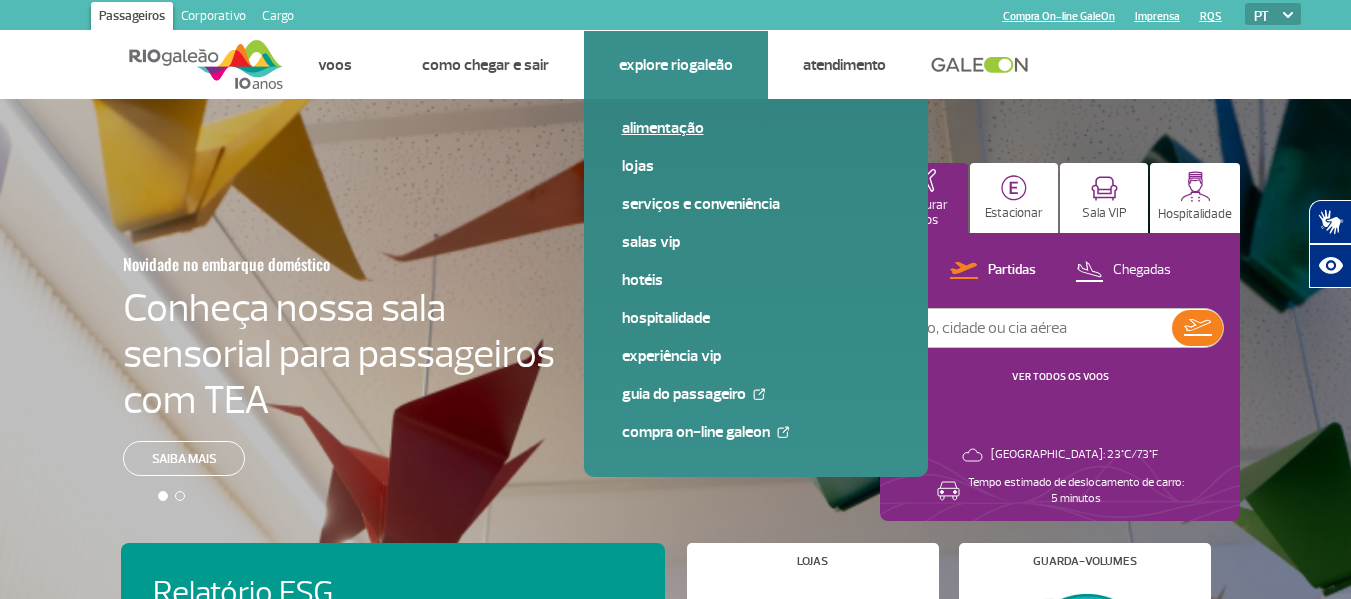 click on "Alimentação" at bounding box center (756, 128) 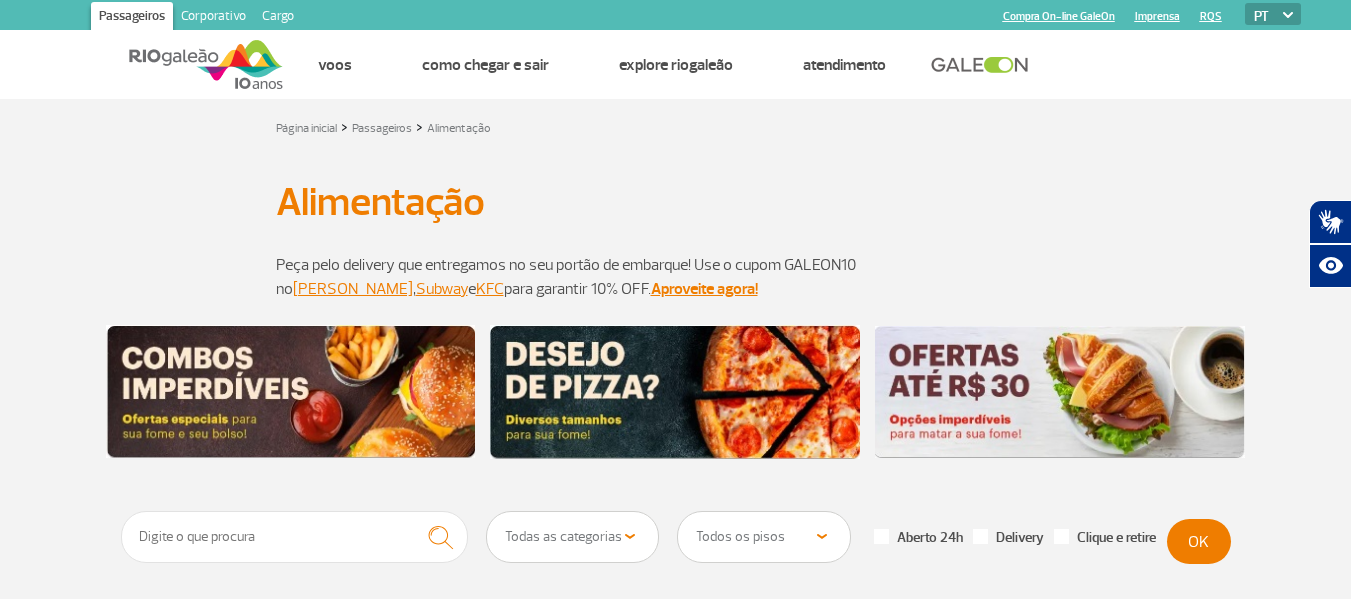 scroll, scrollTop: 0, scrollLeft: 0, axis: both 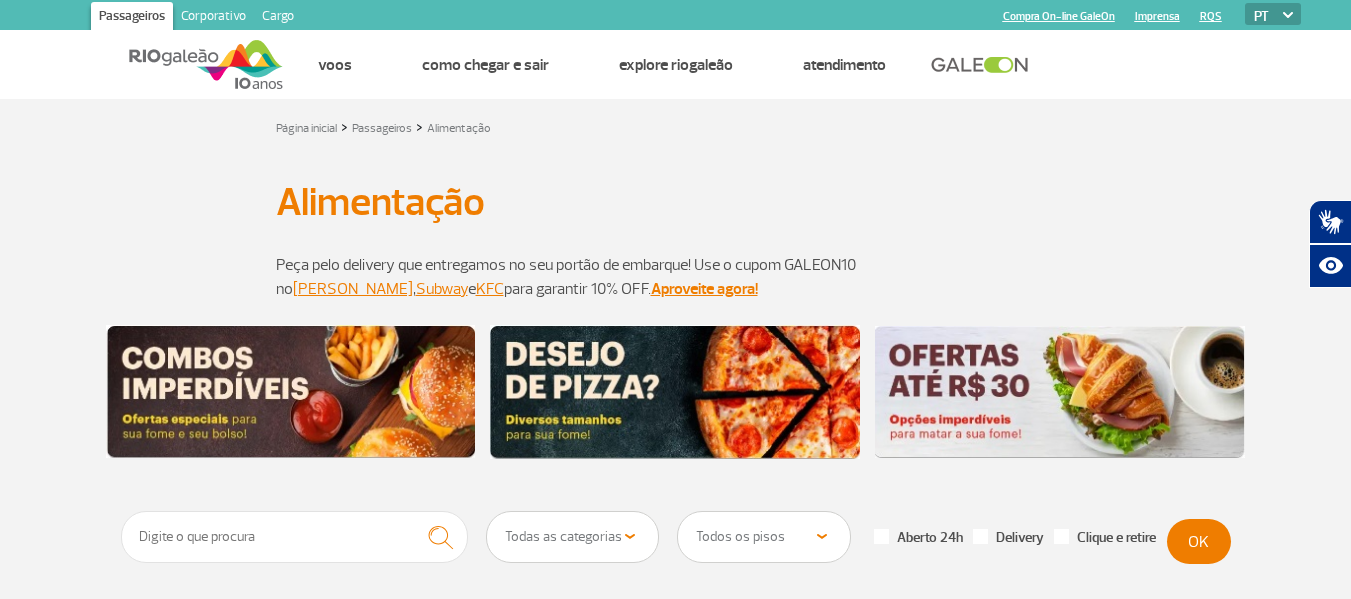 click on "Peça pelo delivery que entregamos no seu portão de embarque! Use o cupom GALEON10 no  Bob's ,  Subway  e  KFC  para garantir 10% OFF.  Aproveite agora!" at bounding box center (675, 277) 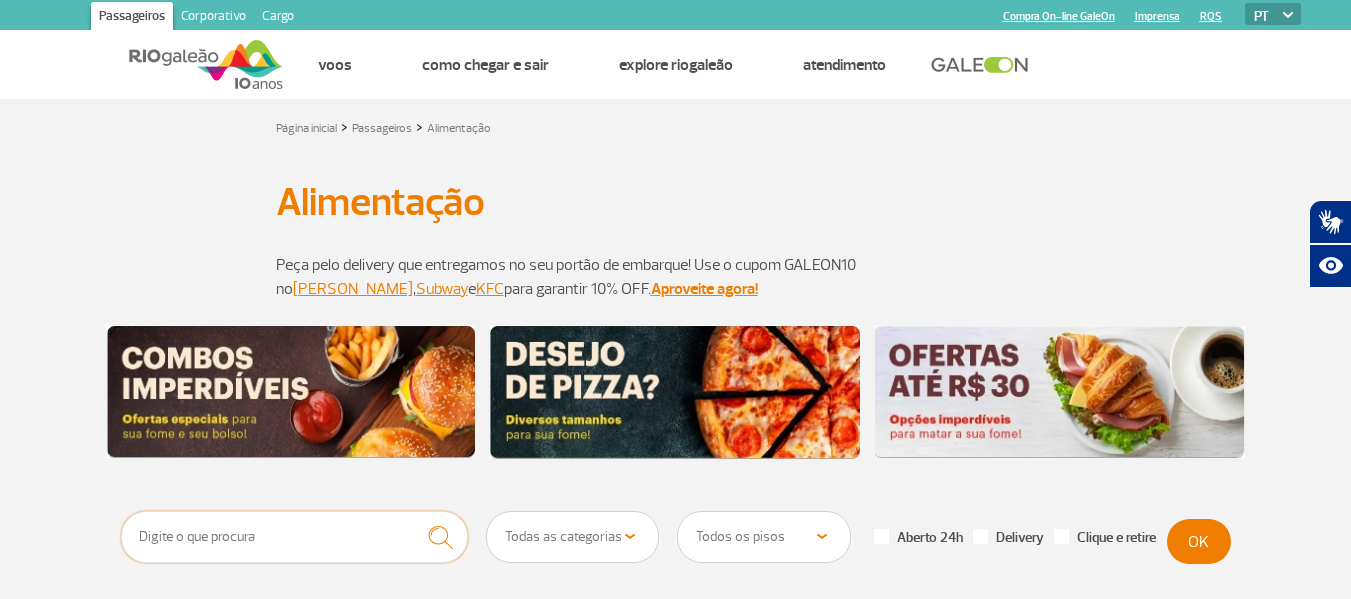 click at bounding box center (295, 537) 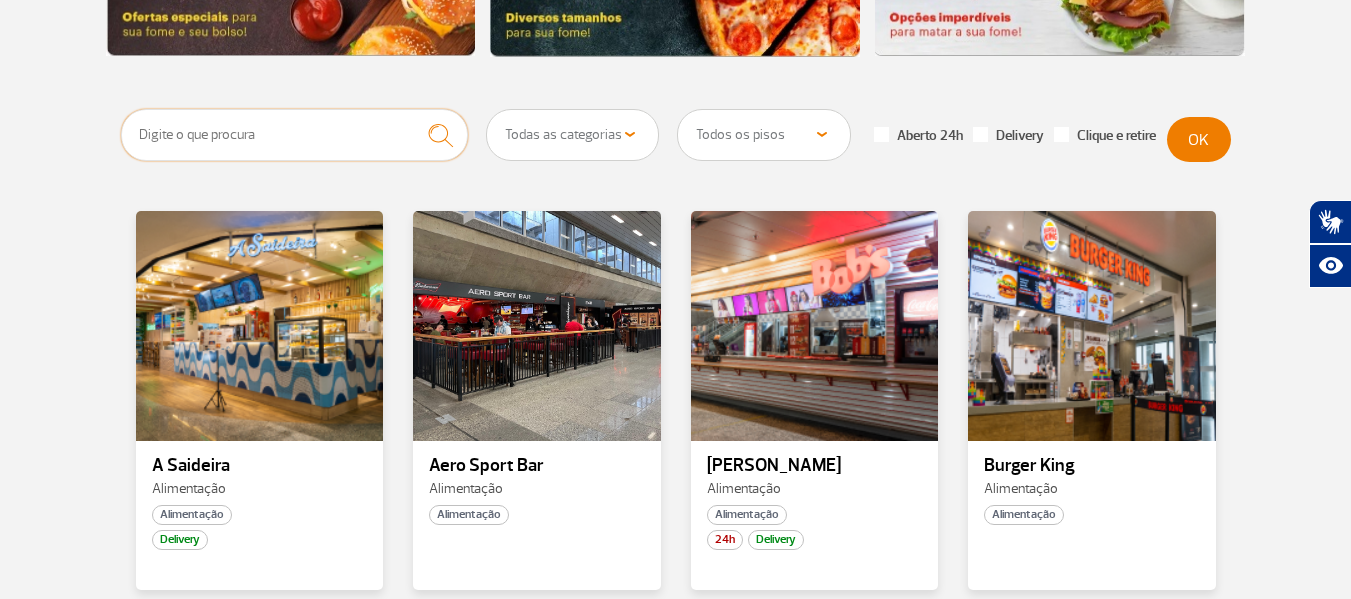 scroll, scrollTop: 600, scrollLeft: 0, axis: vertical 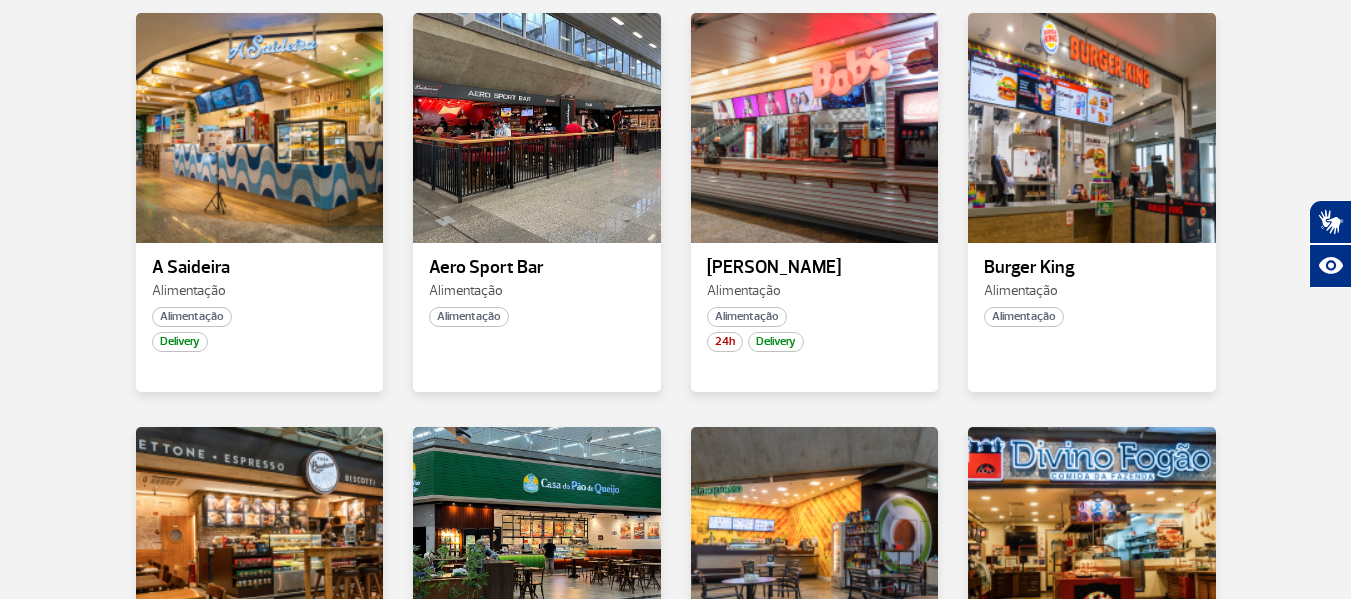 click on "Todas as categorias Cafeteria Fast Food Restaurante Todos os pisos Área Pública (antes do Raio-X) Desembarque Área Pública Desembarque Internacional Embarque Área Pública (antes do Raio-X) Embarque Doméstico Embarque Internacional Pátio Desembarque Nacional (Doméstico)  Aberto 24h   Delivery   Clique e retire  OK A Saideira Alimentação Alimentação Delivery Aero Sport Bar Alimentação Alimentação Bob's Alimentação Alimentação 24h Delivery Burger King Alimentação Alimentação Casa Bauducco Alimentação Alimentação 24h Casa do Pão de Queijo Alimentação Alimentação 24h Delivery Deltaexpresso Café Alimentação Alimentação 24h Delivery Divino Fogão Alimentação Alimentação Empanadas y Tal Alimentação Alimentação Fini Alimentação Alimentação Freddo Alimentação Alimentação Galeão Coffee Shop Alimentação Alimentação 24h  Ver mais" at bounding box center (675, 668) 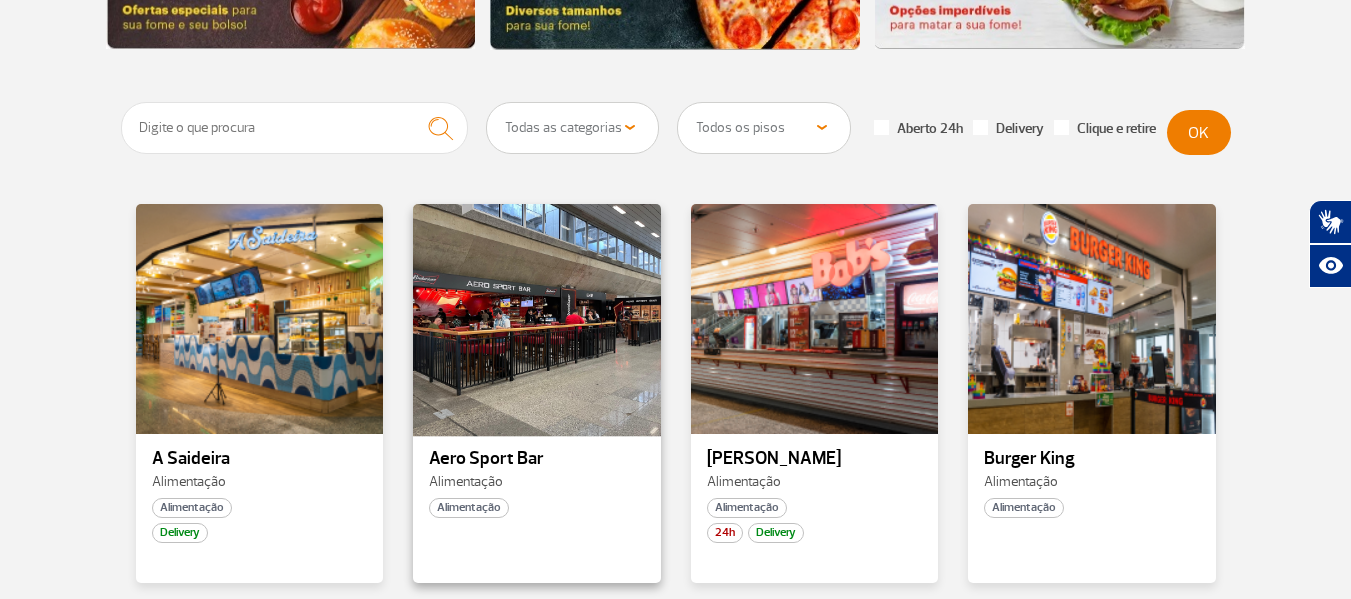scroll, scrollTop: 400, scrollLeft: 0, axis: vertical 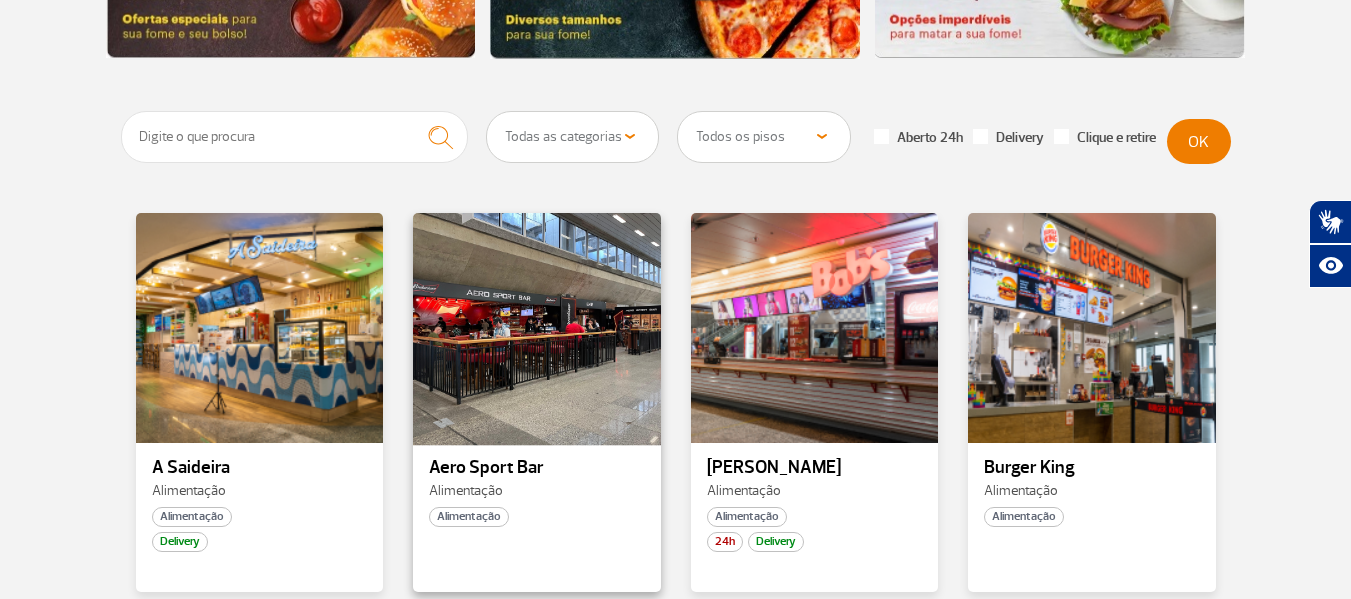 click at bounding box center (537, 327) 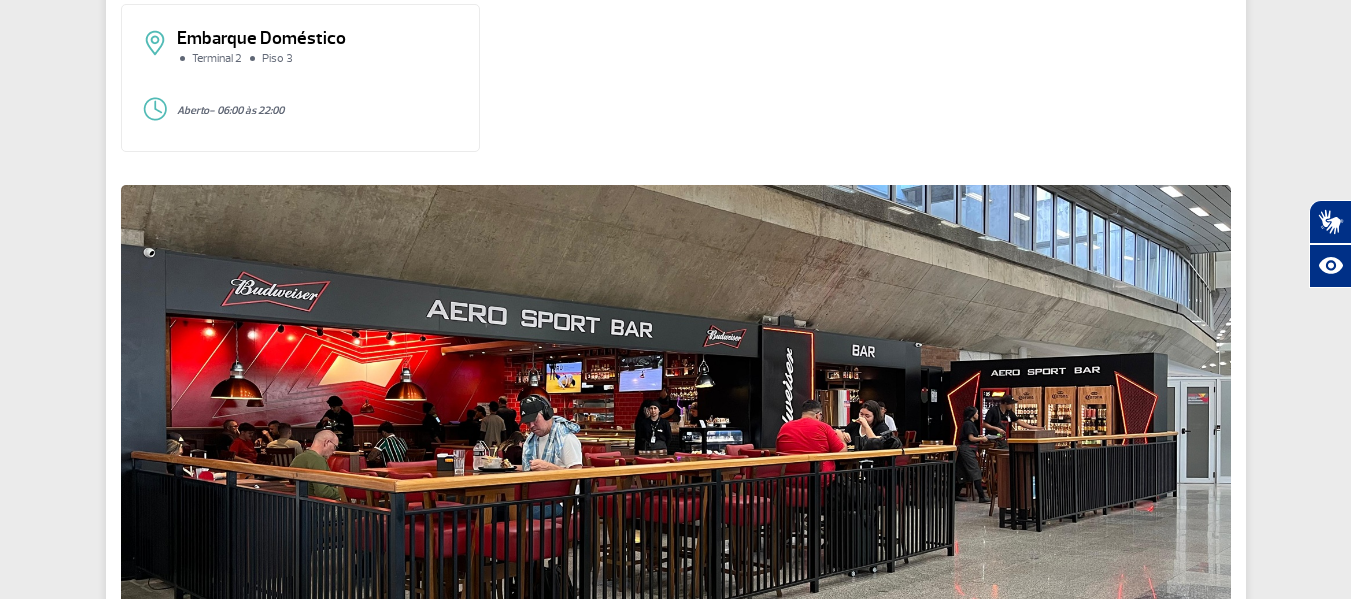 scroll, scrollTop: 0, scrollLeft: 0, axis: both 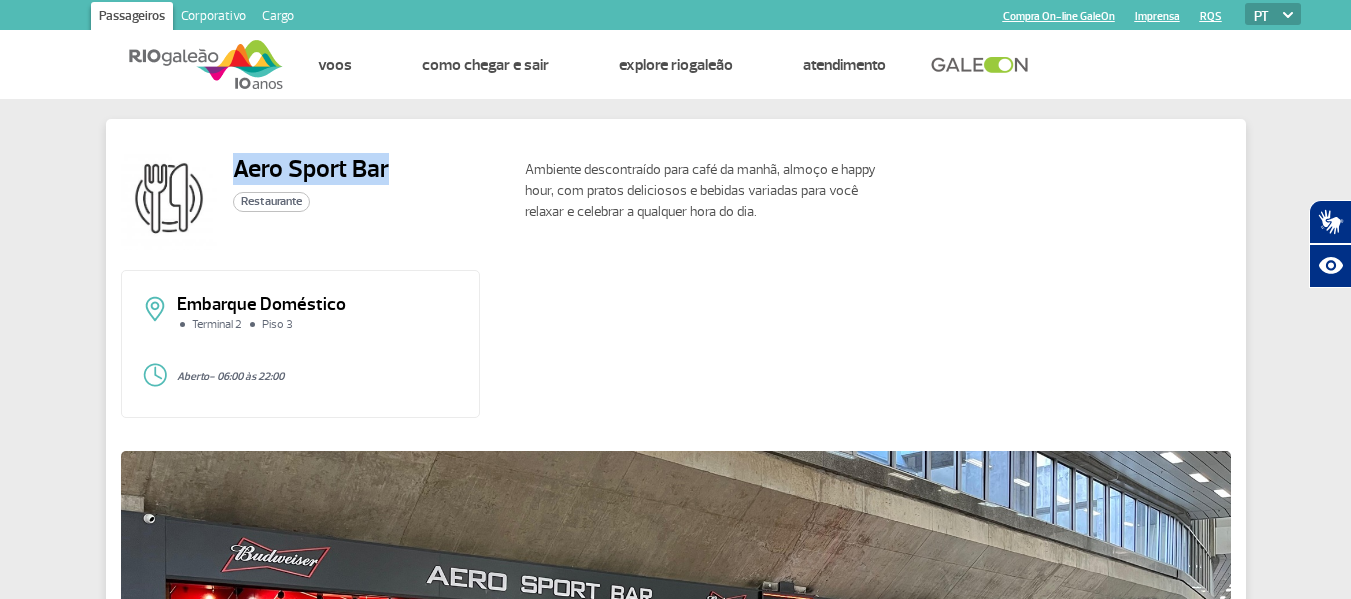 drag, startPoint x: 355, startPoint y: 173, endPoint x: 398, endPoint y: 176, distance: 43.104523 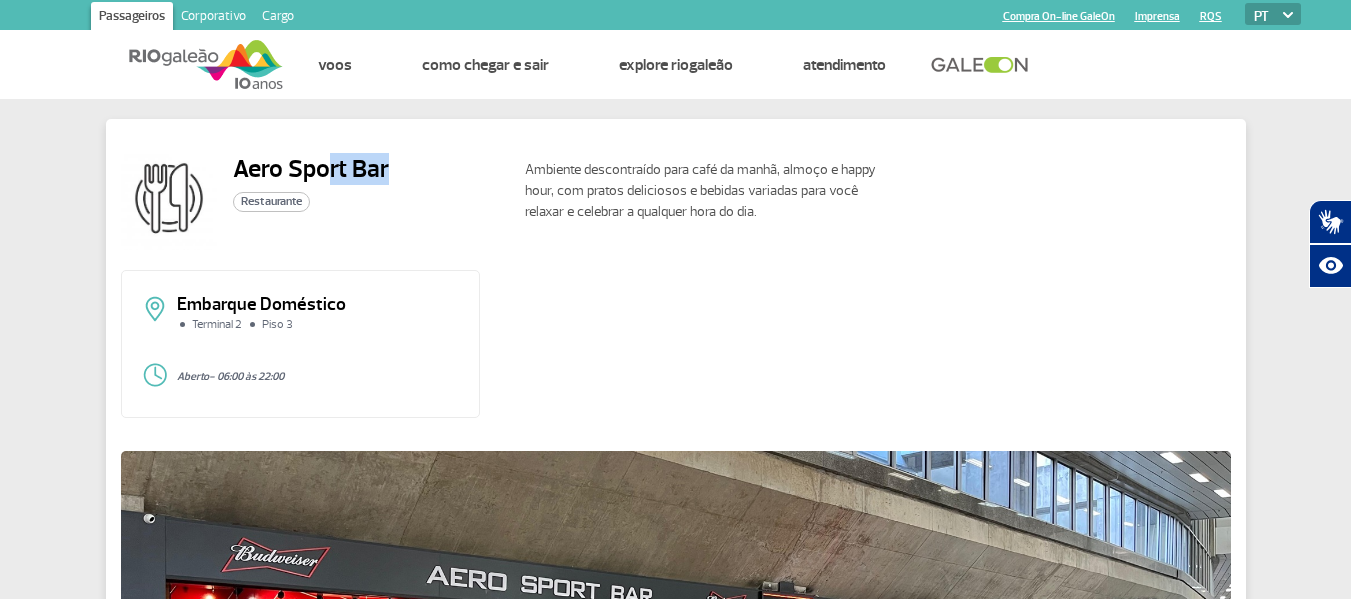drag, startPoint x: 327, startPoint y: 163, endPoint x: 463, endPoint y: 171, distance: 136.23509 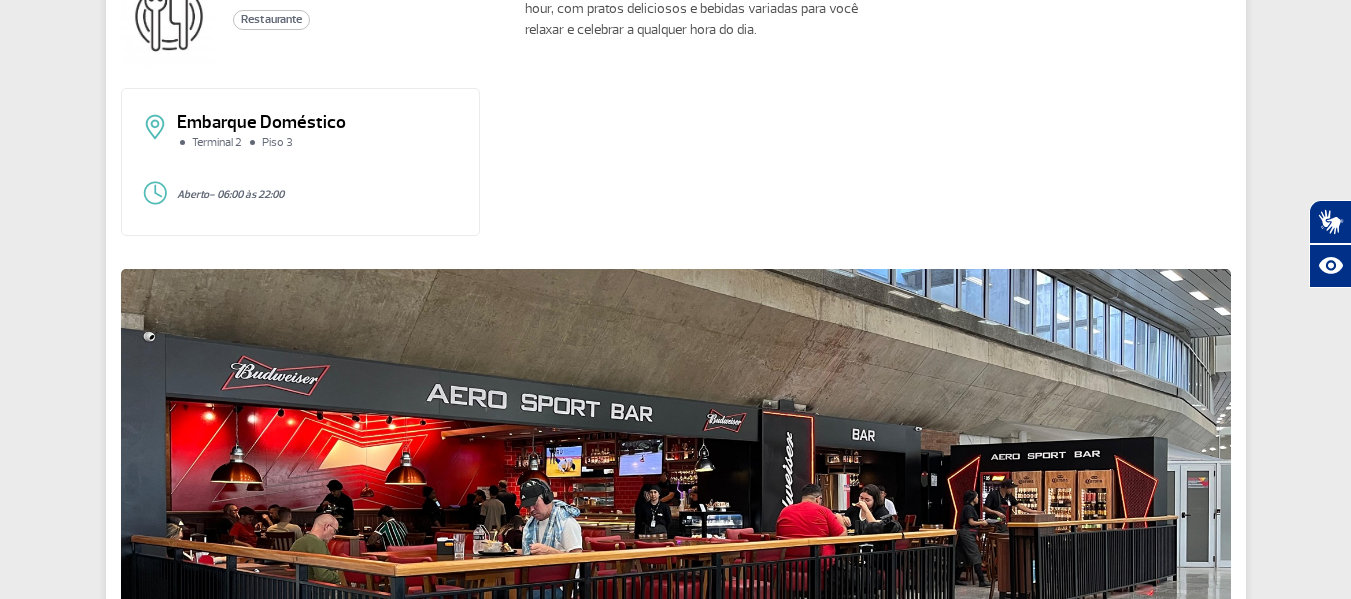 scroll, scrollTop: 100, scrollLeft: 0, axis: vertical 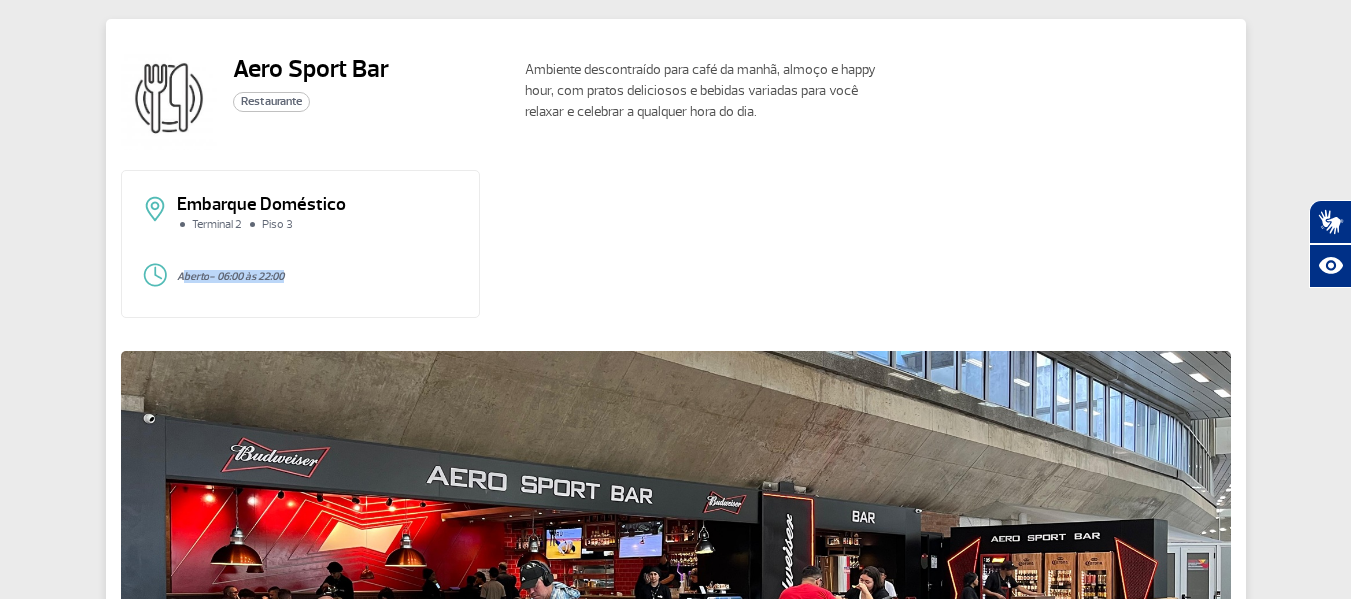 drag, startPoint x: 200, startPoint y: 276, endPoint x: 287, endPoint y: 303, distance: 91.09336 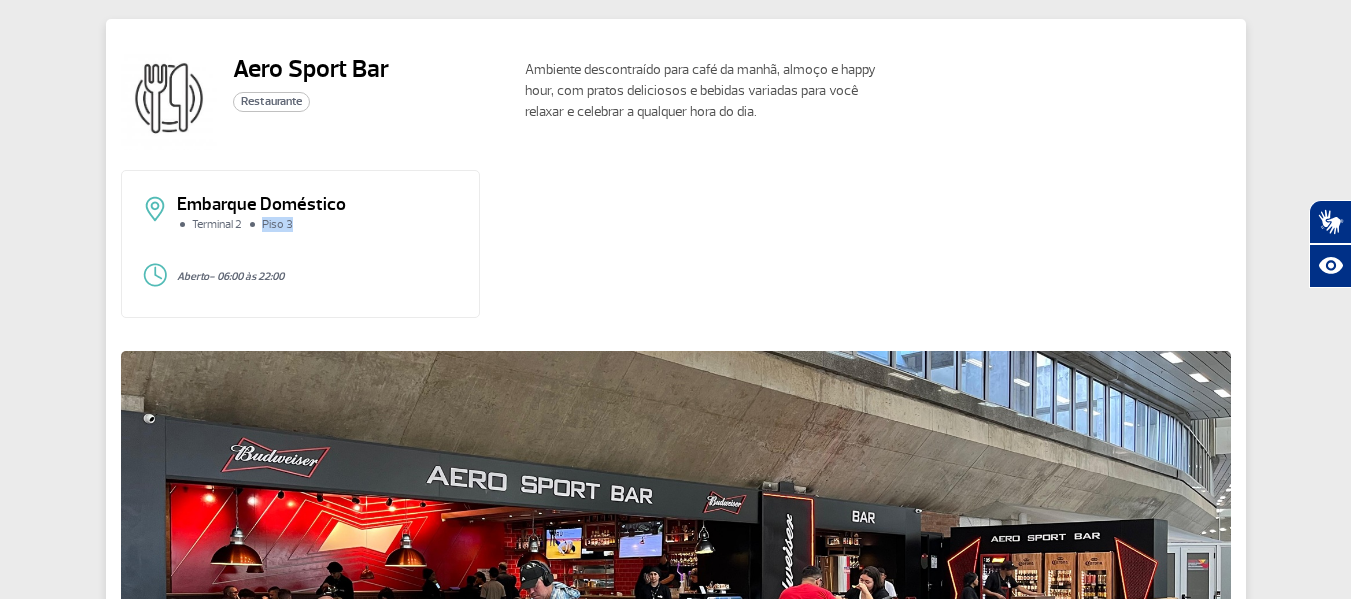 drag, startPoint x: 337, startPoint y: 242, endPoint x: 356, endPoint y: 246, distance: 19.416489 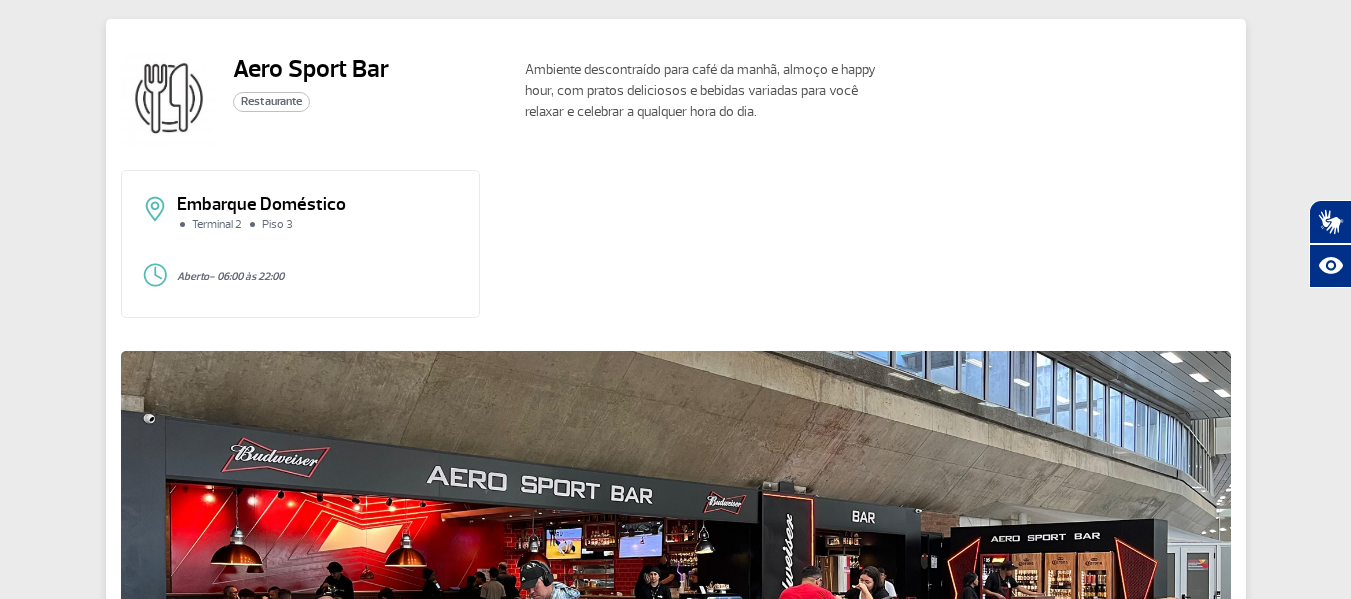 click on "Embarque Doméstico Terminal 2 Piso 3" 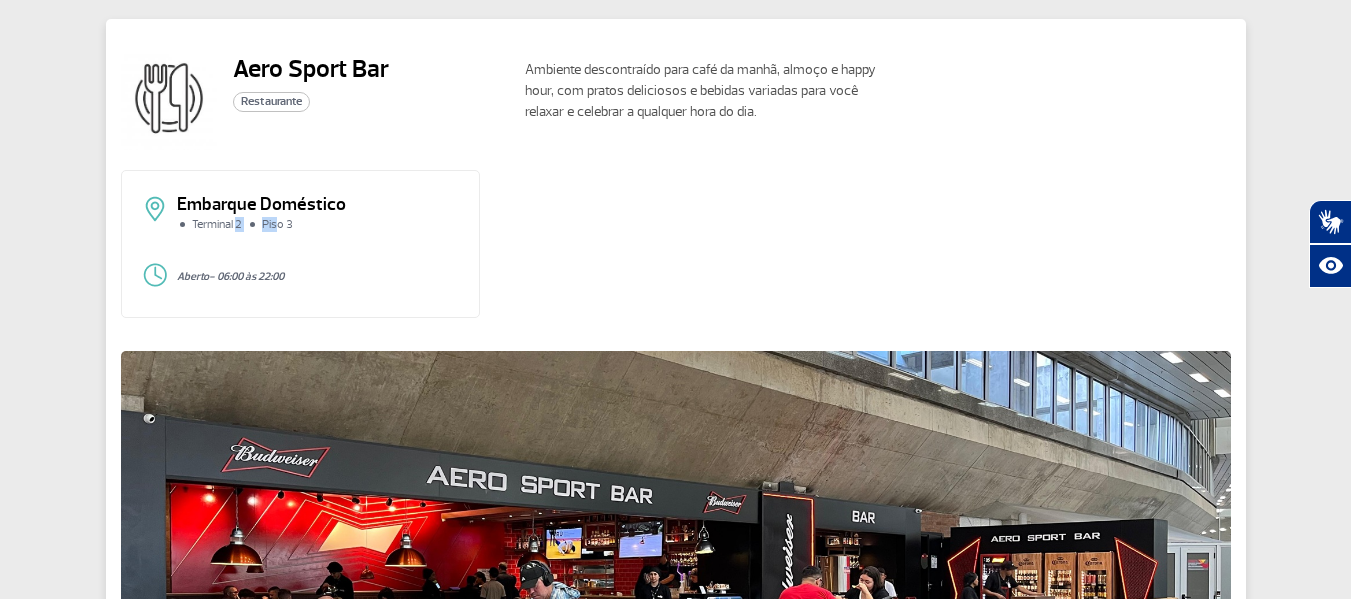 drag, startPoint x: 238, startPoint y: 233, endPoint x: 334, endPoint y: 234, distance: 96.00521 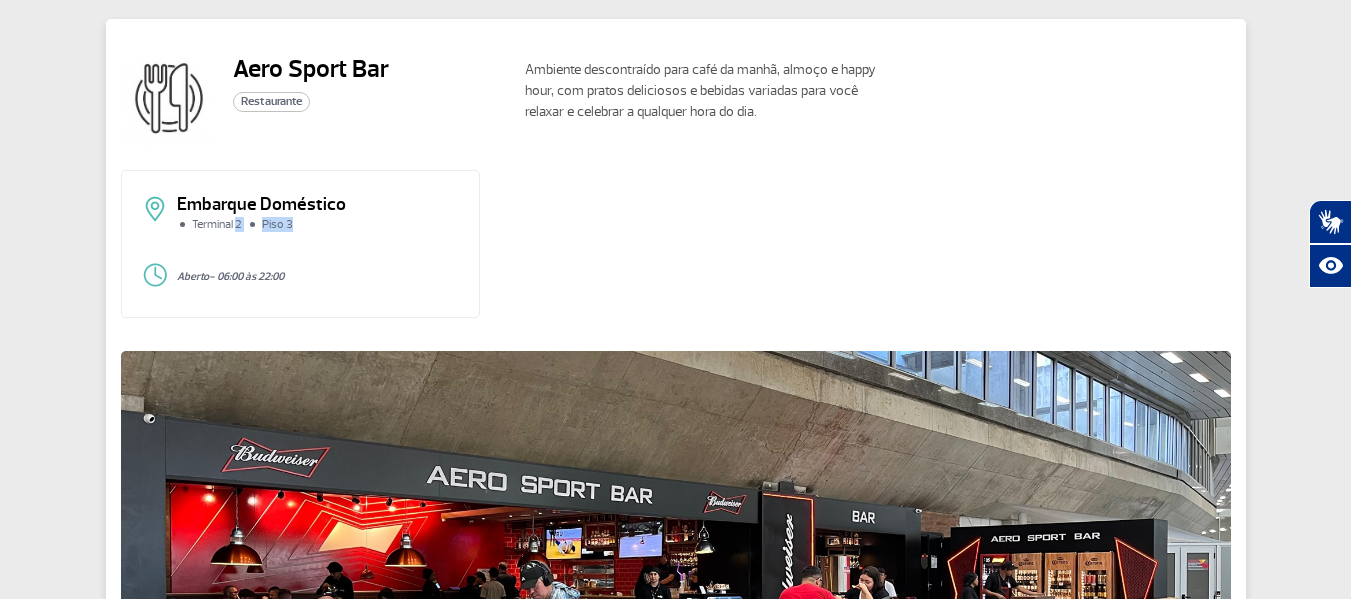 click on "Embarque Doméstico Terminal 2 Piso 3" 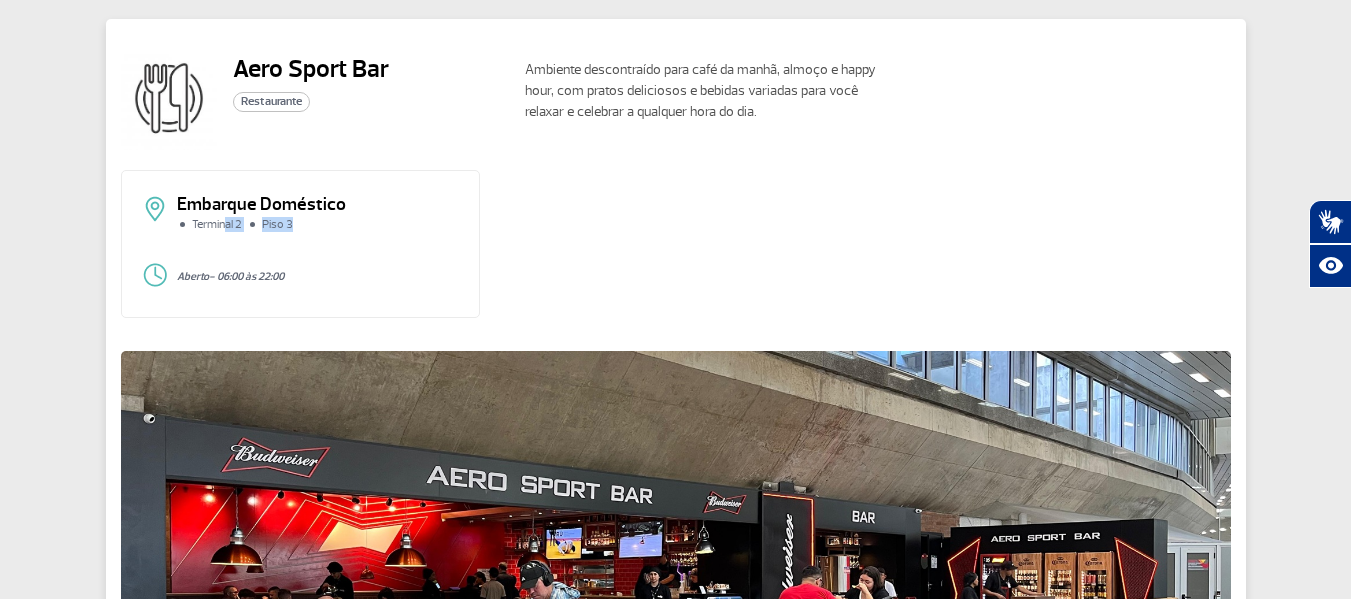drag, startPoint x: 226, startPoint y: 221, endPoint x: 333, endPoint y: 221, distance: 107 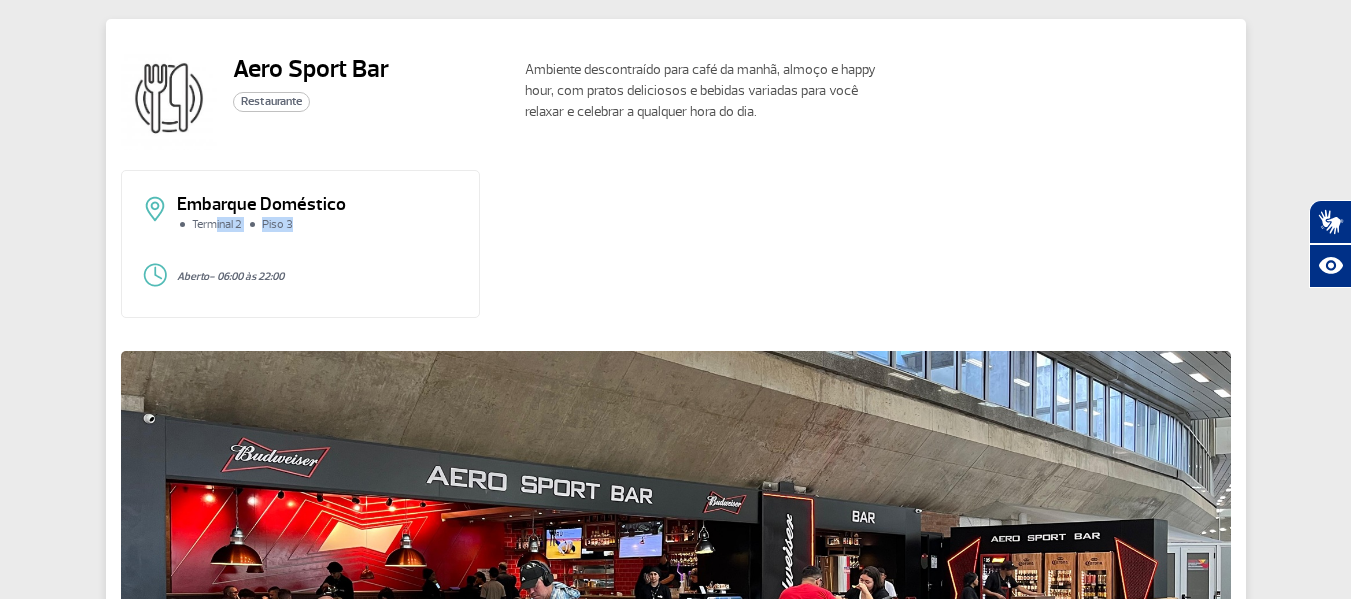 drag, startPoint x: 218, startPoint y: 224, endPoint x: 376, endPoint y: 244, distance: 159.26079 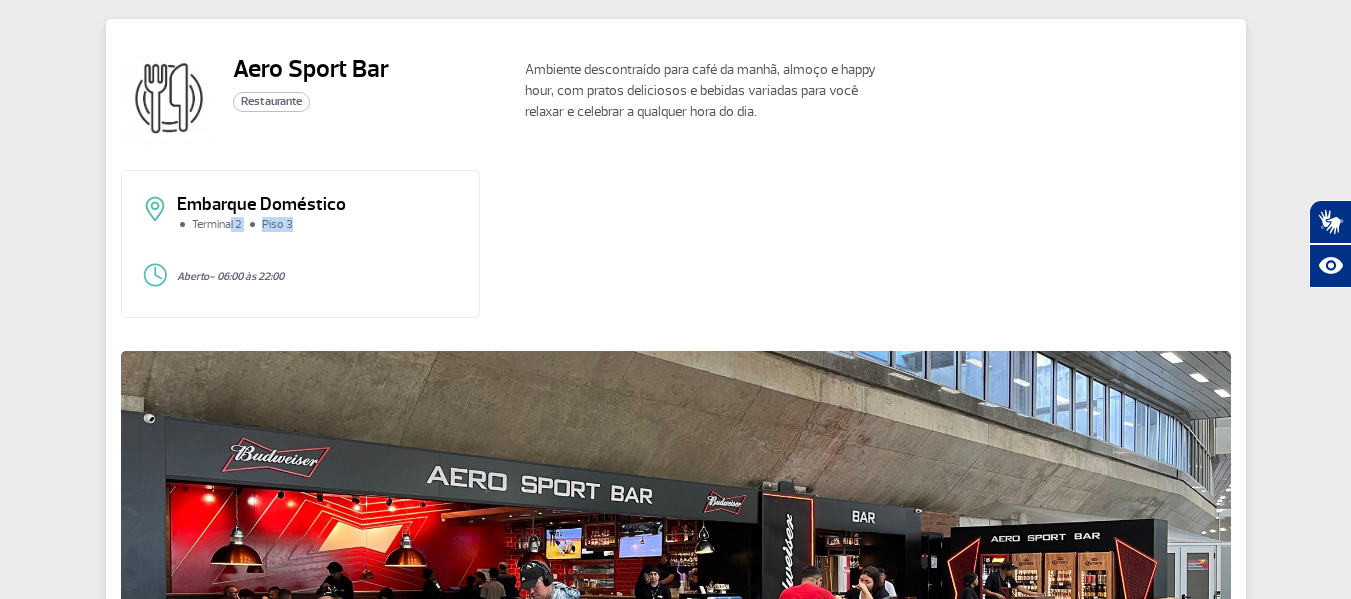 drag, startPoint x: 229, startPoint y: 233, endPoint x: 347, endPoint y: 241, distance: 118.270874 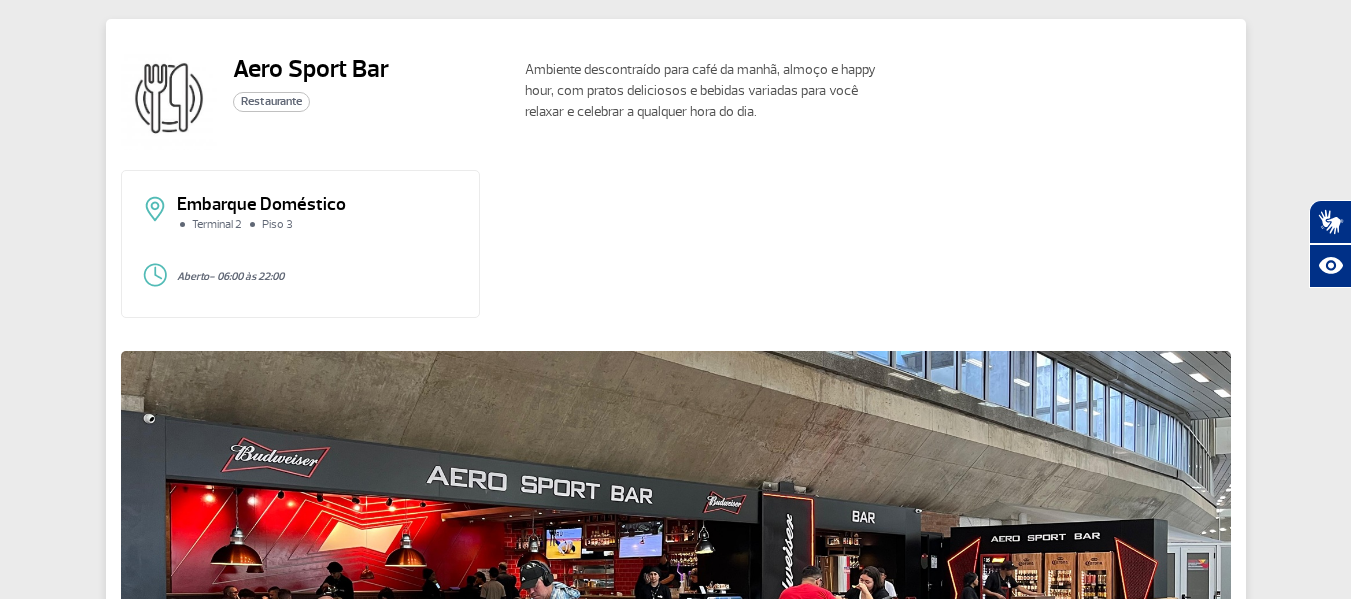 drag, startPoint x: 251, startPoint y: 220, endPoint x: 354, endPoint y: 228, distance: 103.31021 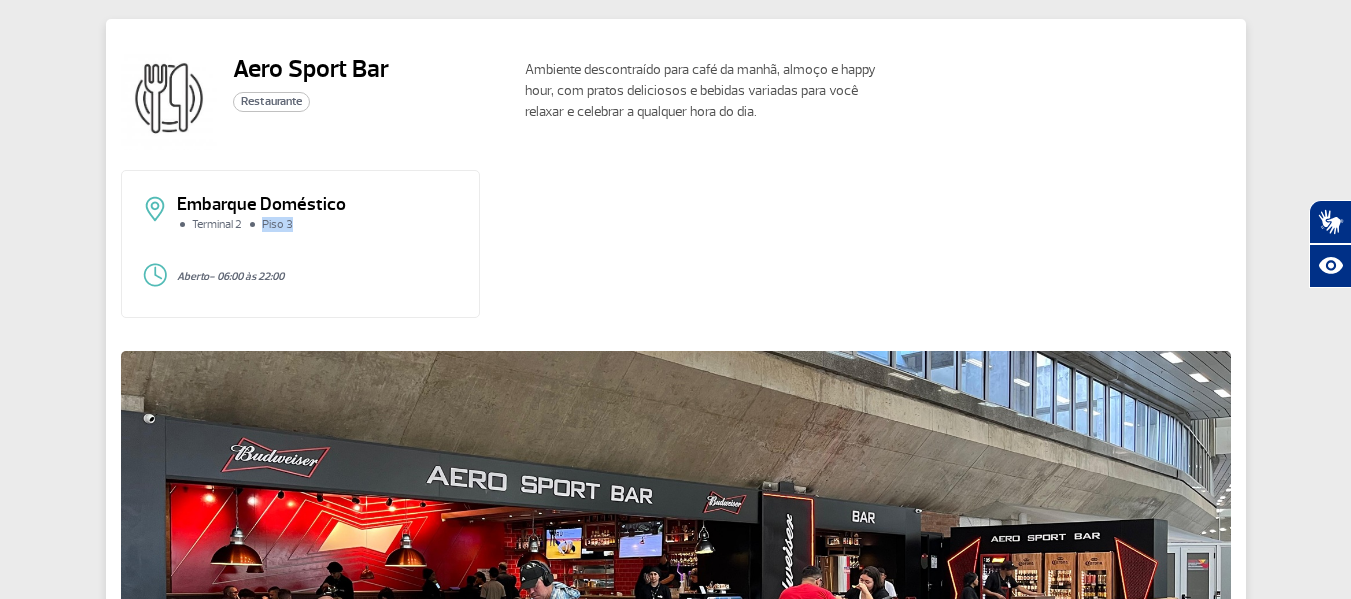 click on "Terminal 2 Piso 3" 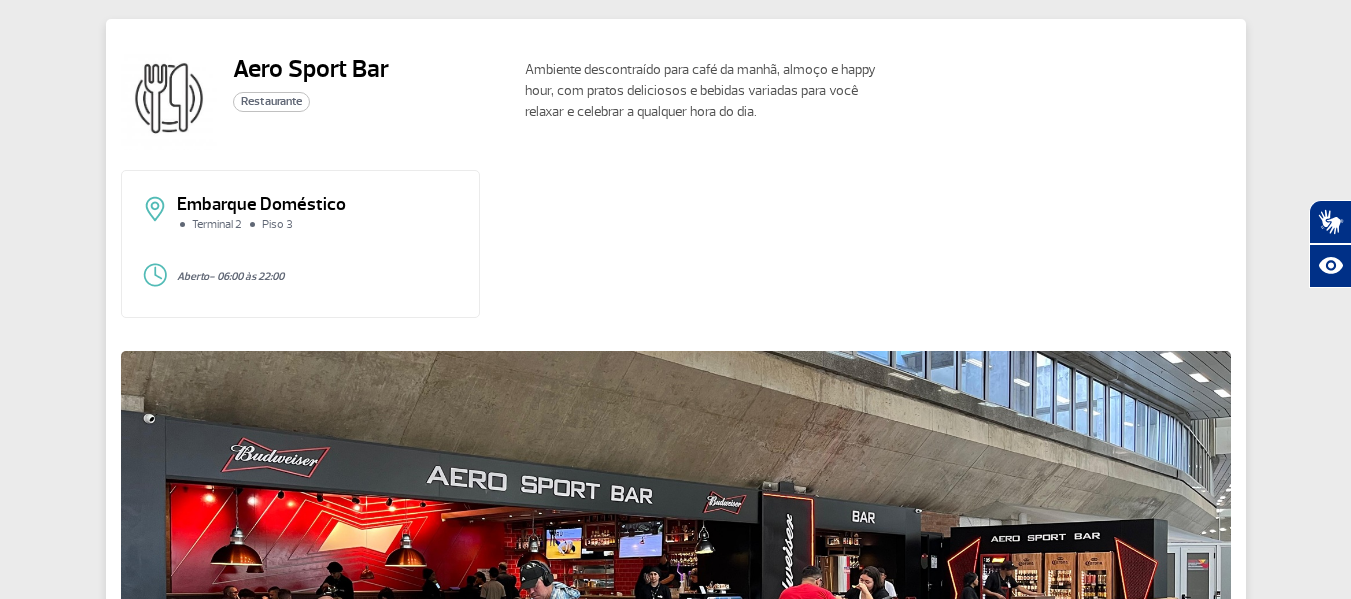 click on "Embarque Doméstico Terminal 2 Piso 3 Aberto  - 06:00 às 22:00" 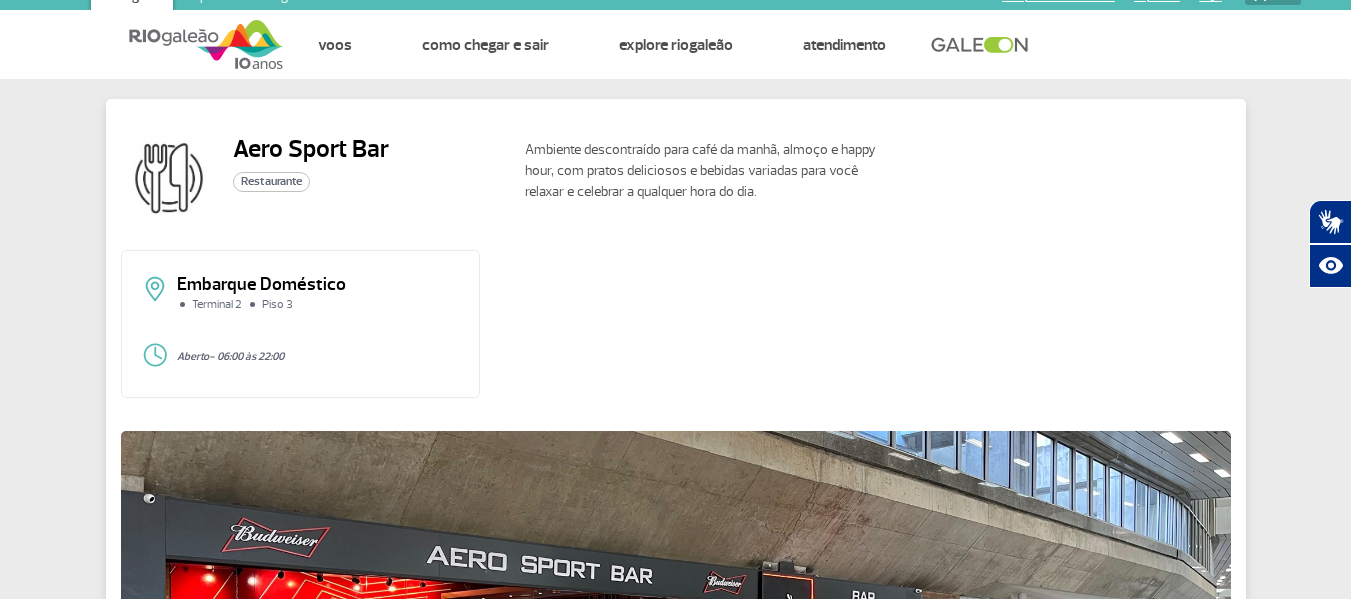 scroll, scrollTop: 26, scrollLeft: 0, axis: vertical 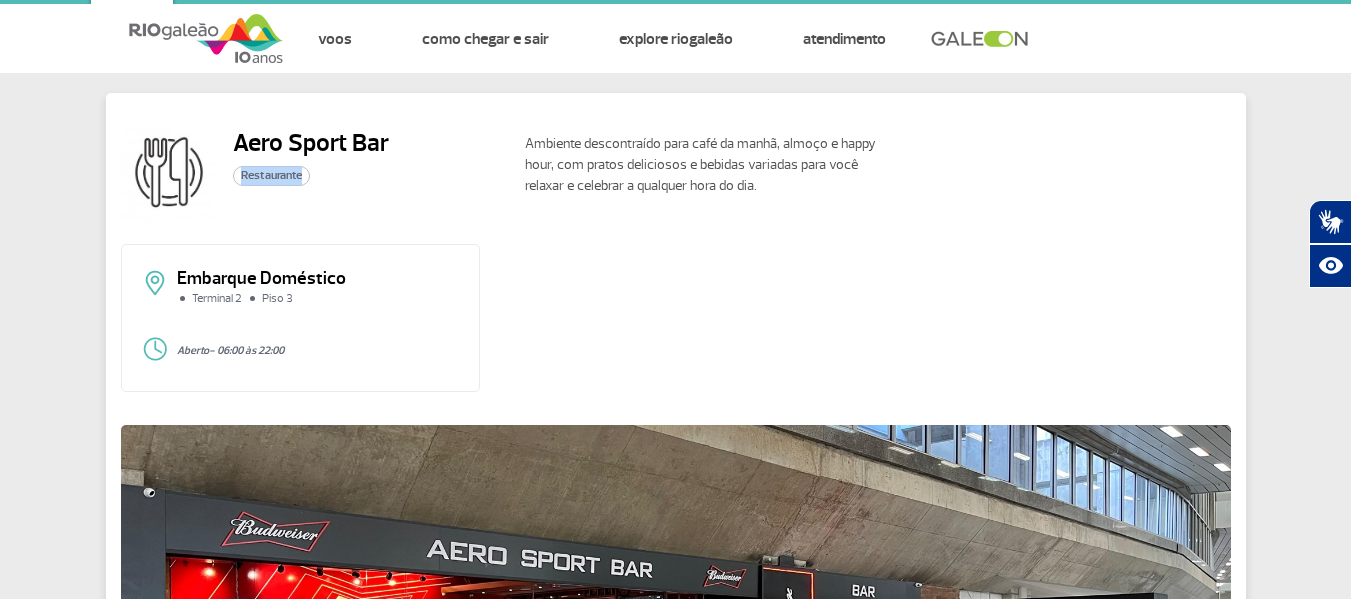 drag, startPoint x: 253, startPoint y: 174, endPoint x: 308, endPoint y: 178, distance: 55.145264 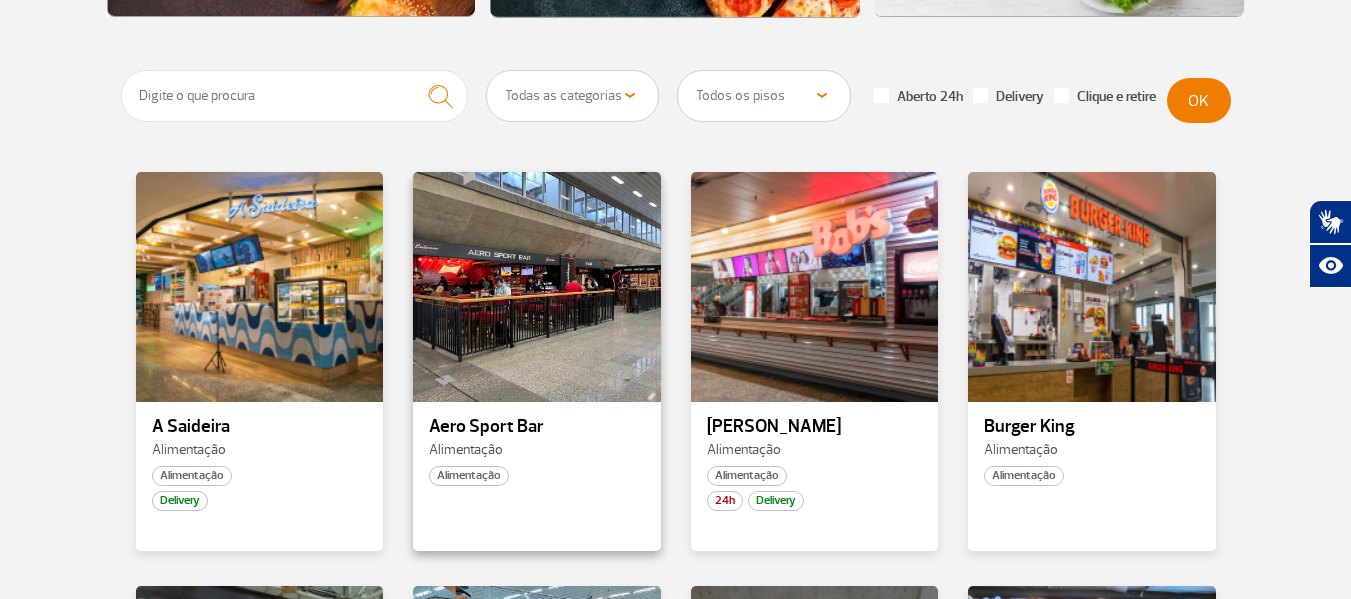 scroll, scrollTop: 500, scrollLeft: 0, axis: vertical 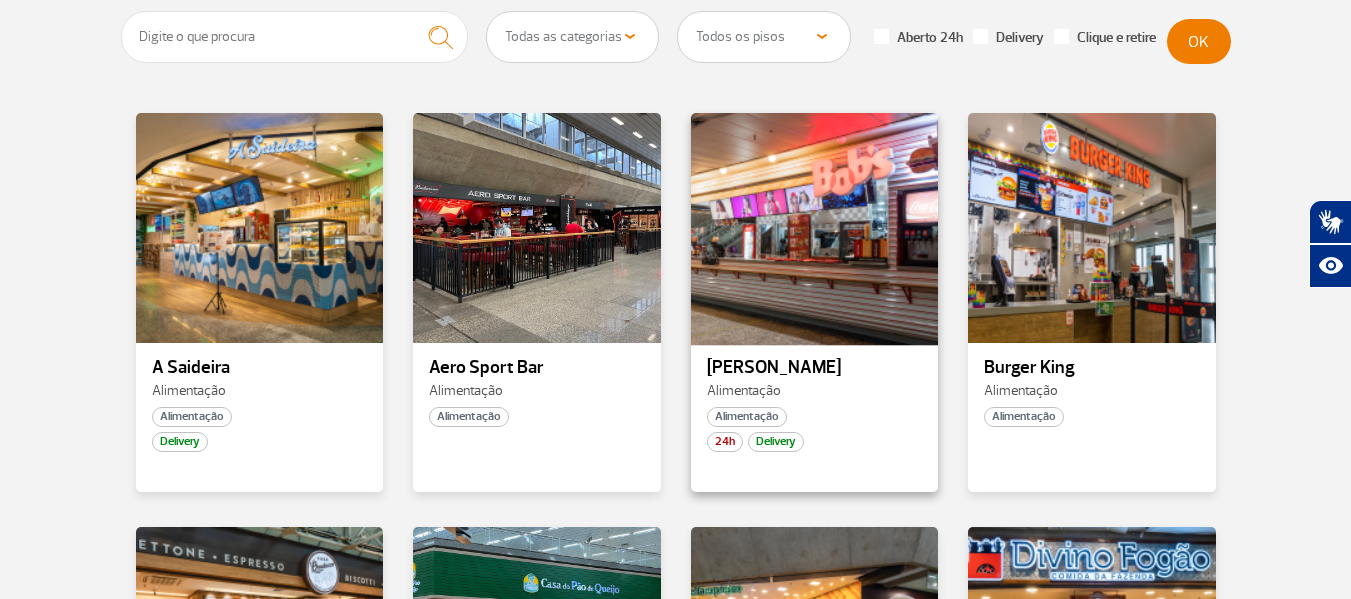 drag, startPoint x: 788, startPoint y: 186, endPoint x: 720, endPoint y: 156, distance: 74.323616 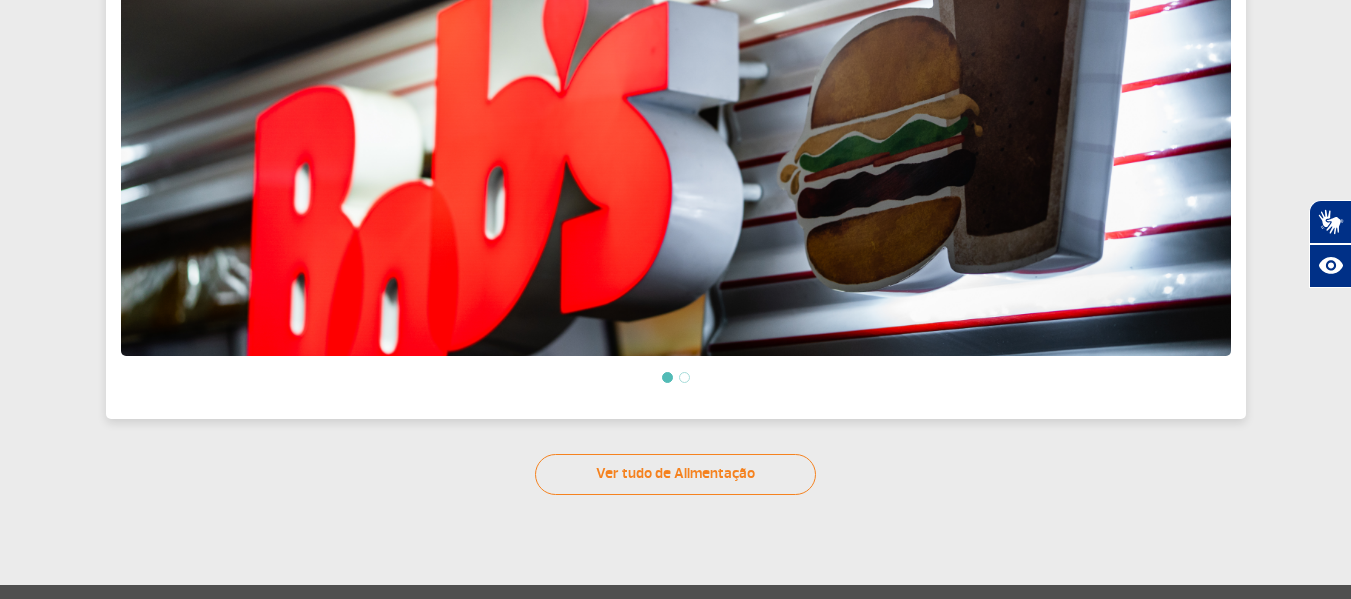 scroll, scrollTop: 645, scrollLeft: 0, axis: vertical 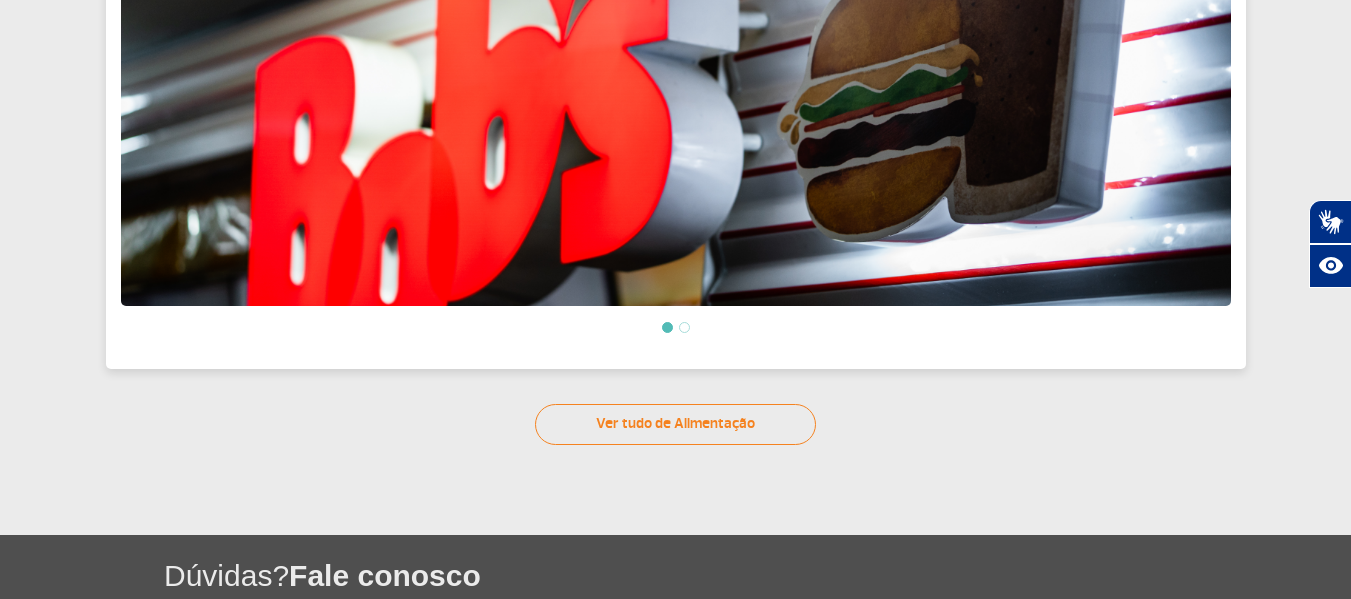 click 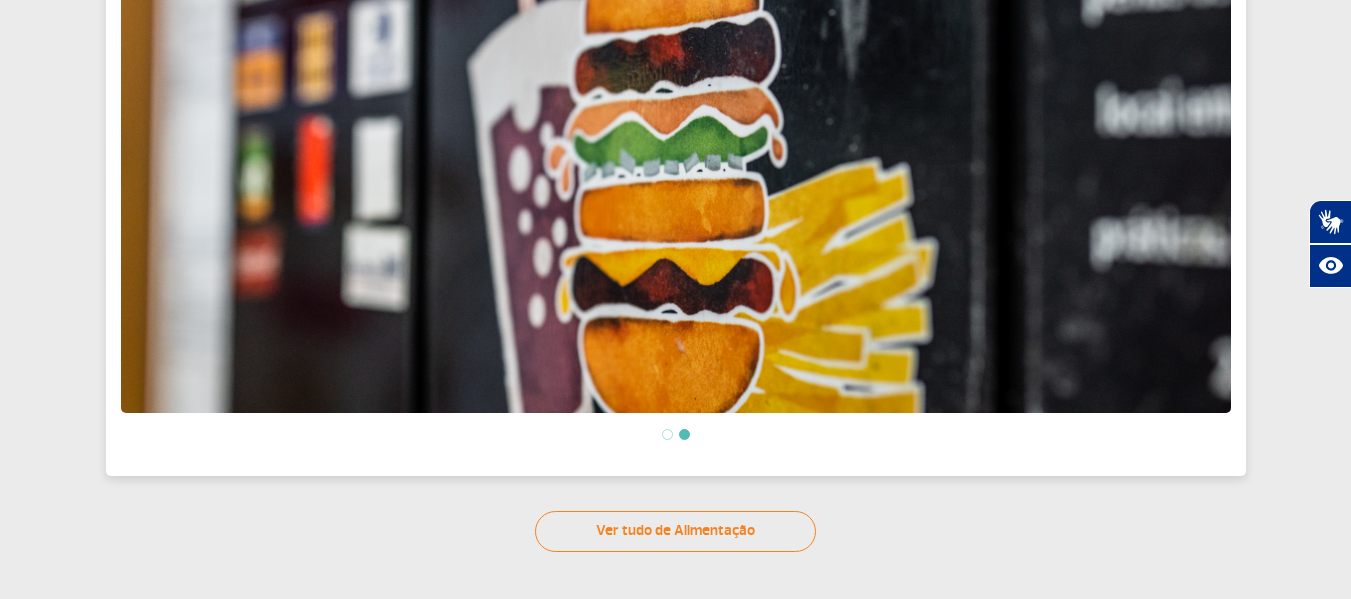 scroll, scrollTop: 845, scrollLeft: 0, axis: vertical 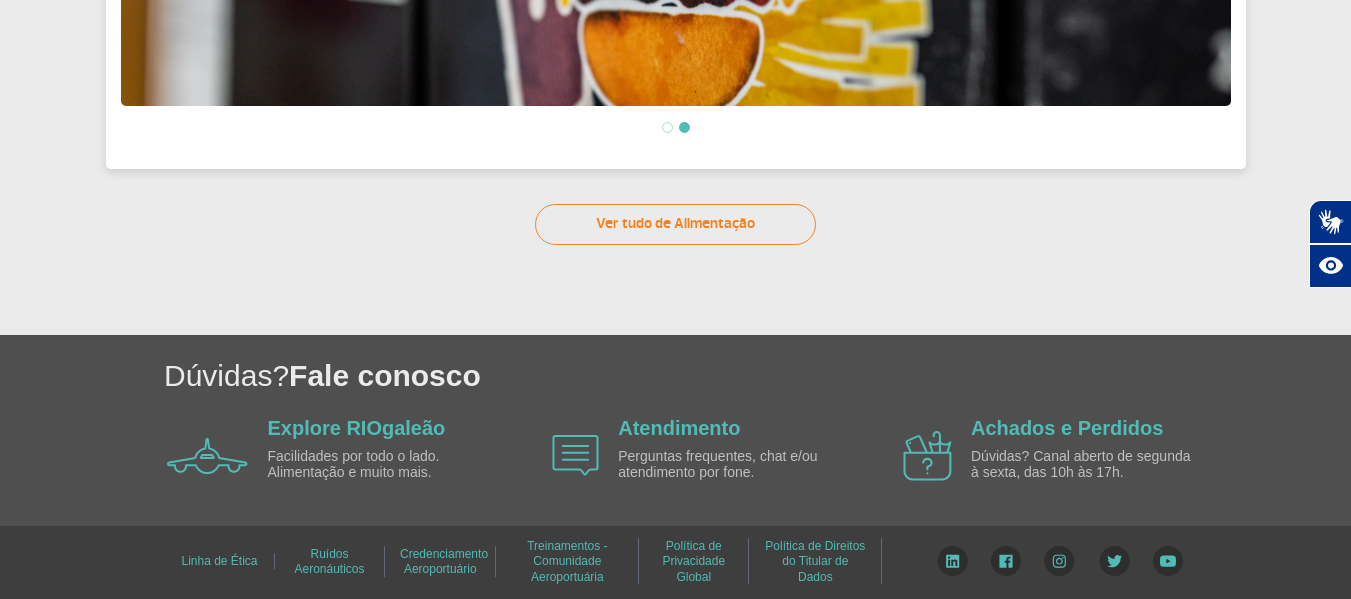 click 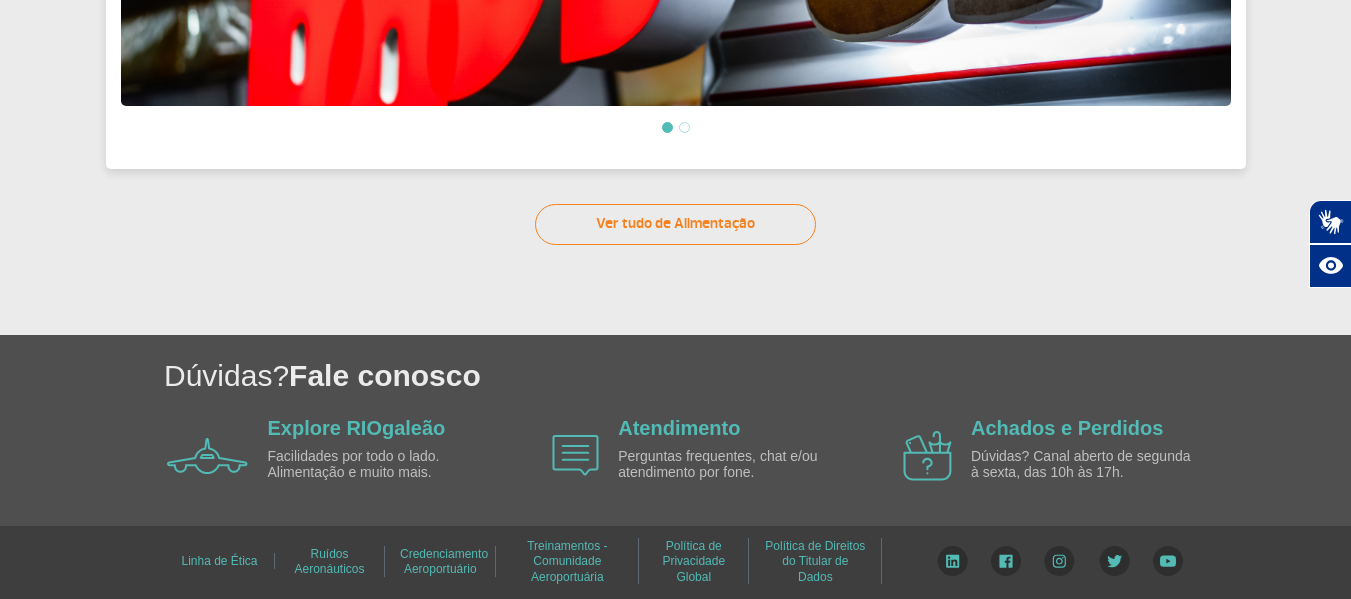 click on "Bob's Fast Food 24H Delivery A querida lancheria brasileira espera por você com hambúrgueres, petiscos e bebidas, tudo isso em um ambiente familiar e agradável. Área Pública (antes do Raio-X) Terminal 2 Piso 1 Mezanino Aberto 24h Previous Next Ver tudo de Alimentação" 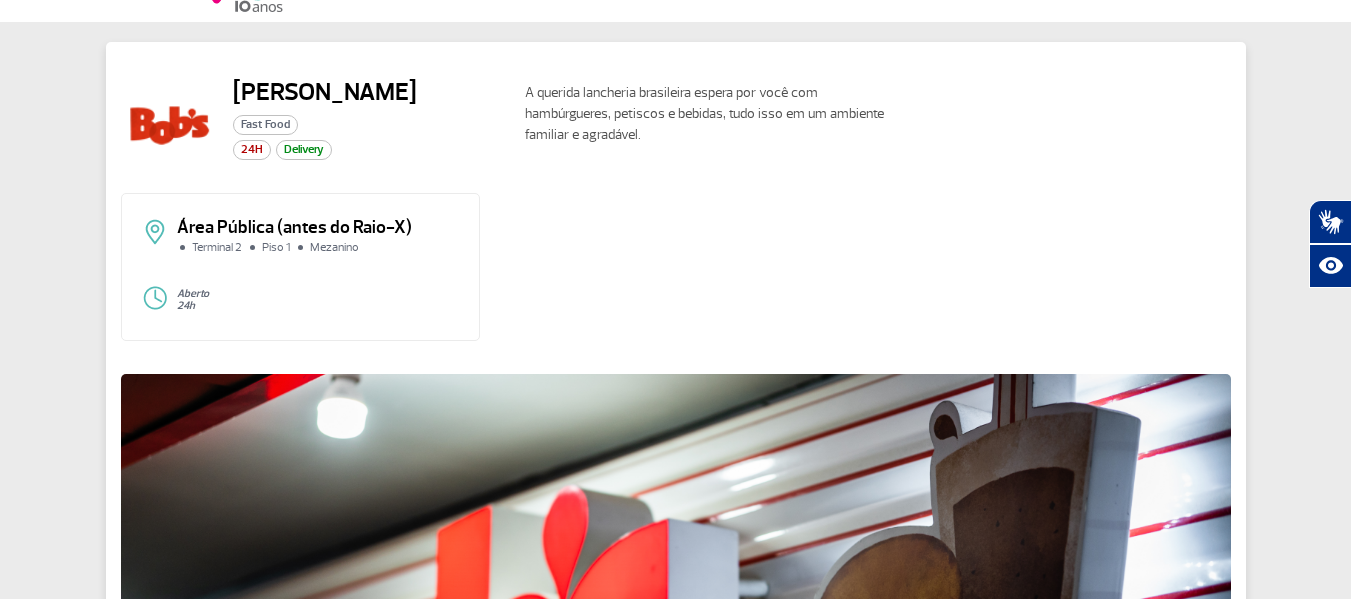 scroll, scrollTop: 0, scrollLeft: 0, axis: both 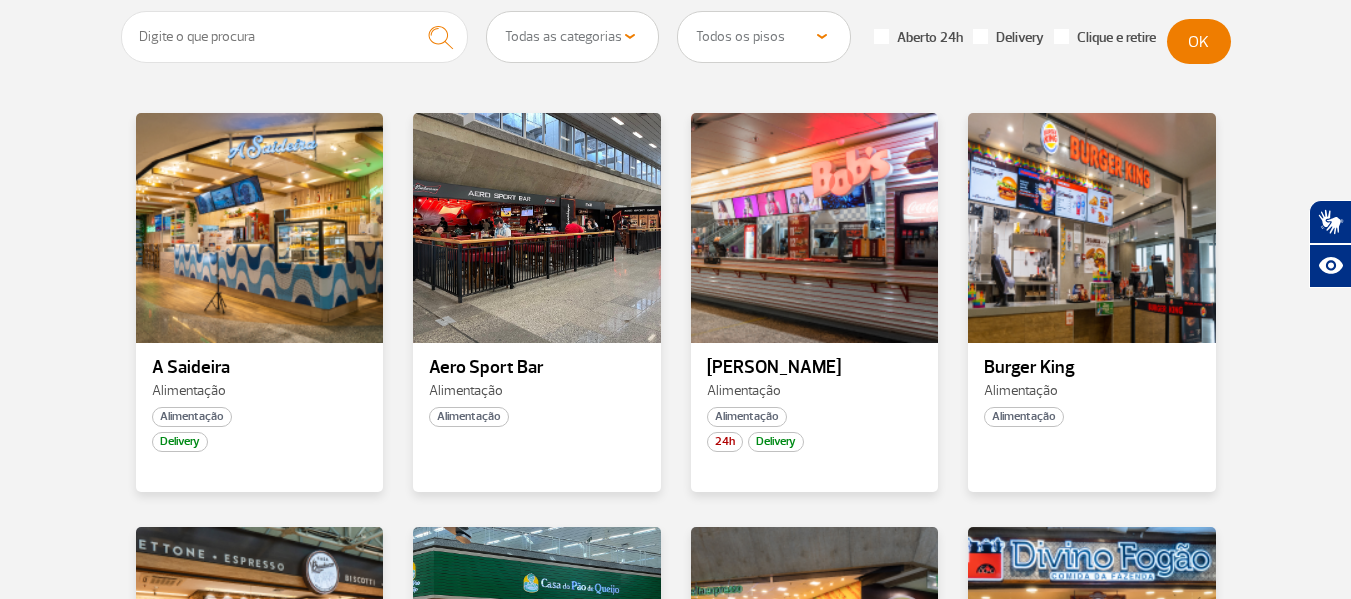 click on "Todas as categorias Cafeteria Fast Food Restaurante Todos os pisos Área Pública (antes do Raio-X) Desembarque Área Pública Desembarque Internacional Embarque Área Pública (antes do Raio-X) Embarque Doméstico Embarque Internacional Pátio Desembarque Nacional (Doméstico)  Aberto 24h   Delivery   Clique e retire  OK A Saideira Alimentação Alimentação Delivery Aero Sport Bar Alimentação Alimentação Bob's Alimentação Alimentação 24h Delivery Burger King Alimentação Alimentação Casa Bauducco Alimentação Alimentação 24h Casa do Pão de Queijo Alimentação Alimentação 24h Delivery Deltaexpresso Café Alimentação Alimentação 24h Delivery Divino Fogão Alimentação Alimentação Empanadas y Tal Alimentação Alimentação Fini Alimentação Alimentação Freddo Alimentação Alimentação Galeão Coffee Shop Alimentação Alimentação 24h  Ver mais" at bounding box center [675, 768] 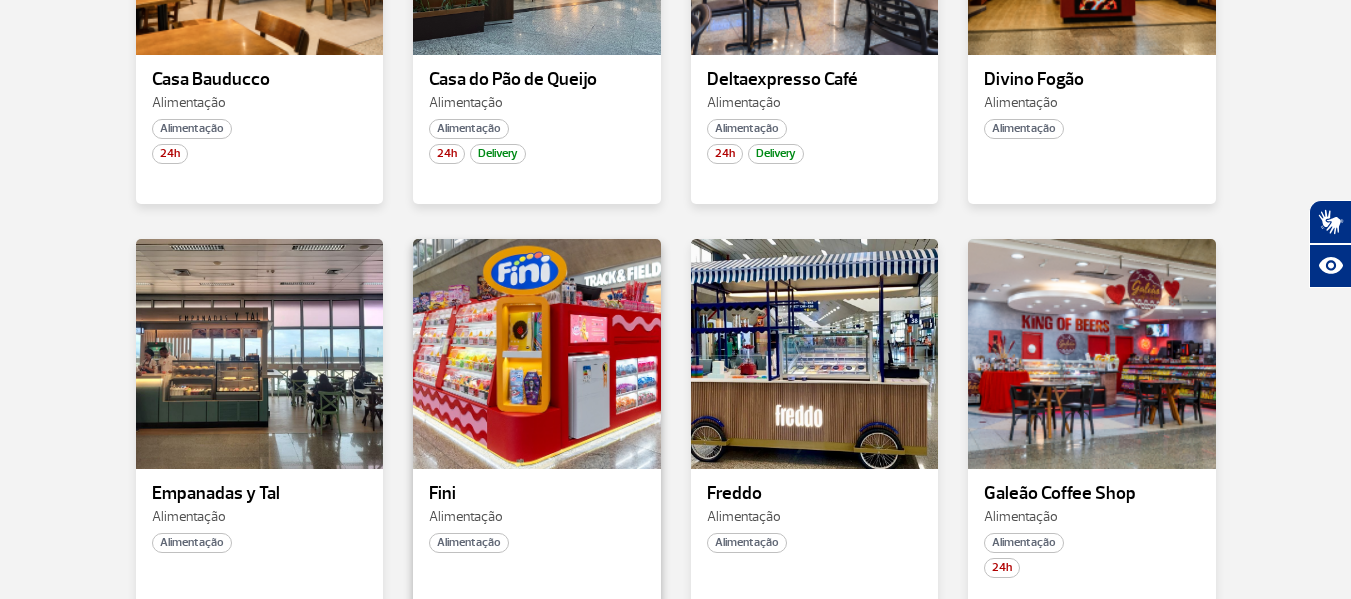 scroll, scrollTop: 1300, scrollLeft: 0, axis: vertical 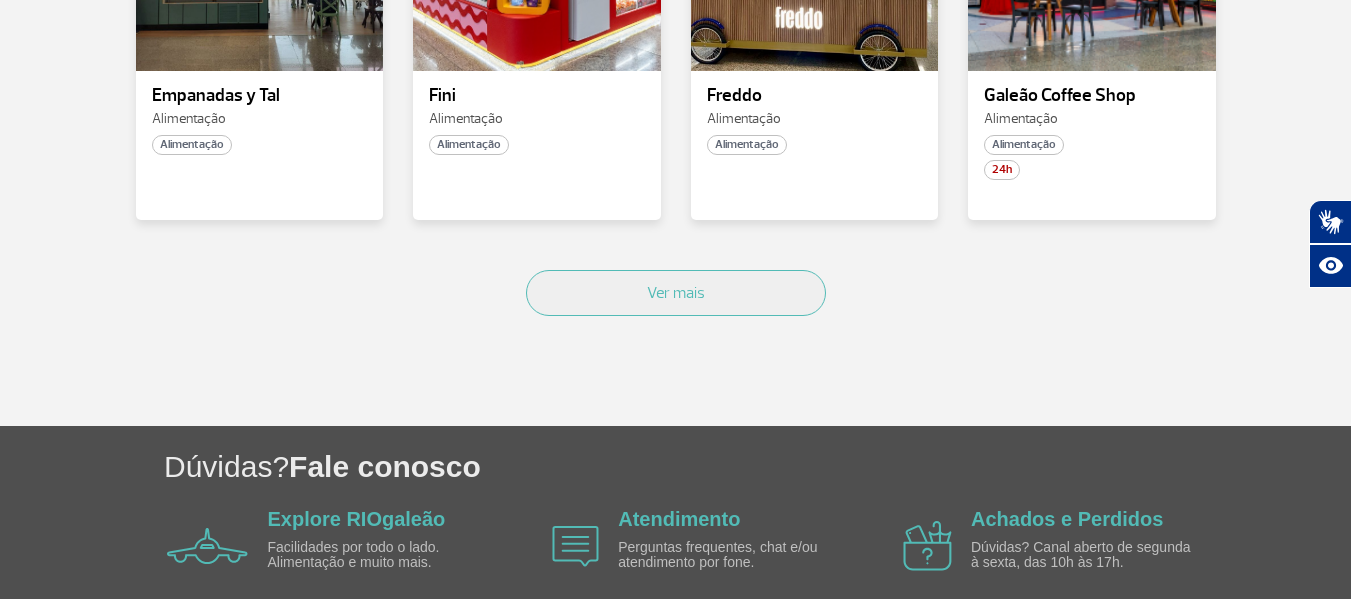 click on "Ver mais" at bounding box center (676, 315) 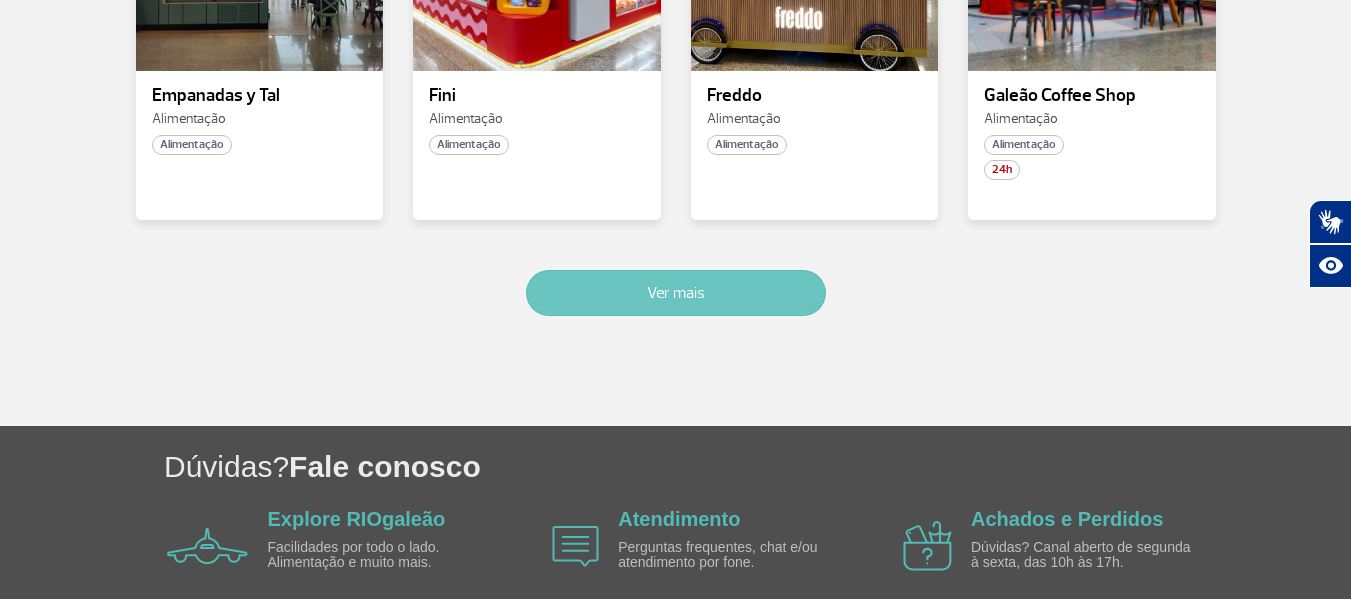 click on "Ver mais" at bounding box center (676, 293) 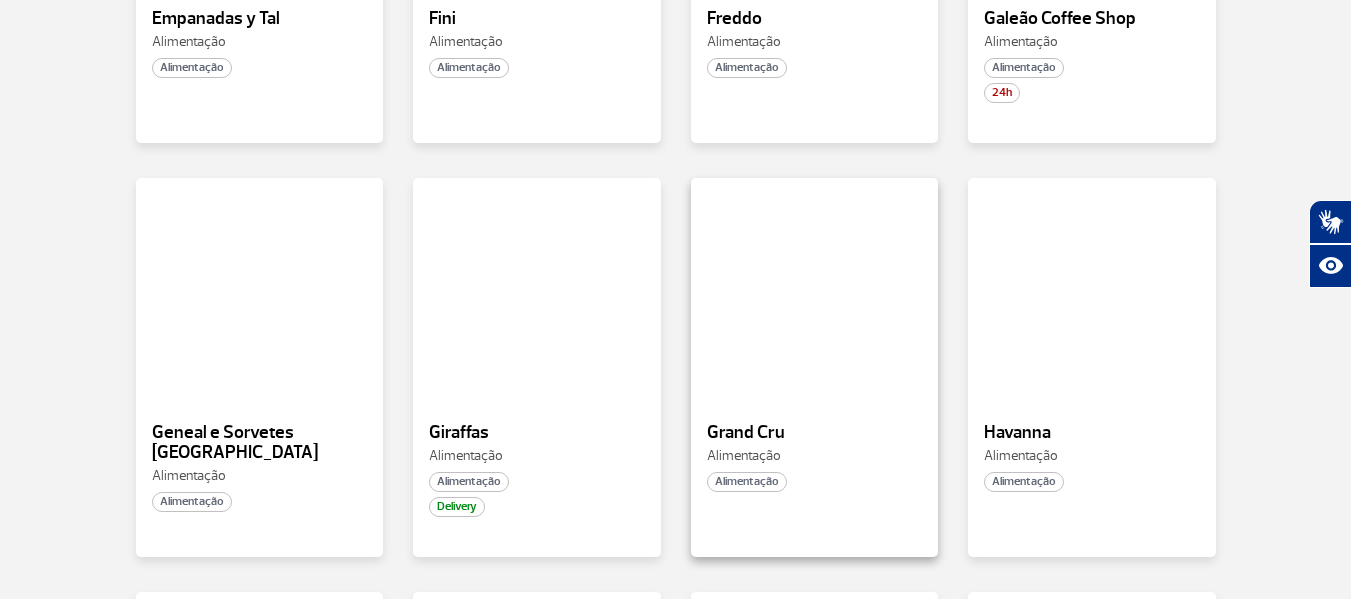 scroll, scrollTop: 1642, scrollLeft: 0, axis: vertical 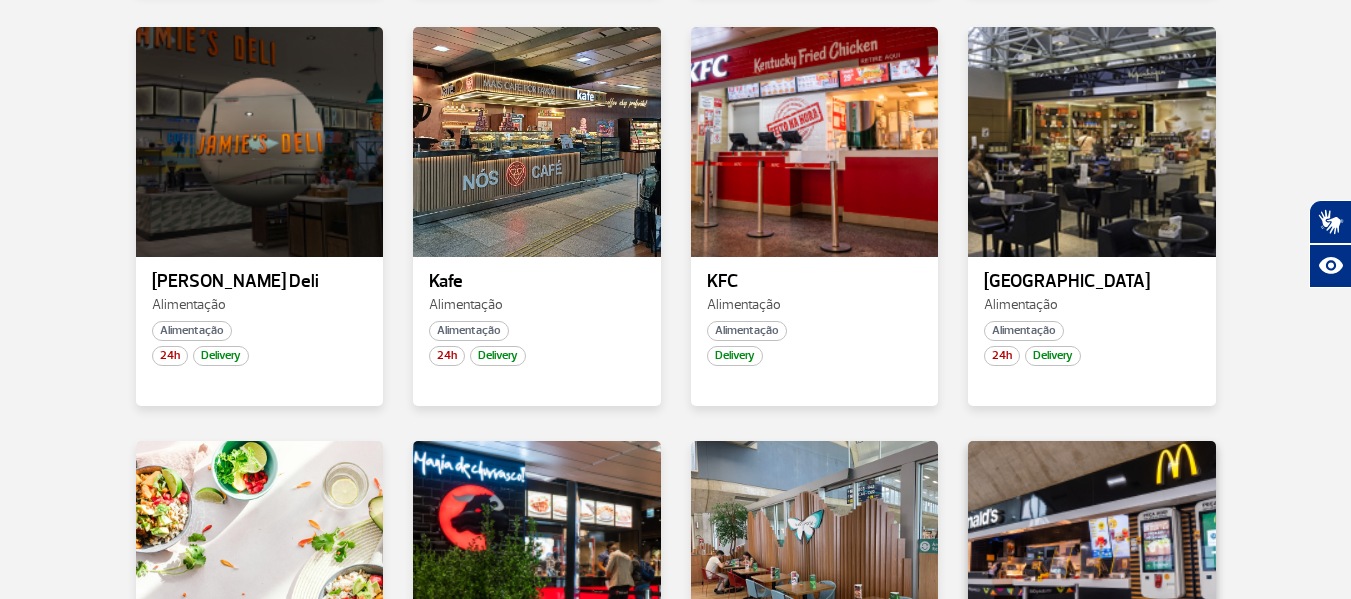 click at bounding box center [1092, 555] 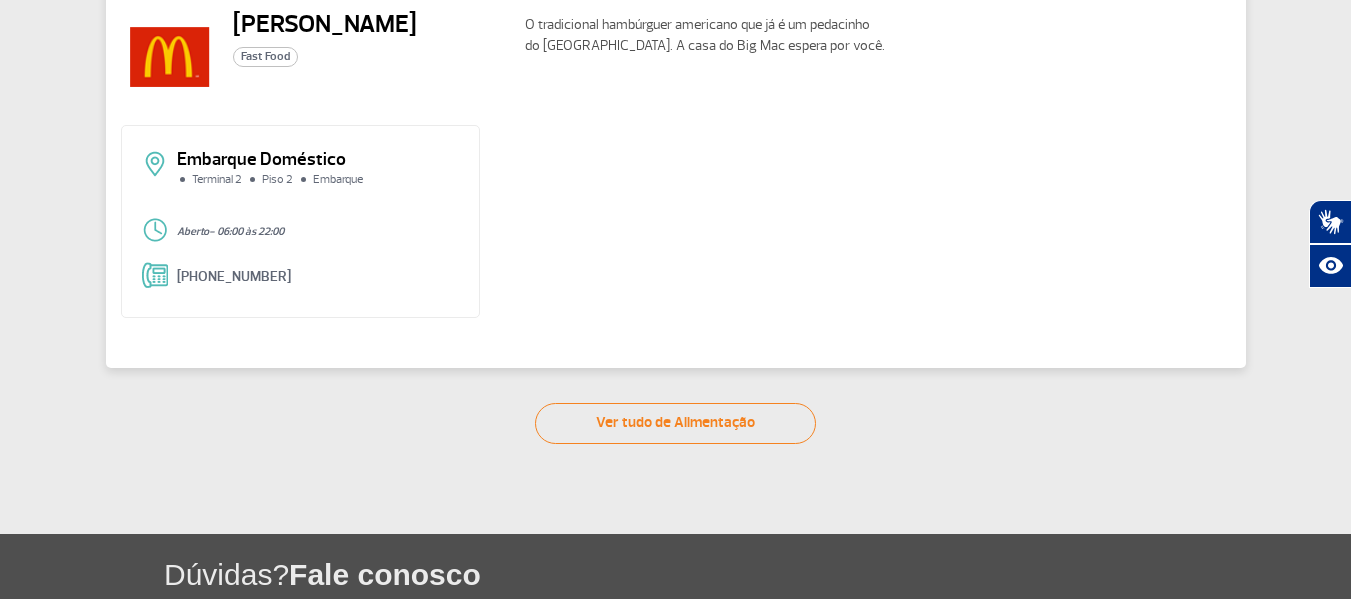 scroll, scrollTop: 144, scrollLeft: 0, axis: vertical 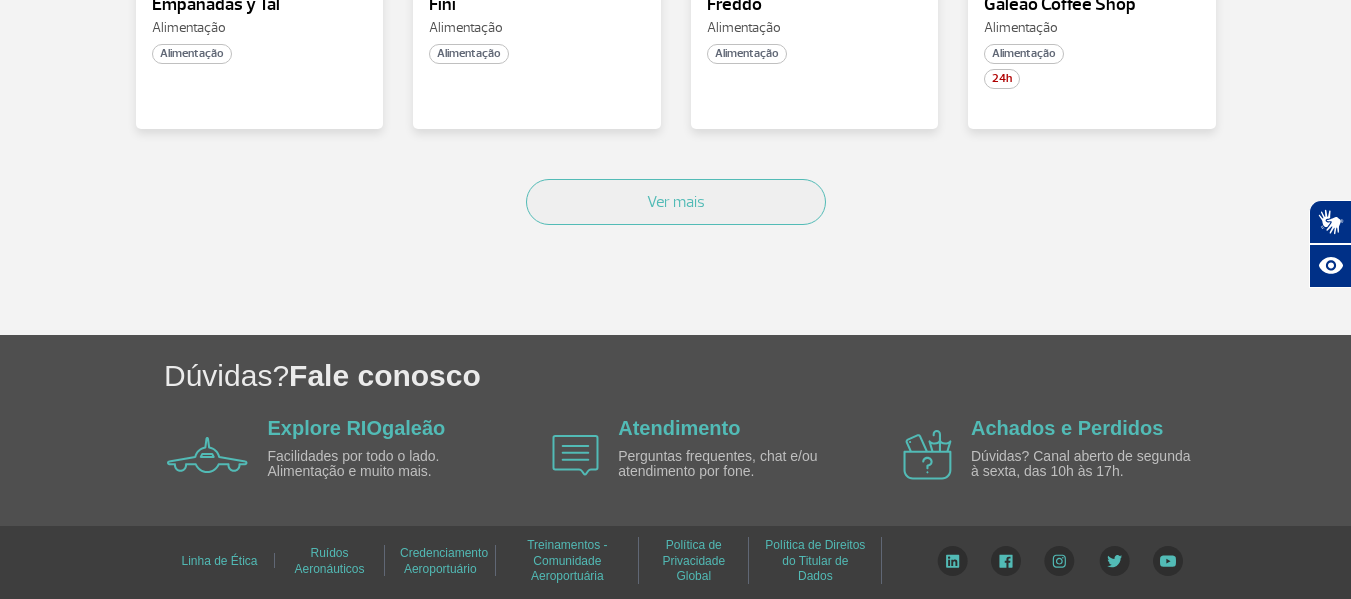 click on "Ver mais" at bounding box center [676, 224] 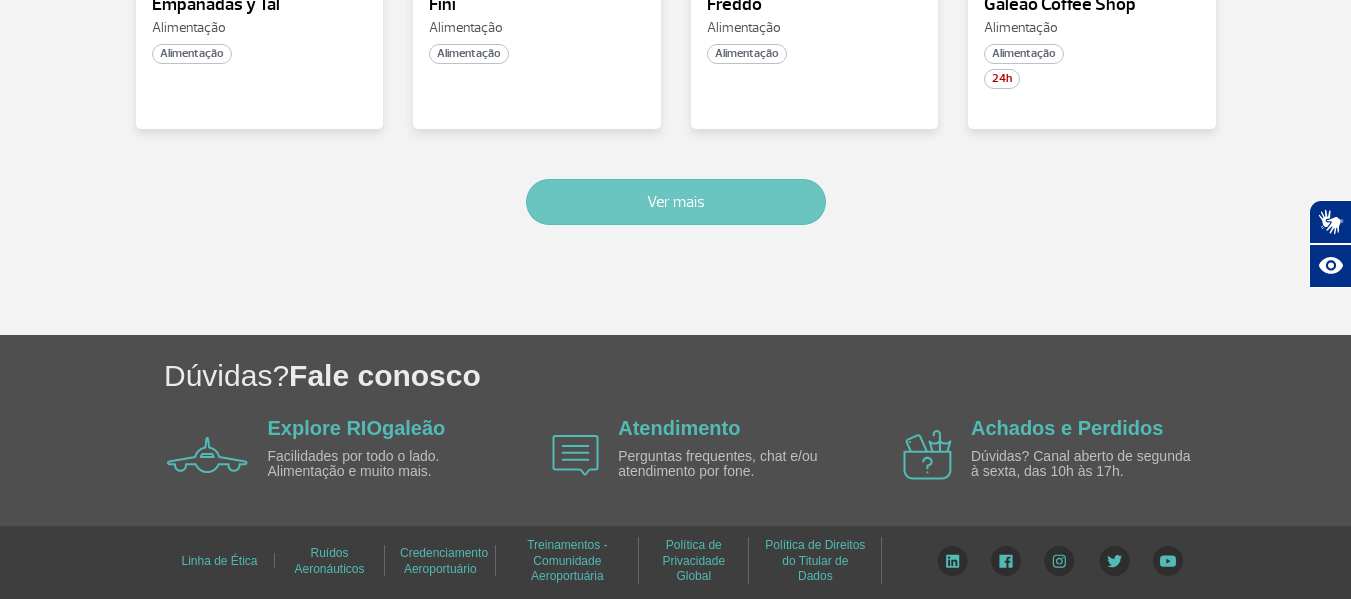 click on "Ver mais" at bounding box center (676, 202) 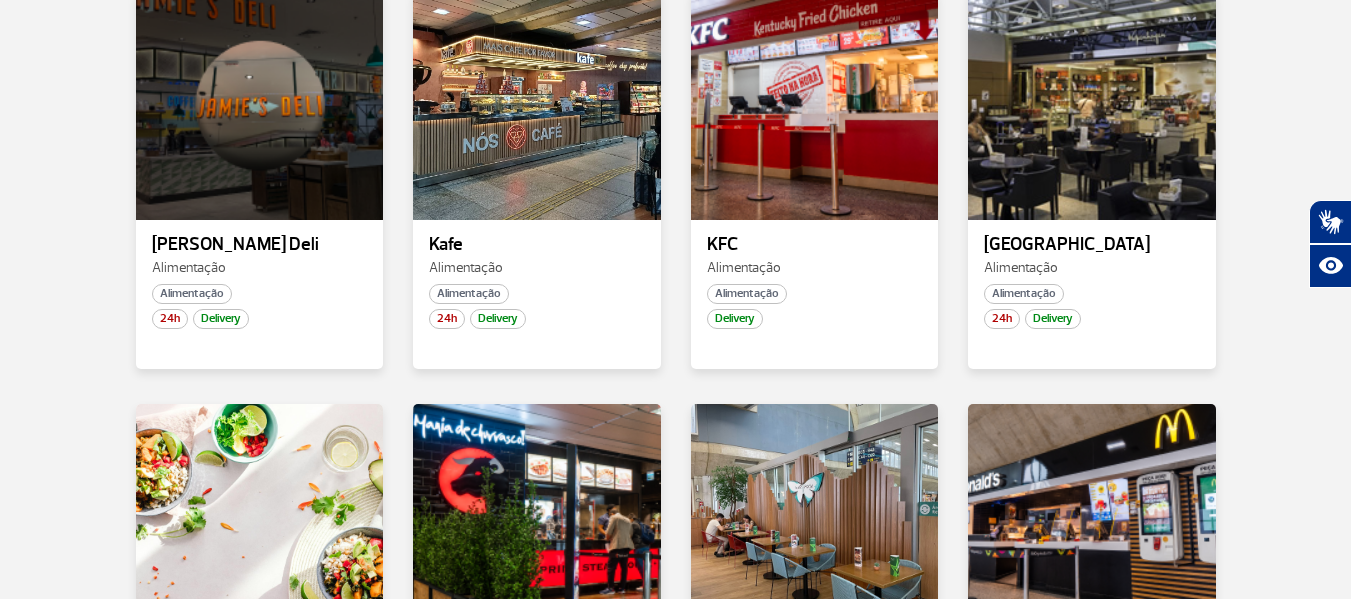 scroll, scrollTop: 2233, scrollLeft: 0, axis: vertical 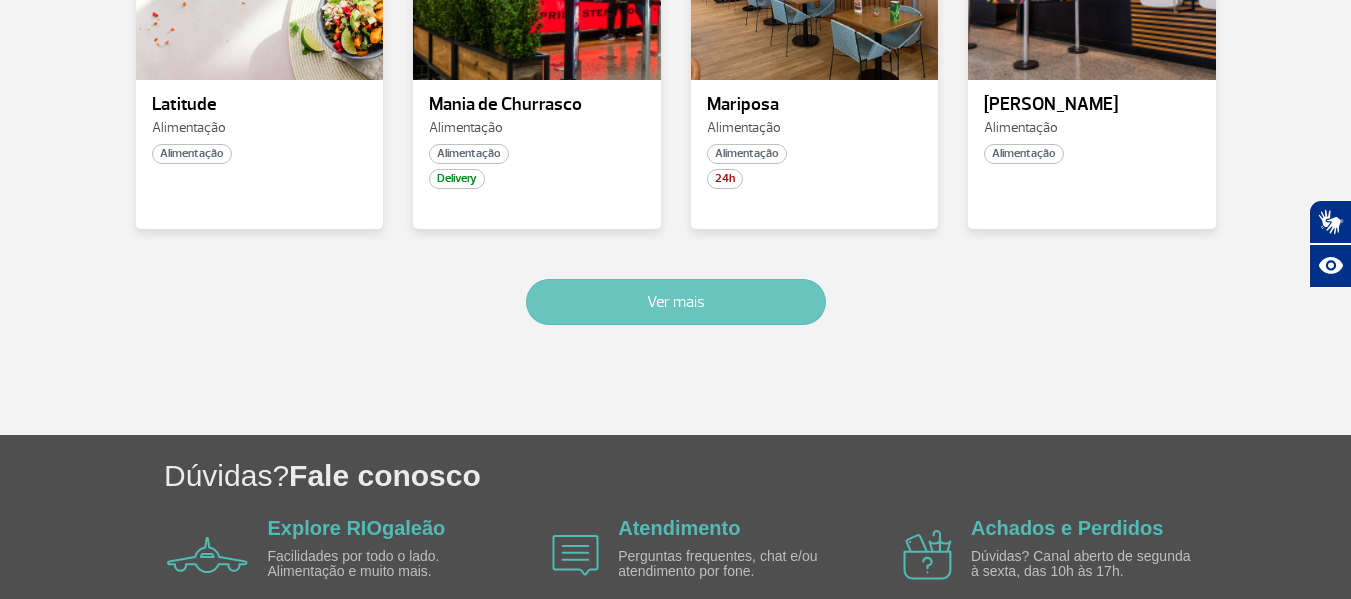 click on "Ver mais" at bounding box center (676, 302) 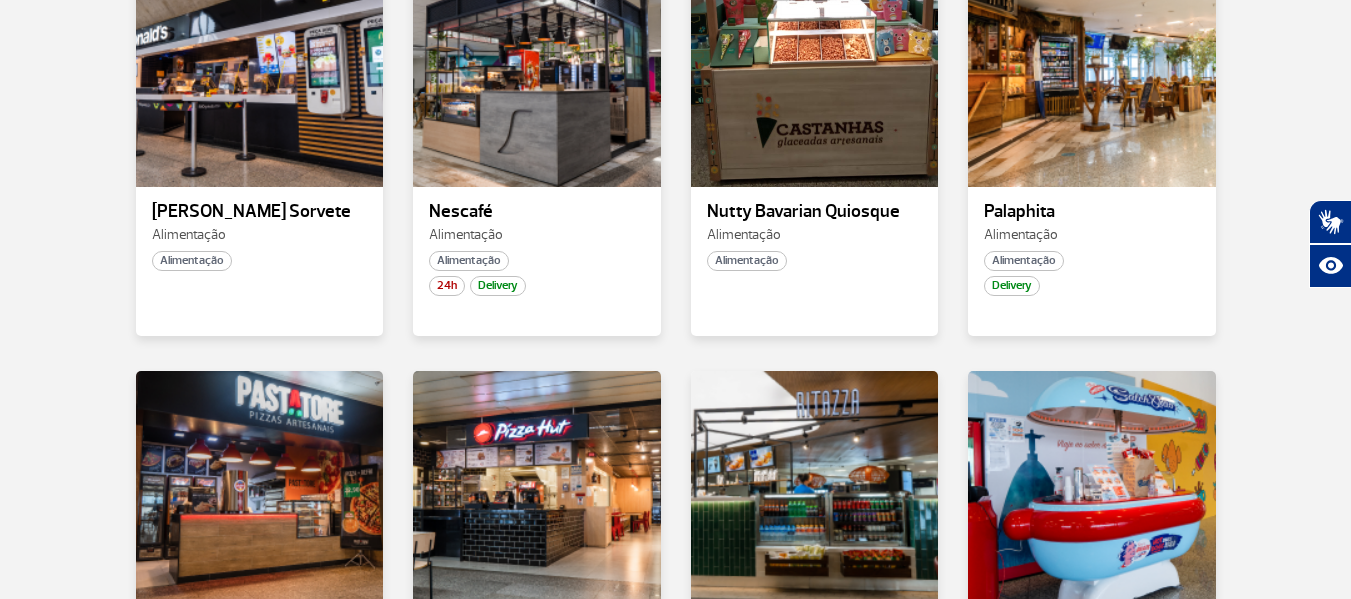 scroll, scrollTop: 3175, scrollLeft: 0, axis: vertical 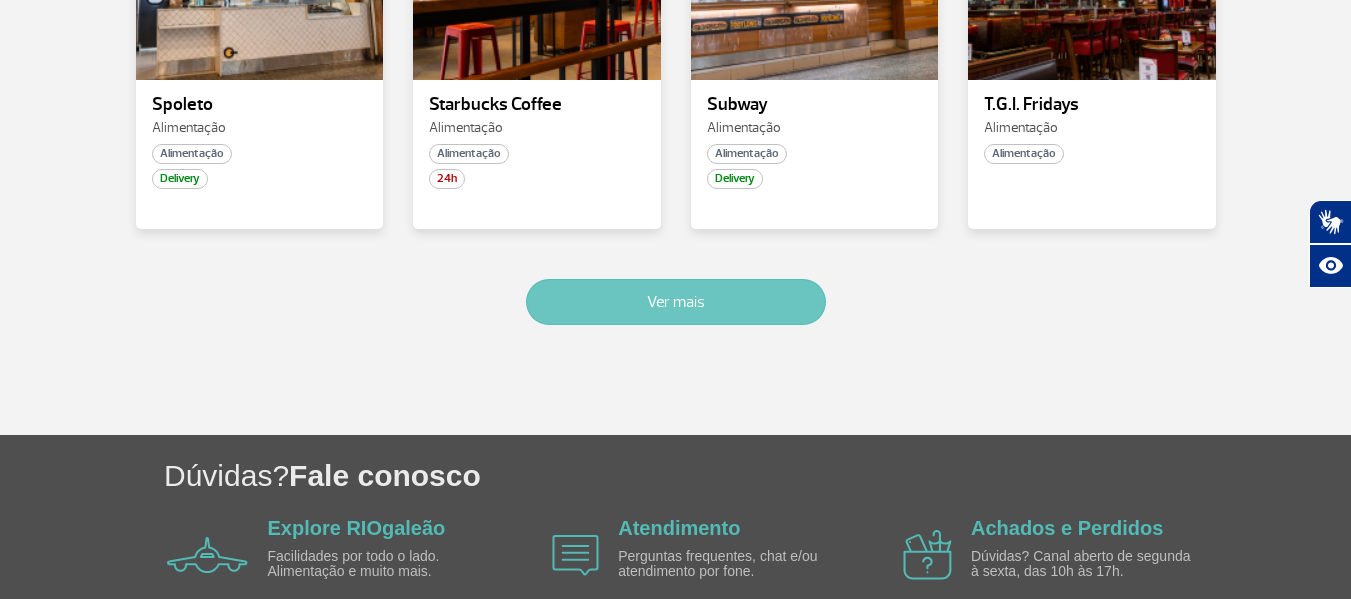 click on "Ver mais" at bounding box center (676, 302) 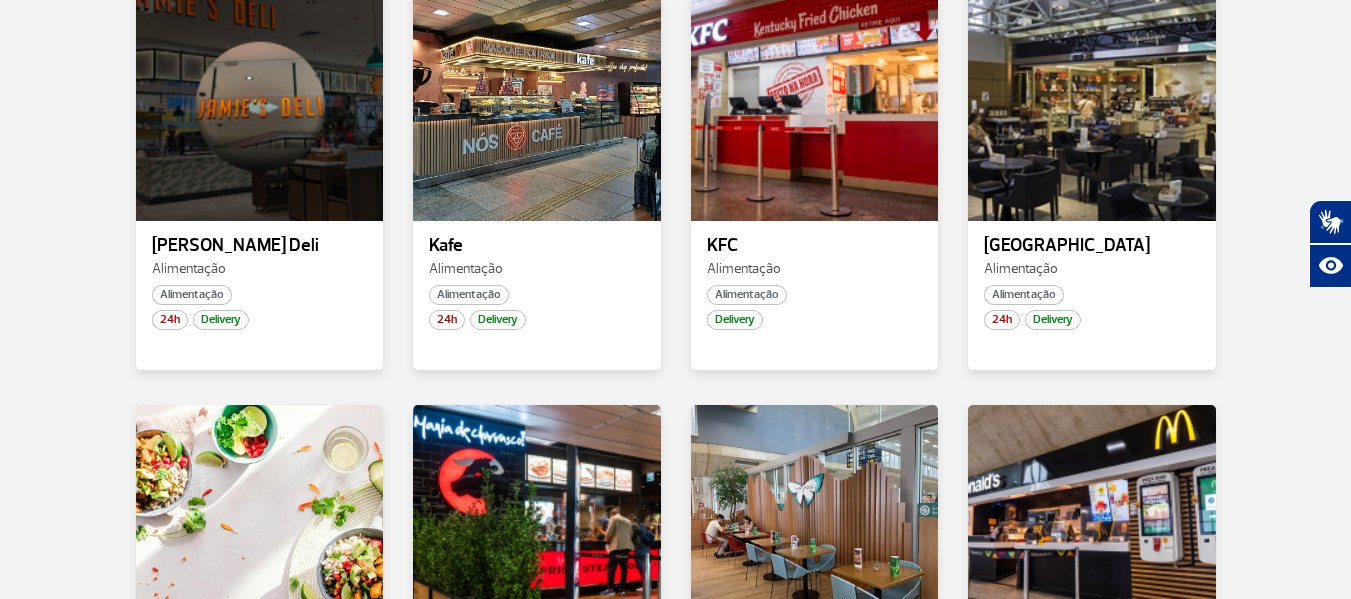 scroll, scrollTop: 2068, scrollLeft: 0, axis: vertical 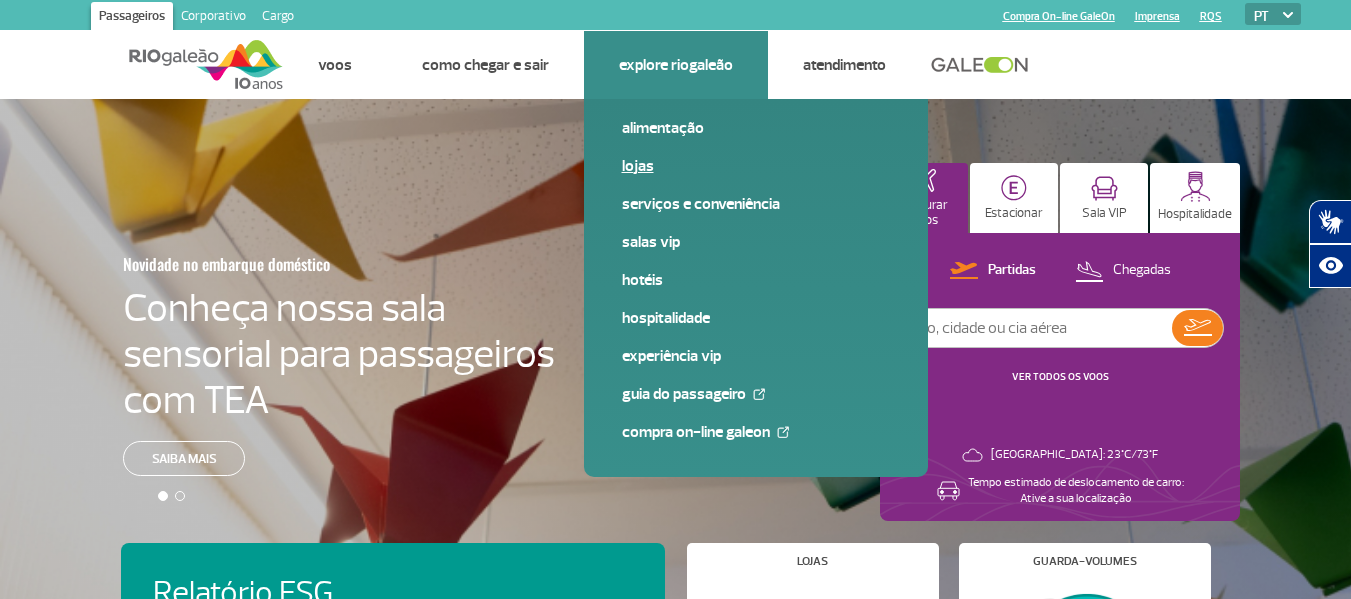 click on "Lojas" at bounding box center [756, 166] 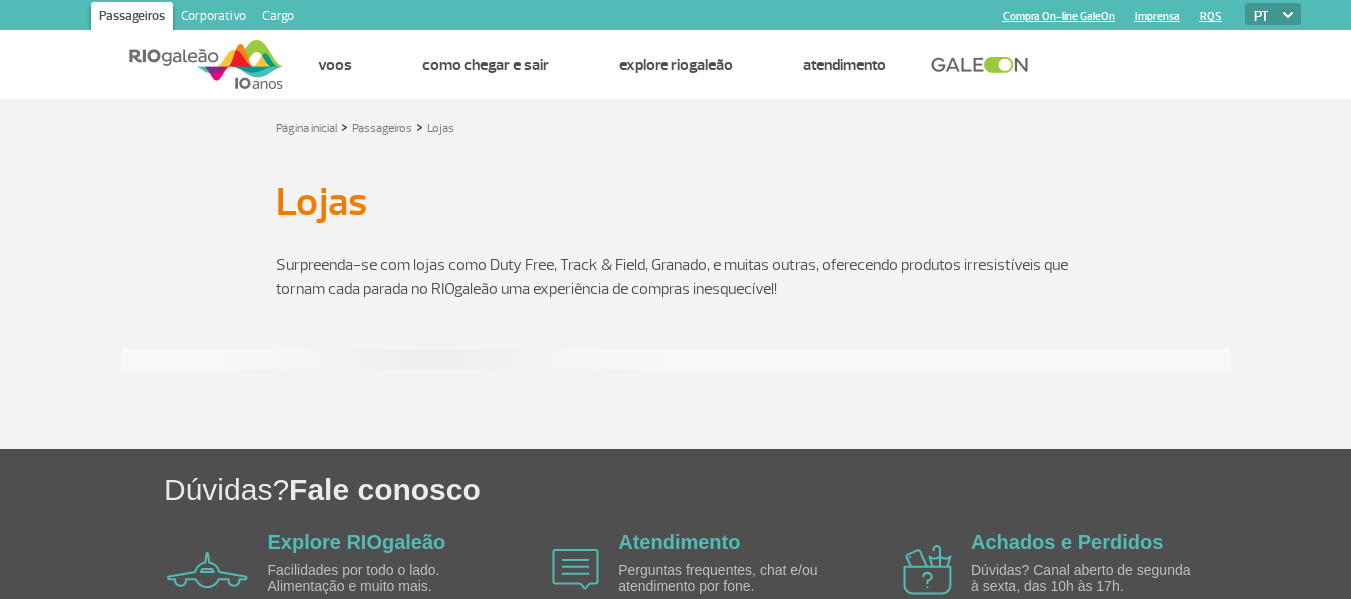 scroll, scrollTop: 0, scrollLeft: 0, axis: both 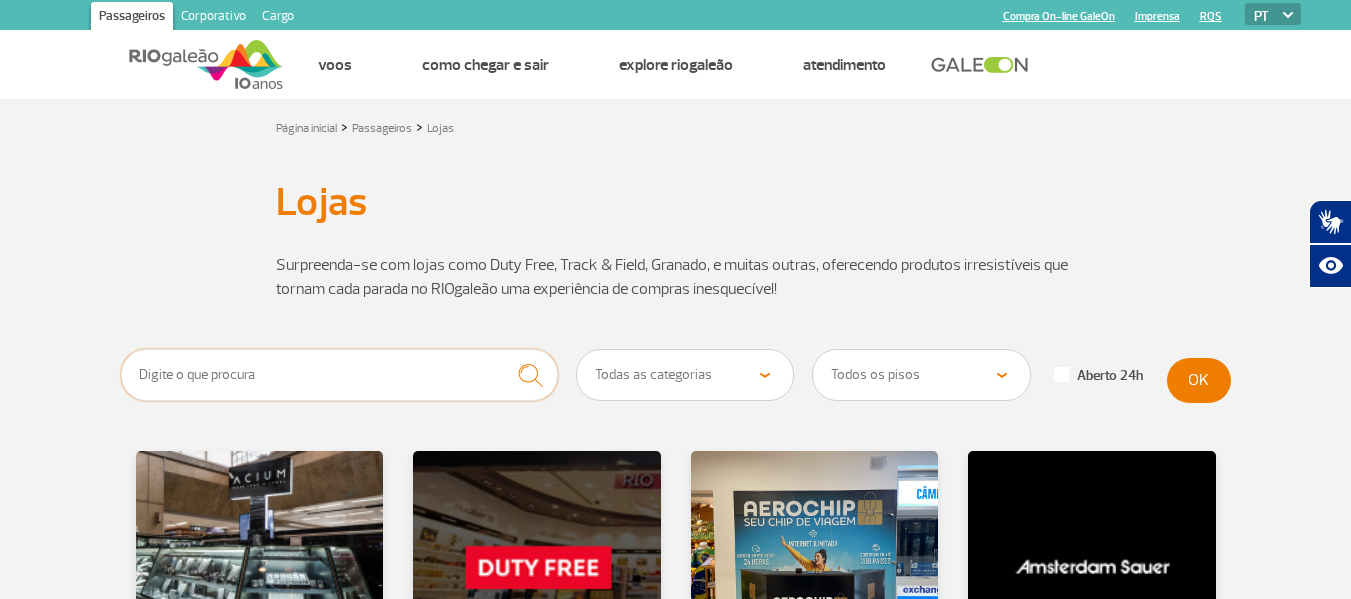 click at bounding box center (340, 375) 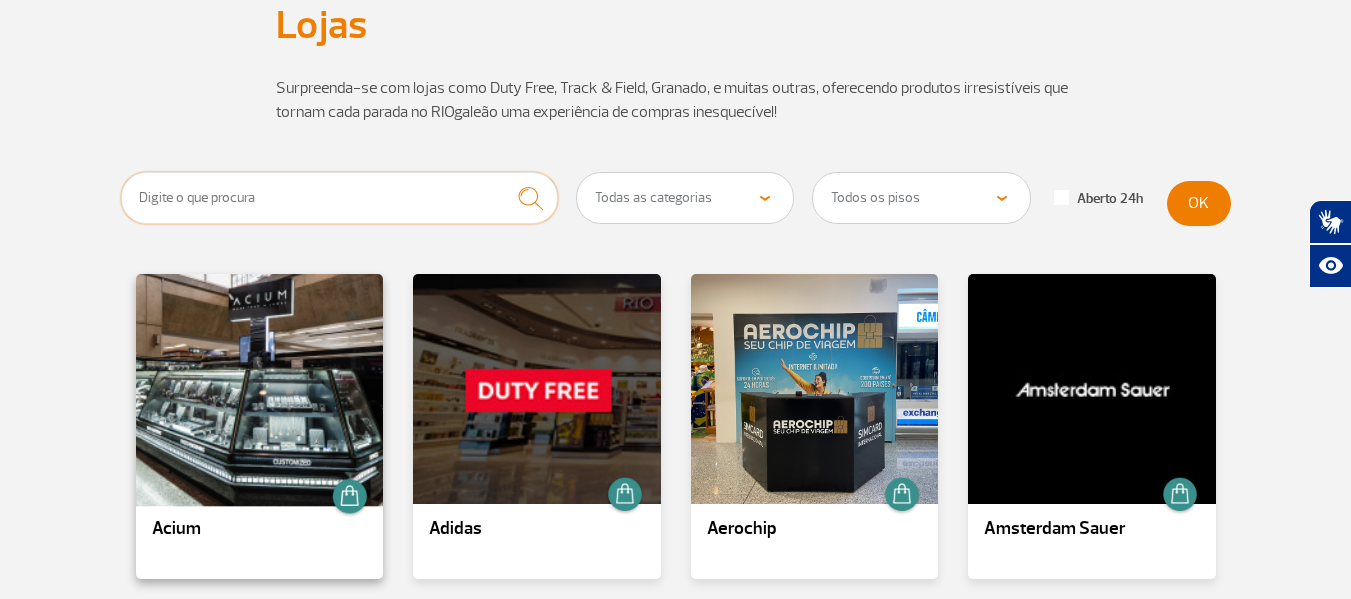 scroll, scrollTop: 200, scrollLeft: 0, axis: vertical 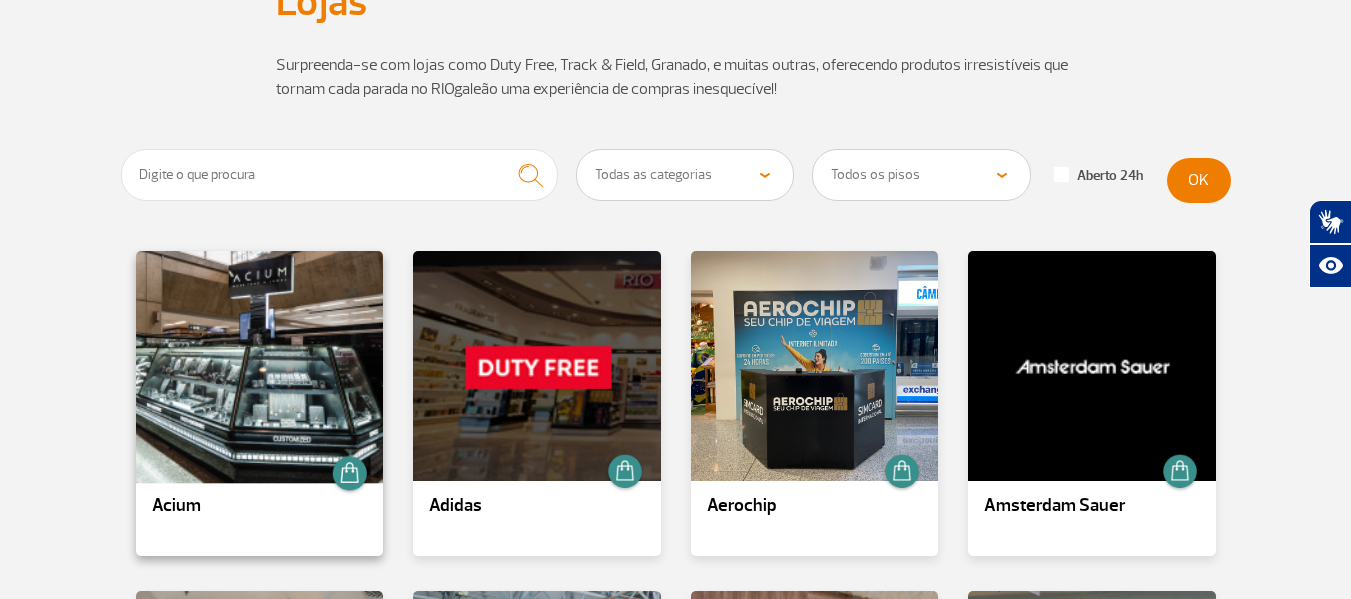 click at bounding box center (259, 366) 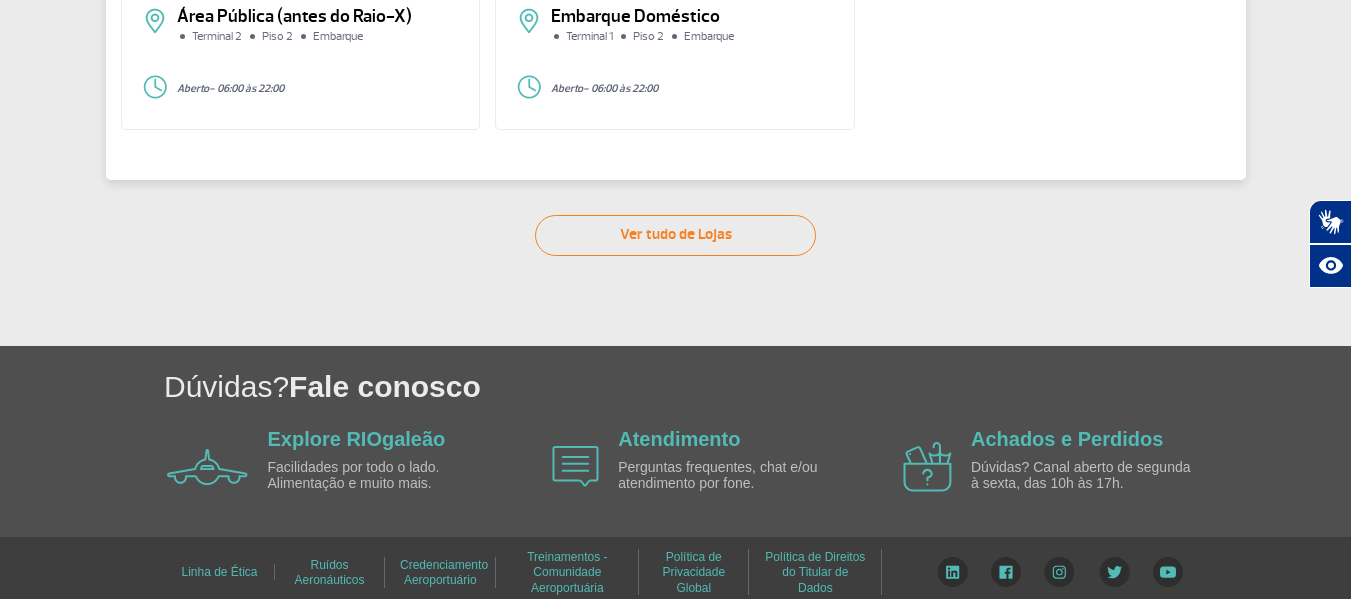 scroll, scrollTop: 290, scrollLeft: 0, axis: vertical 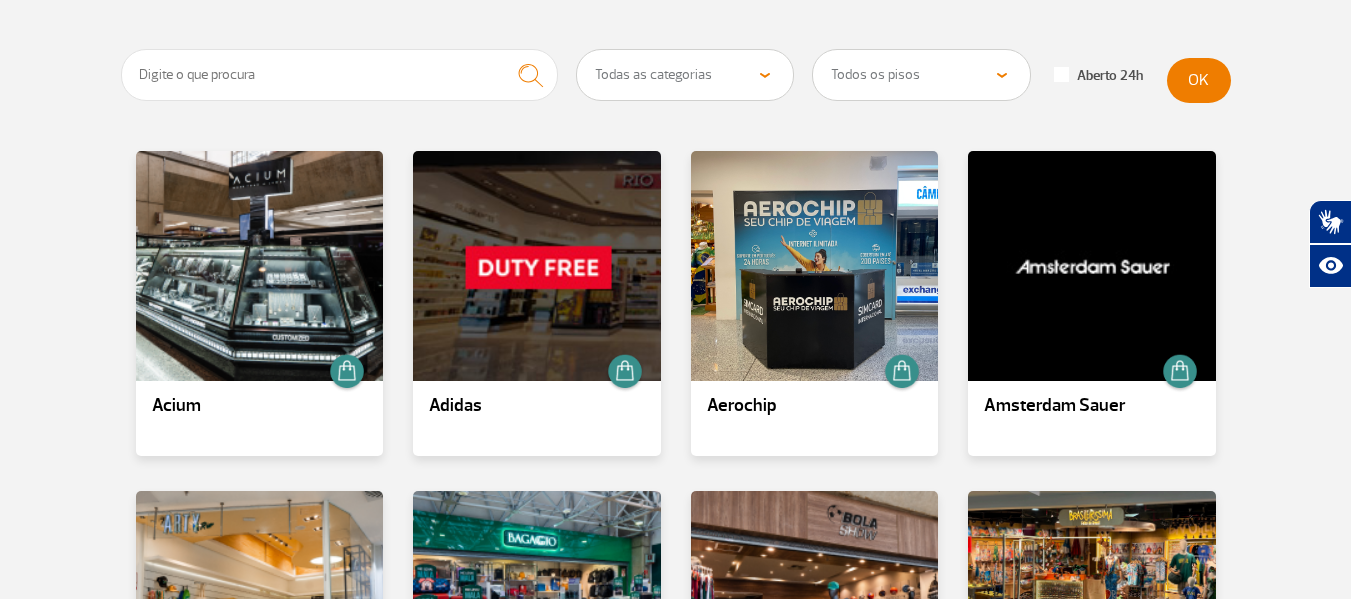 click on "Todas as categorias Cosmético e Beleza Eletrônicos Livros e Revistas Moda e Acessórios Duty Free Todos os pisos Área Pública (antes do Raio-X) Desembarque Área Pública Desembarque Internacional Embarque Área Pública (antes do Raio-X) Embarque Doméstico Embarque Internacional Pátio Desembarque Nacional (Doméstico)  Aberto 24h  OK Acium Adidas Aerochip Amsterdam Sauer Arty Rio Bagaggio Bola Show 24h Brasileiríssima 24h Britt Shop Rio 24h Chilli Beans Dufry - Duty Free 24h Dufry - Duty Free - Acessórios de Luxo 24h  Ver mais" at bounding box center [675, 730] 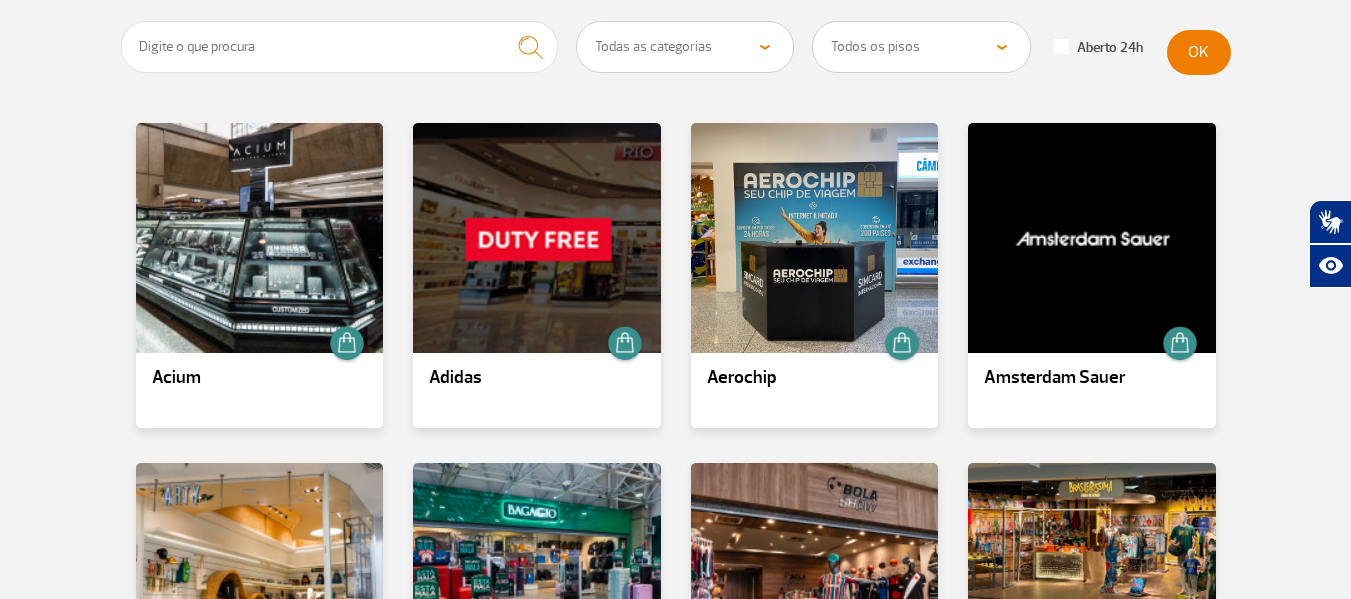 scroll, scrollTop: 332, scrollLeft: 0, axis: vertical 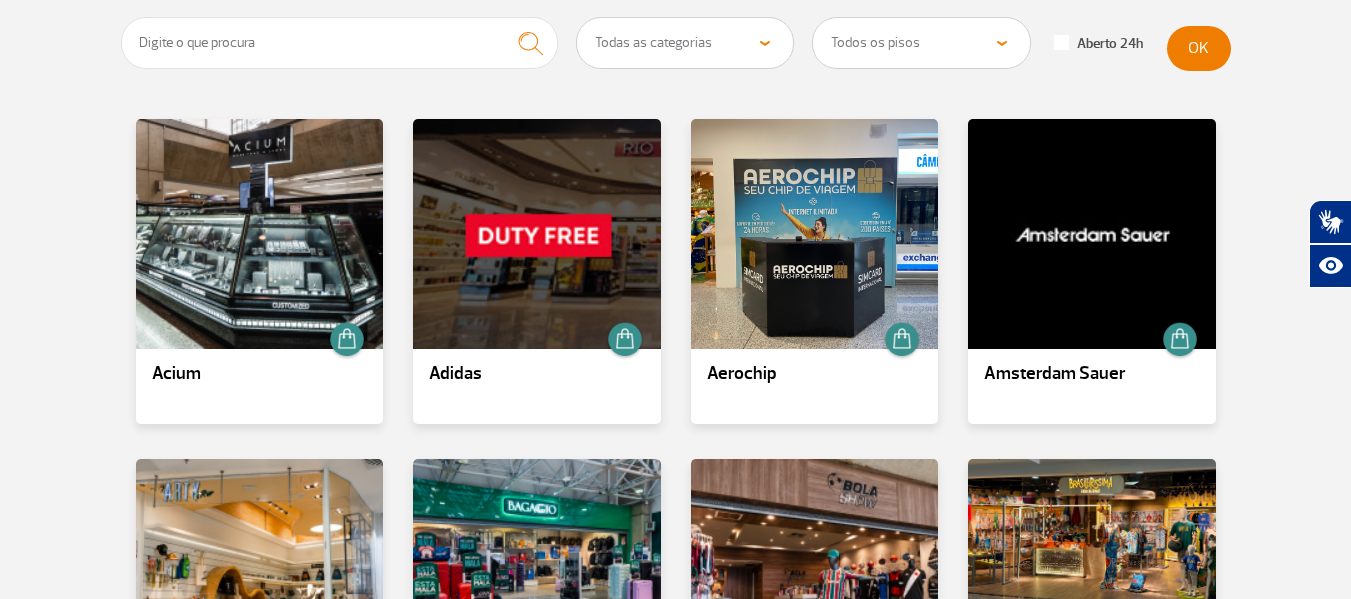click on "Todas as categorias Cosmético e Beleza Eletrônicos Livros e Revistas Moda e Acessórios Duty Free Todos os pisos Área Pública (antes do Raio-X) Desembarque Área Pública Desembarque Internacional Embarque Área Pública (antes do Raio-X) Embarque Doméstico Embarque Internacional Pátio Desembarque Nacional (Doméstico)  Aberto 24h  OK Acium Adidas Aerochip Amsterdam Sauer Arty Rio Bagaggio Bola Show 24h Brasileiríssima 24h Britt Shop Rio 24h Chilli Beans Dufry - Duty Free 24h Dufry - Duty Free - Acessórios de Luxo 24h  Ver mais" at bounding box center (675, 698) 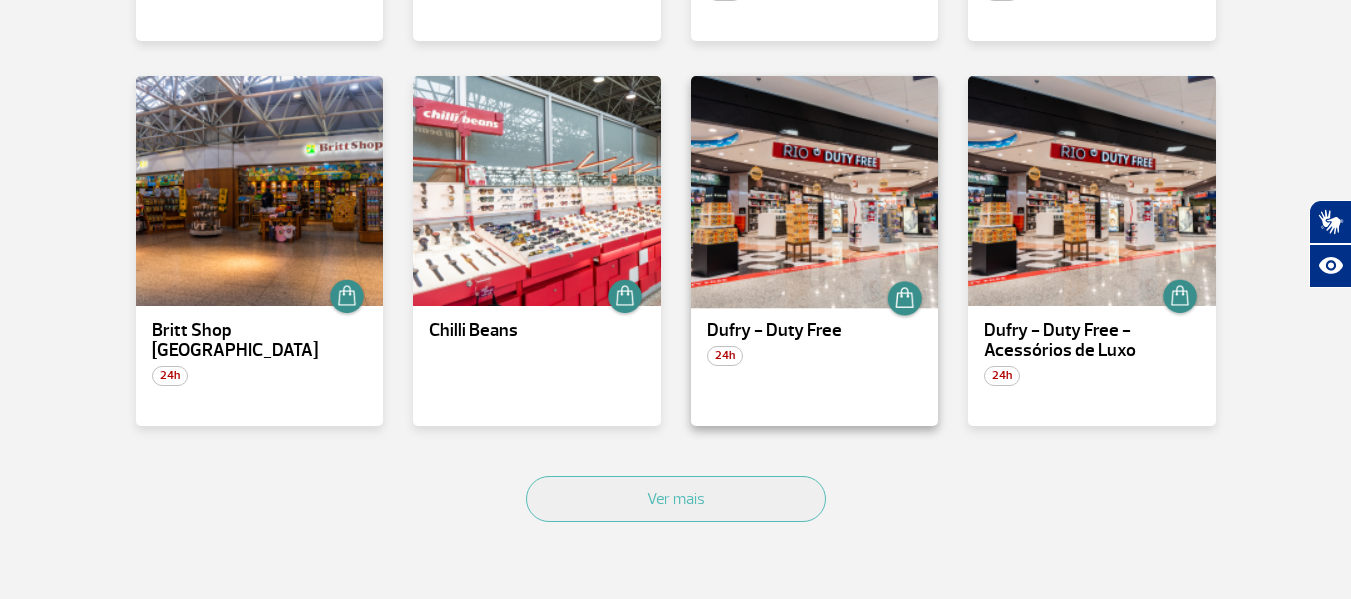 scroll, scrollTop: 1132, scrollLeft: 0, axis: vertical 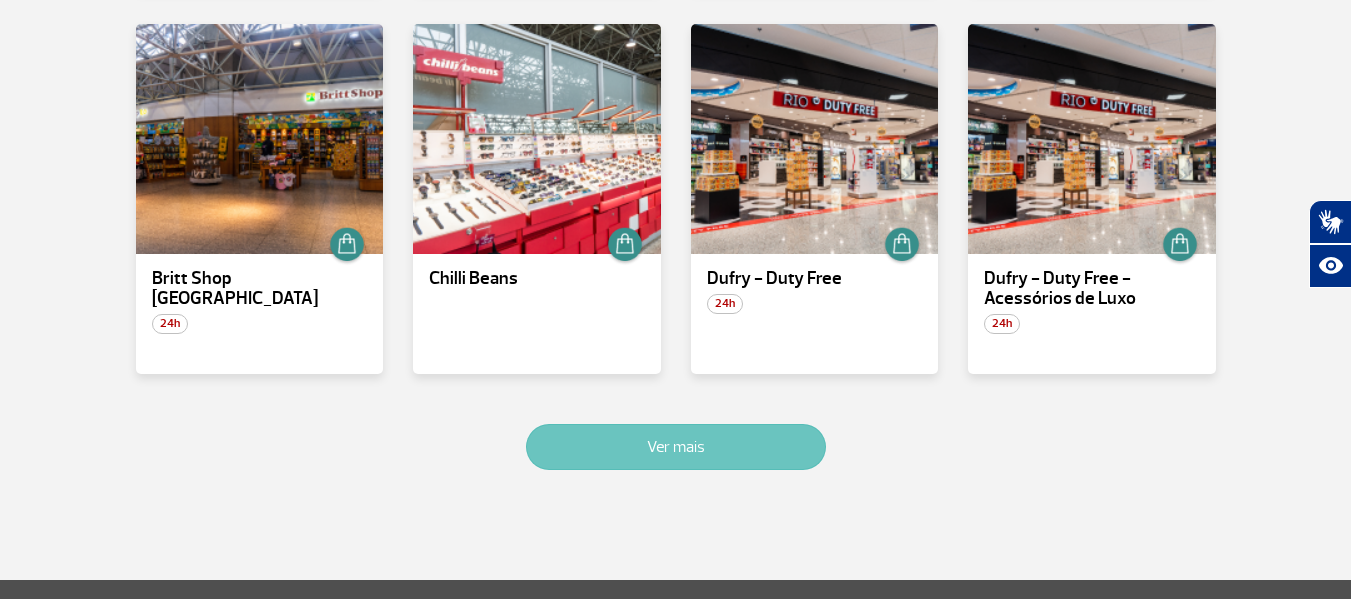 click on "Ver mais" at bounding box center [676, 447] 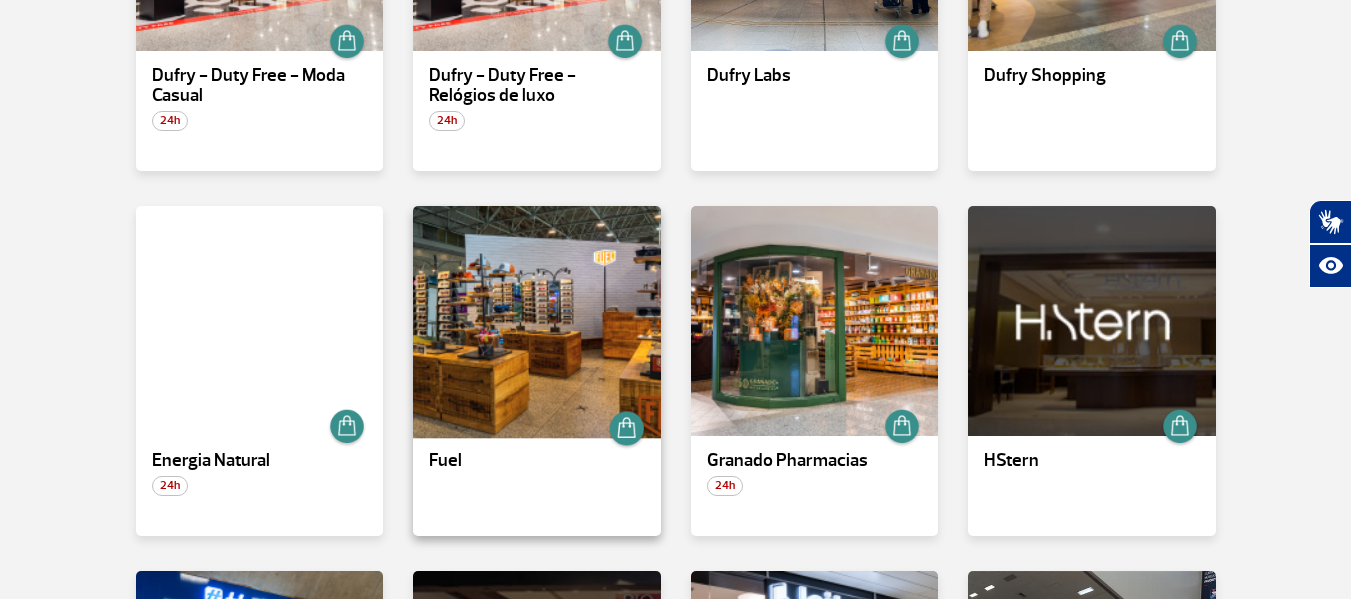 scroll, scrollTop: 1447, scrollLeft: 0, axis: vertical 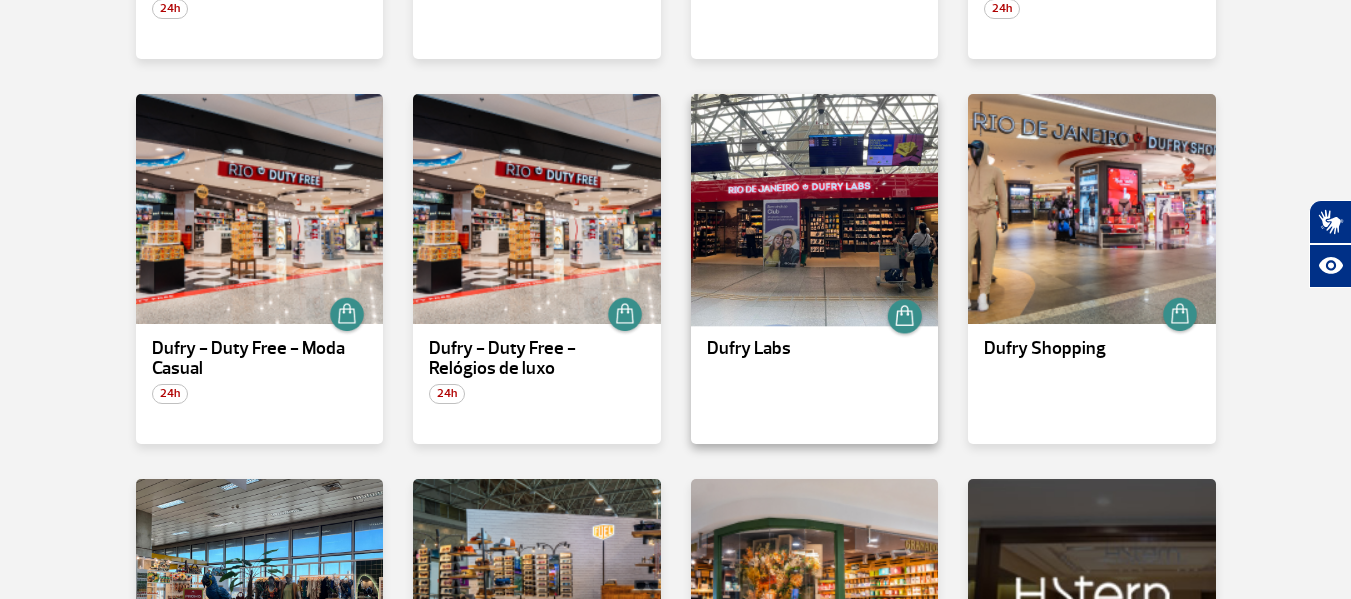 drag, startPoint x: 796, startPoint y: 204, endPoint x: 778, endPoint y: 136, distance: 70.34202 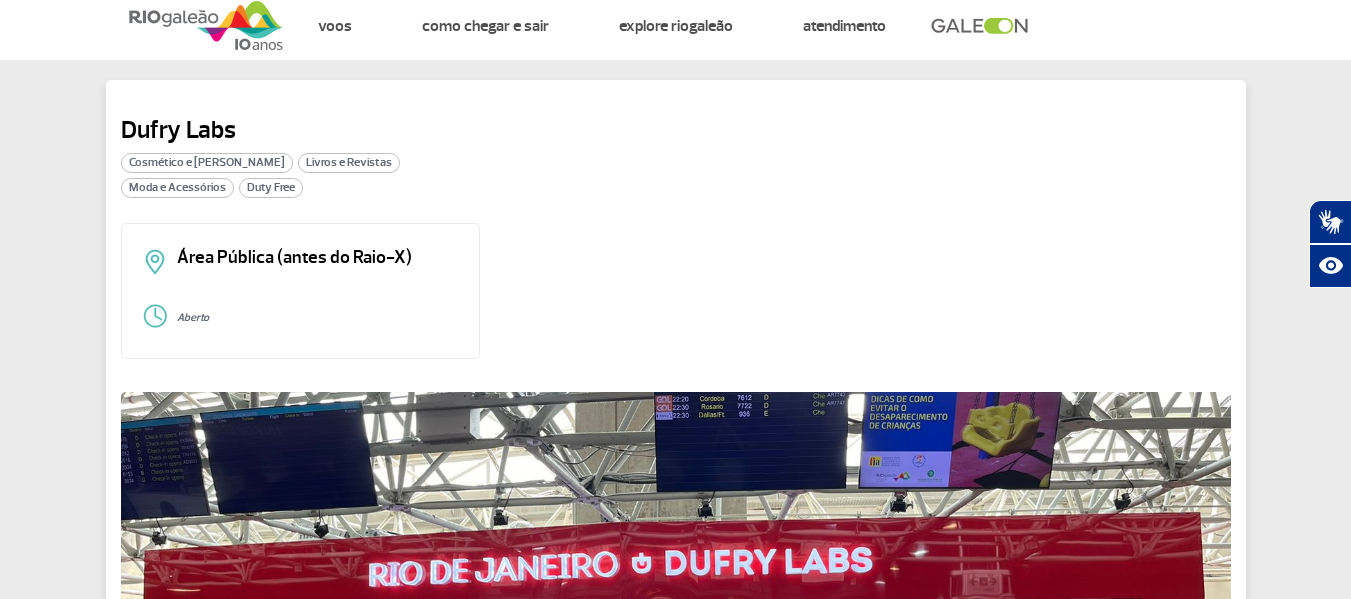 scroll, scrollTop: 25, scrollLeft: 0, axis: vertical 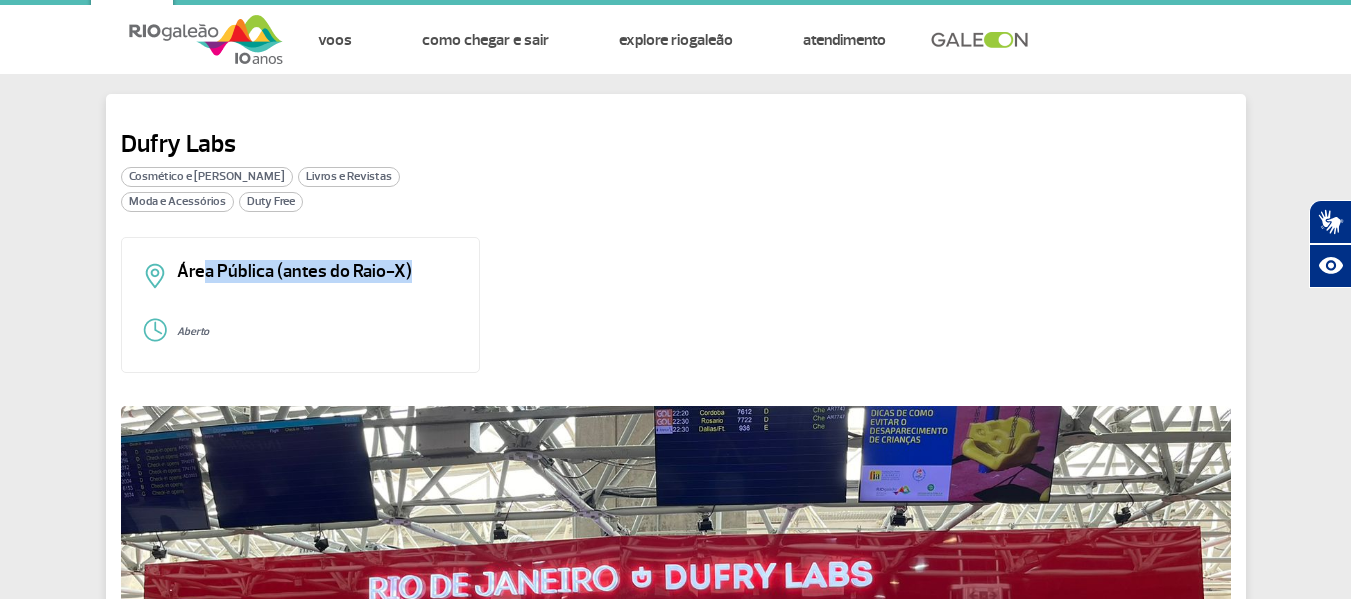drag, startPoint x: 210, startPoint y: 280, endPoint x: 425, endPoint y: 281, distance: 215.00232 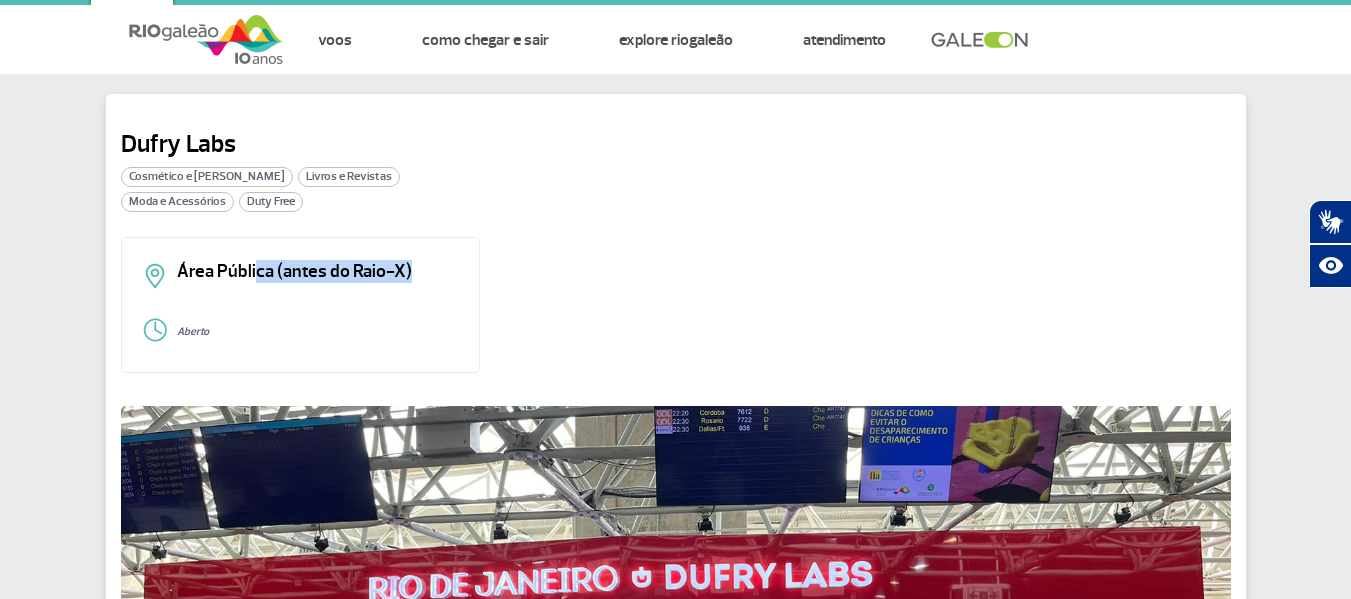 drag, startPoint x: 251, startPoint y: 278, endPoint x: 432, endPoint y: 281, distance: 181.02486 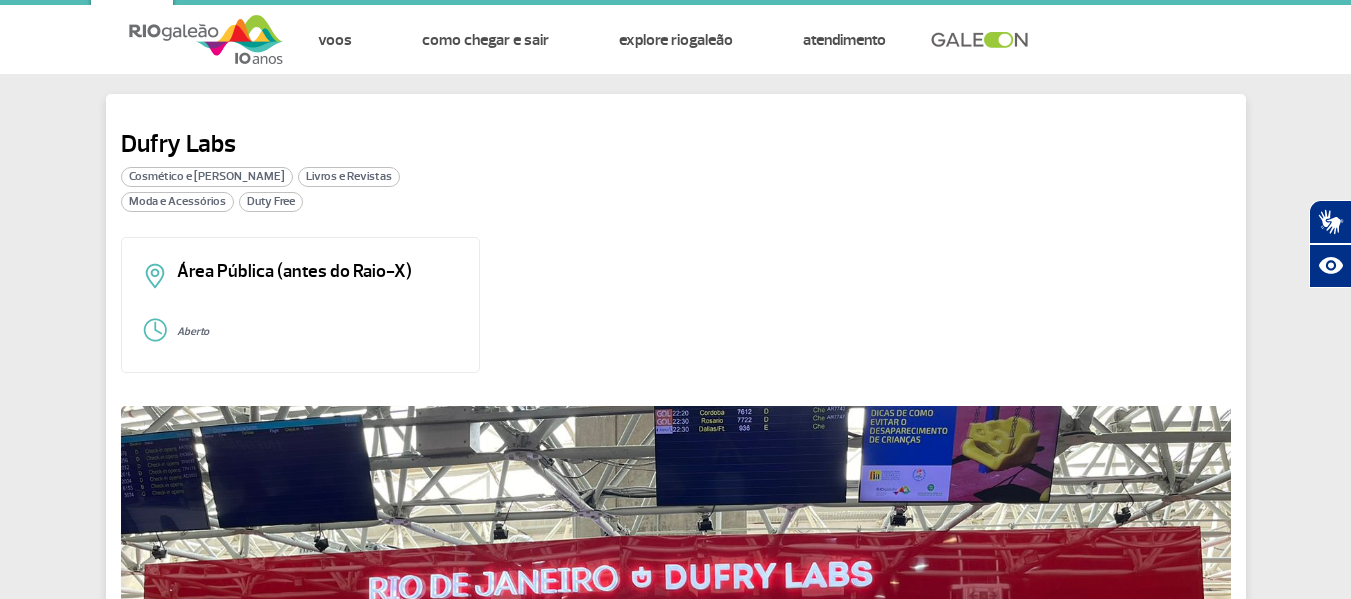 click on "Área Pública (antes do Raio-X)" 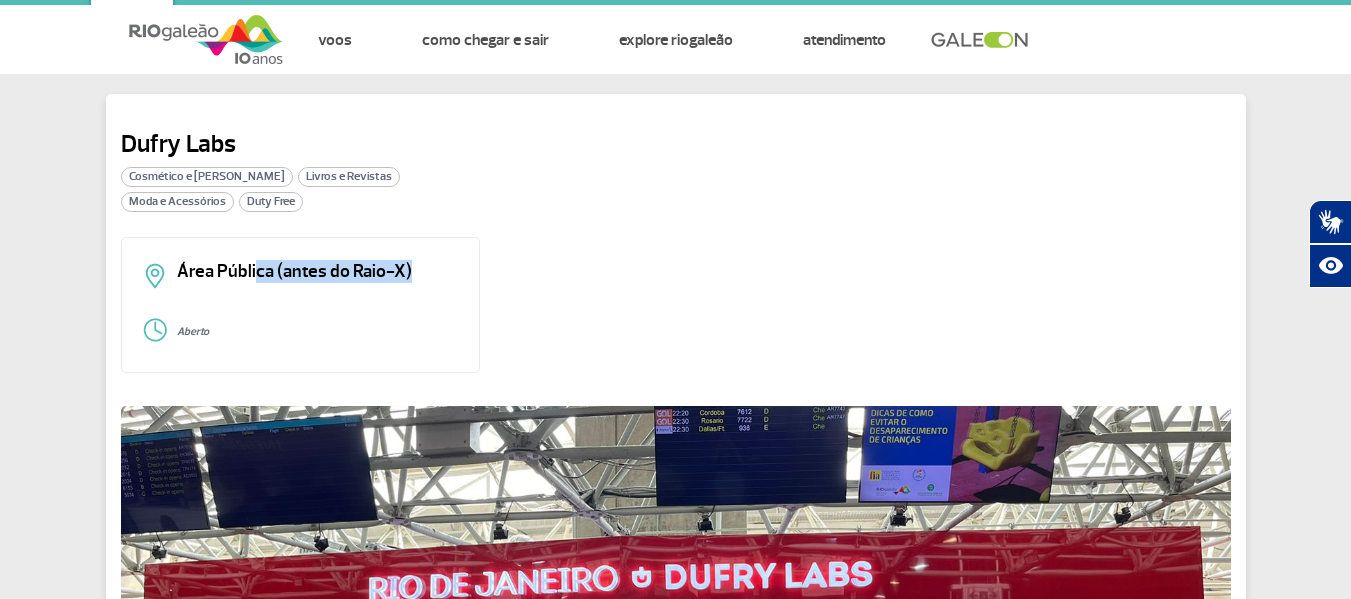 drag, startPoint x: 254, startPoint y: 277, endPoint x: 423, endPoint y: 278, distance: 169.00296 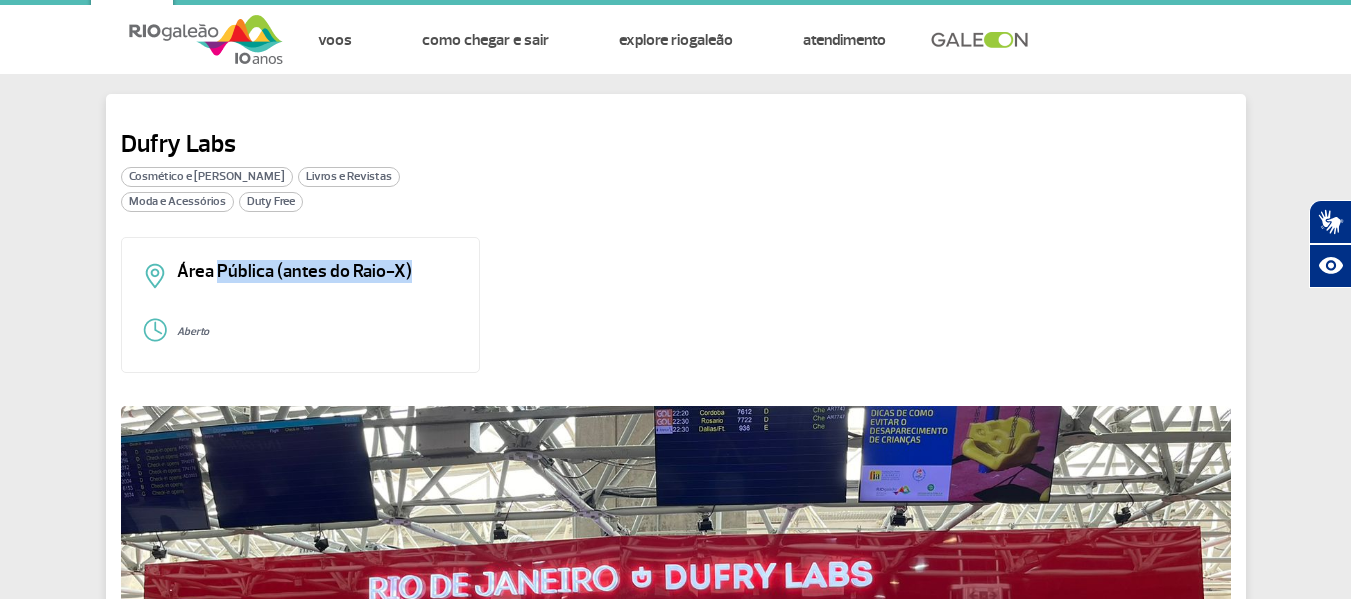 drag, startPoint x: 219, startPoint y: 265, endPoint x: 423, endPoint y: 274, distance: 204.19843 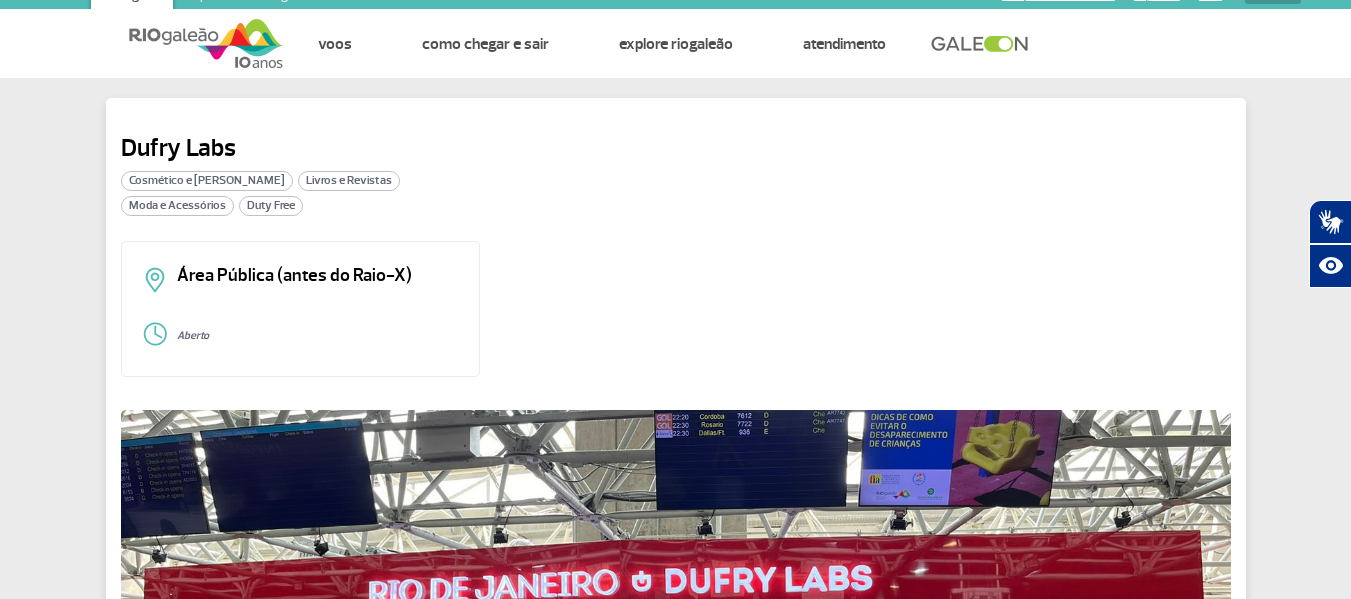 scroll, scrollTop: 0, scrollLeft: 0, axis: both 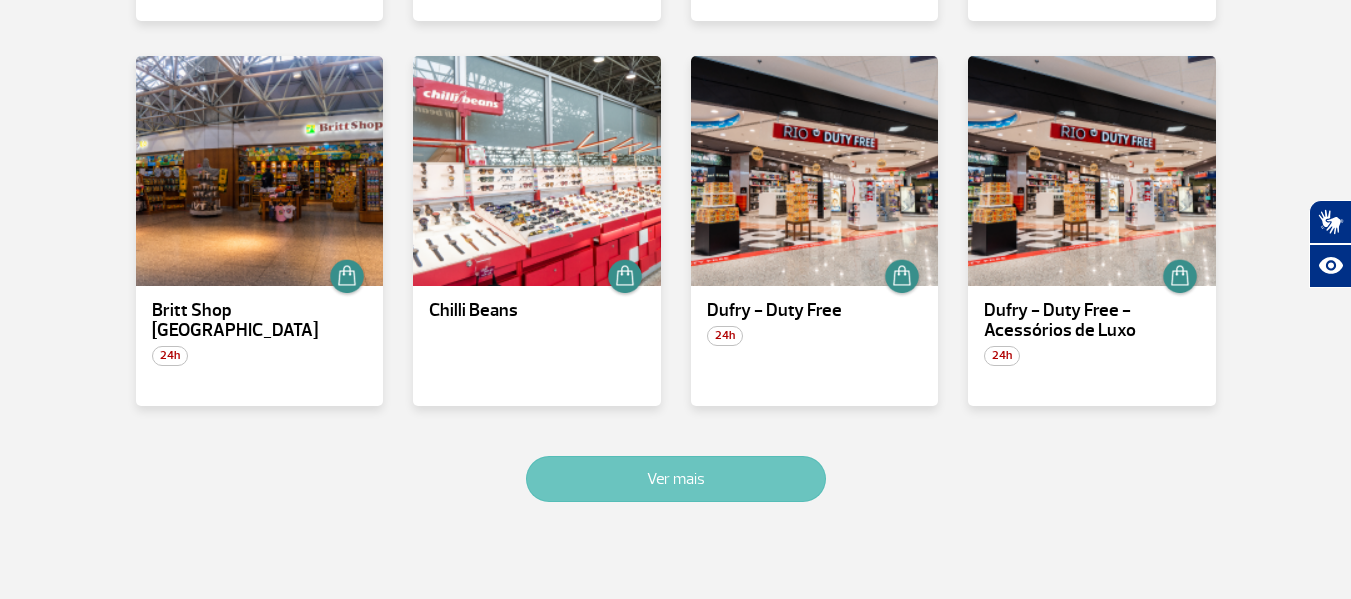 click on "Ver mais" at bounding box center (676, 479) 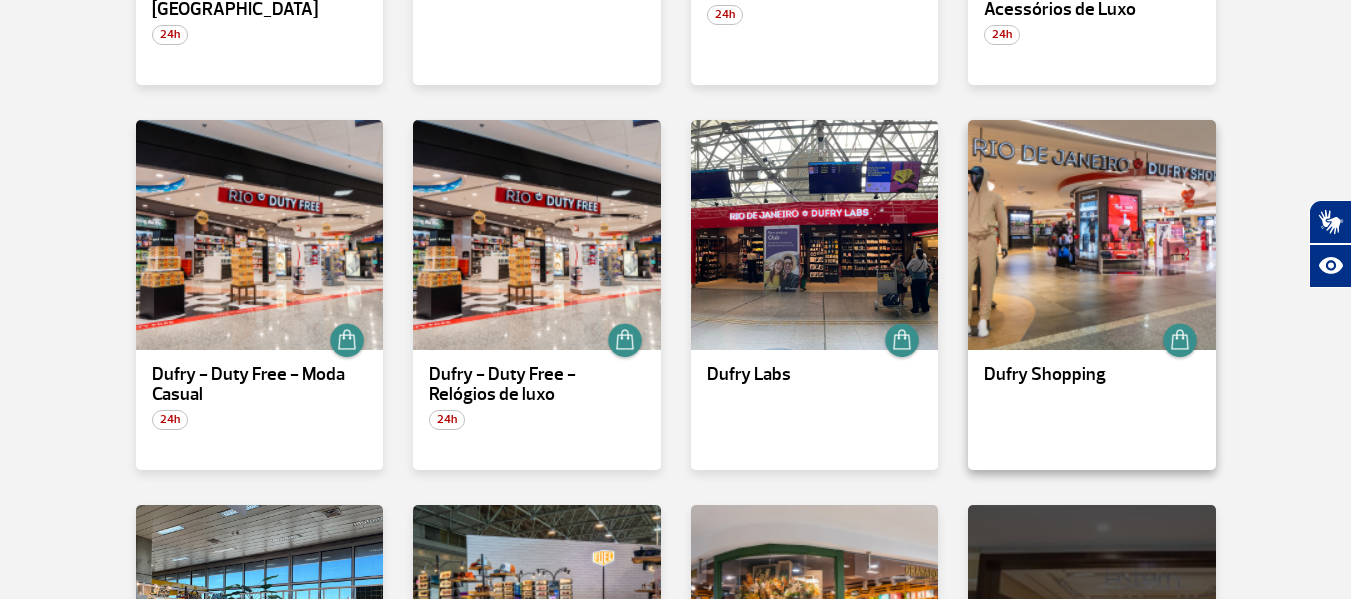 scroll, scrollTop: 1615, scrollLeft: 0, axis: vertical 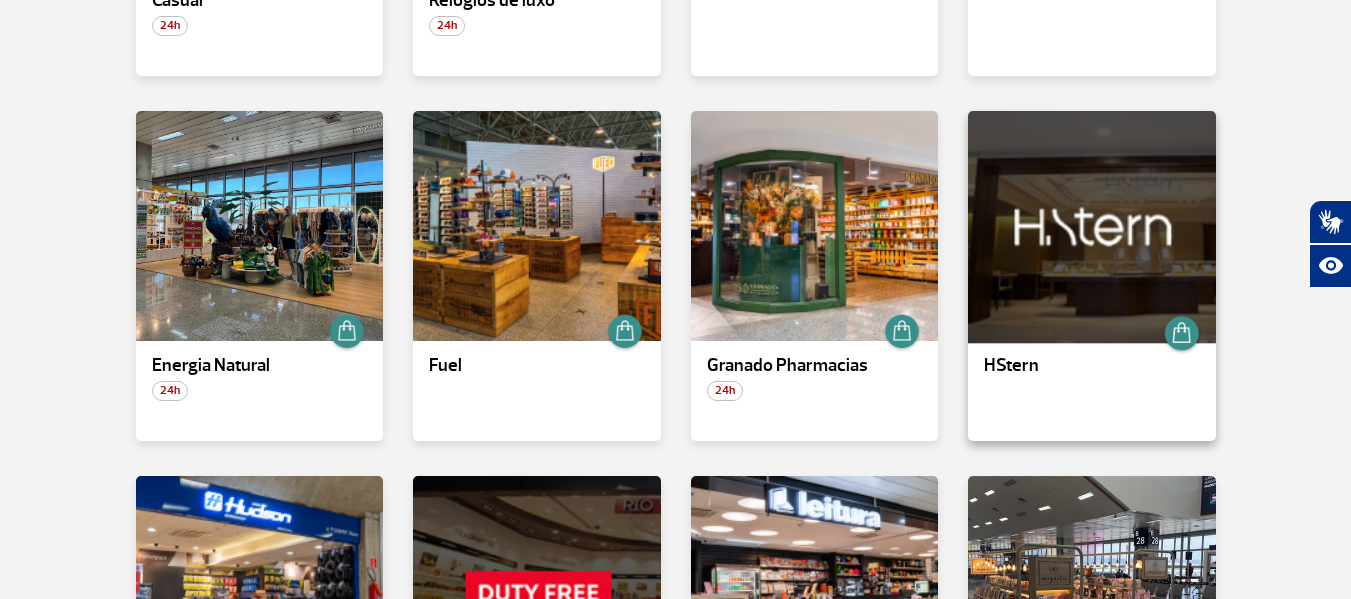 drag, startPoint x: 1048, startPoint y: 253, endPoint x: 1117, endPoint y: 183, distance: 98.29038 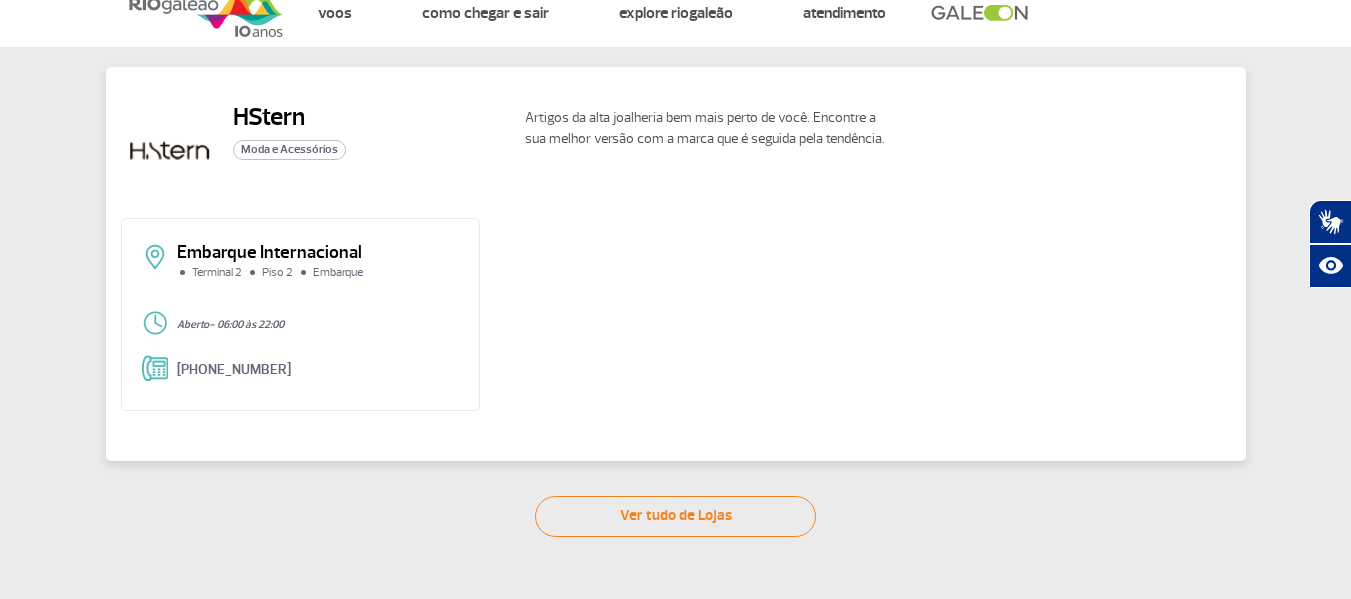 scroll, scrollTop: 0, scrollLeft: 0, axis: both 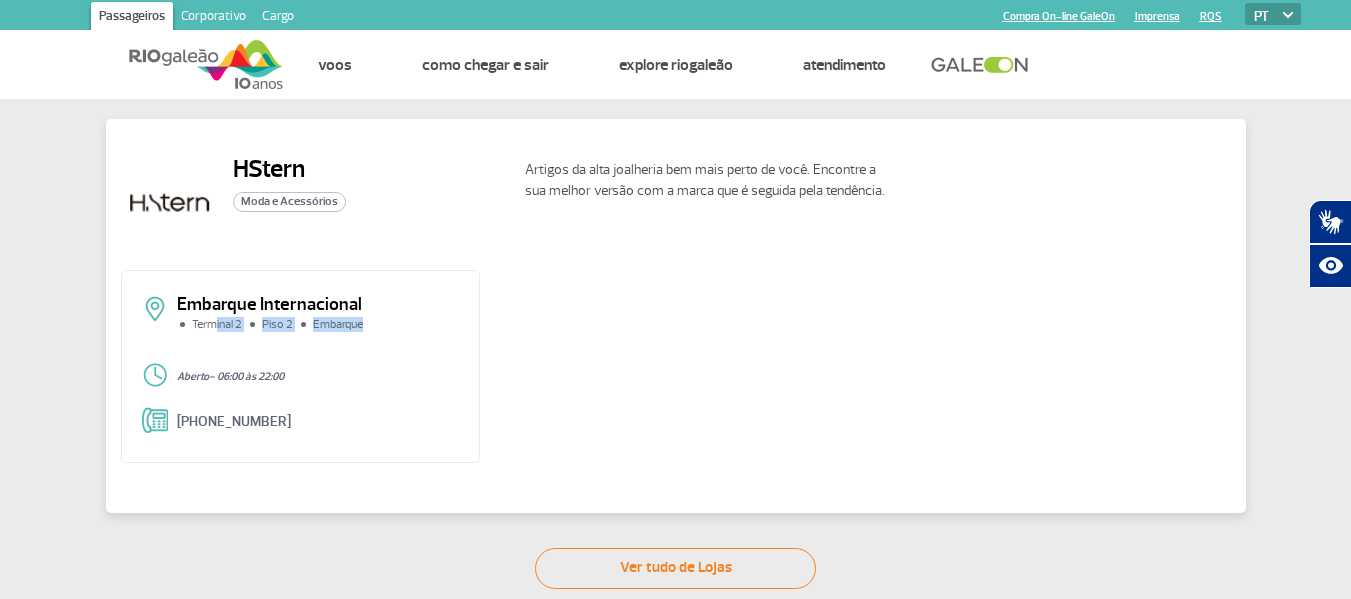 drag, startPoint x: 216, startPoint y: 340, endPoint x: 399, endPoint y: 344, distance: 183.04372 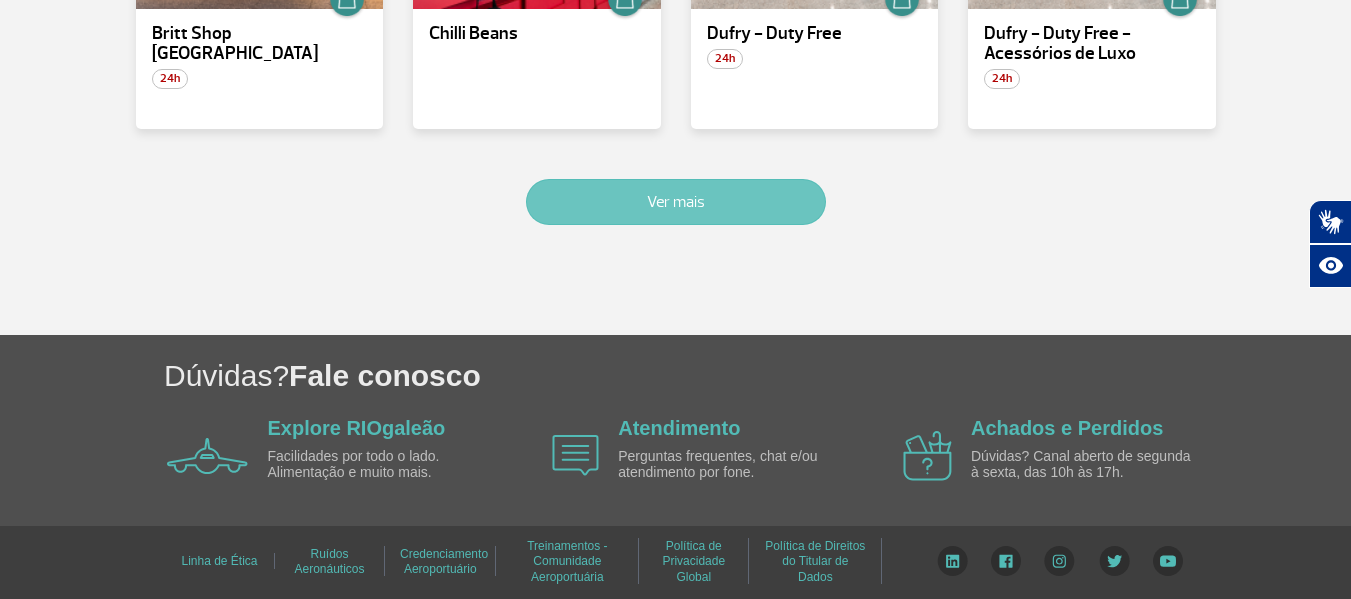 click on "Ver mais" at bounding box center (676, 202) 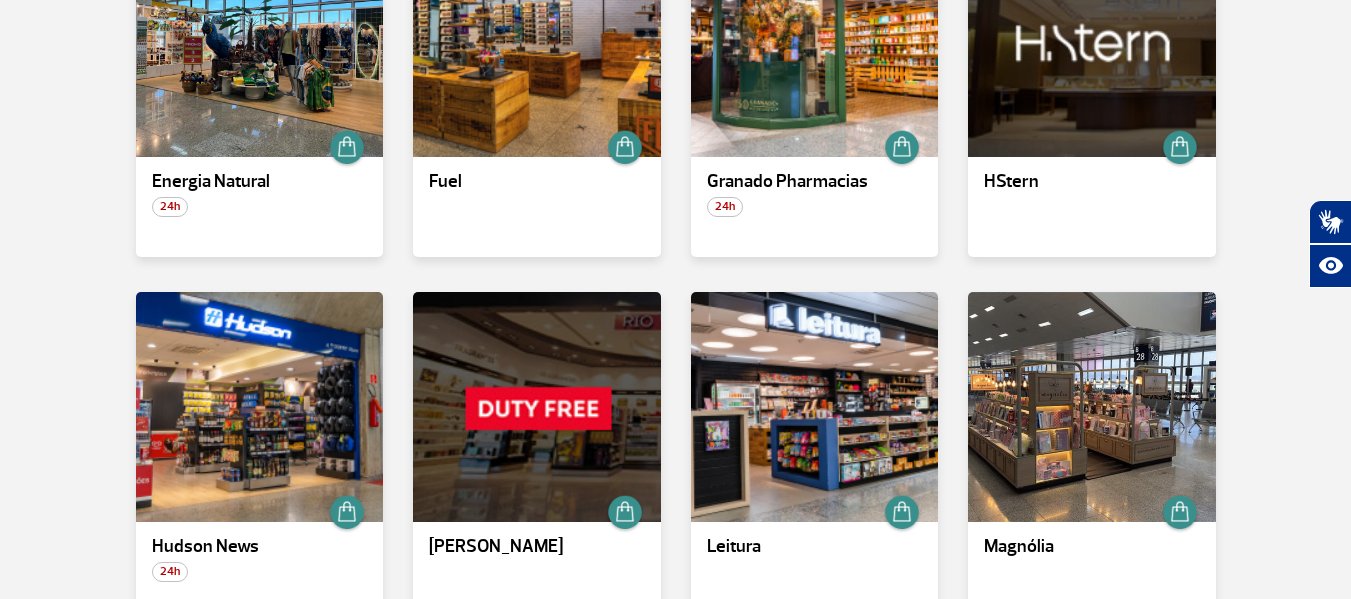 scroll, scrollTop: 1892, scrollLeft: 0, axis: vertical 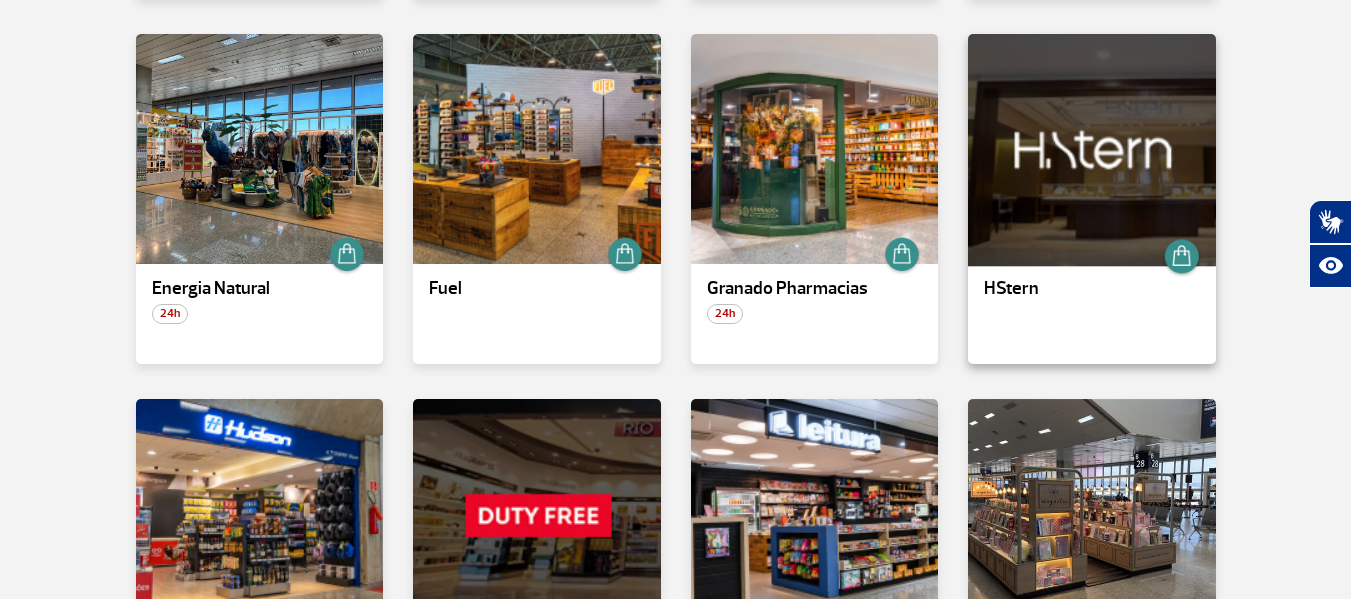 click at bounding box center [1092, 149] 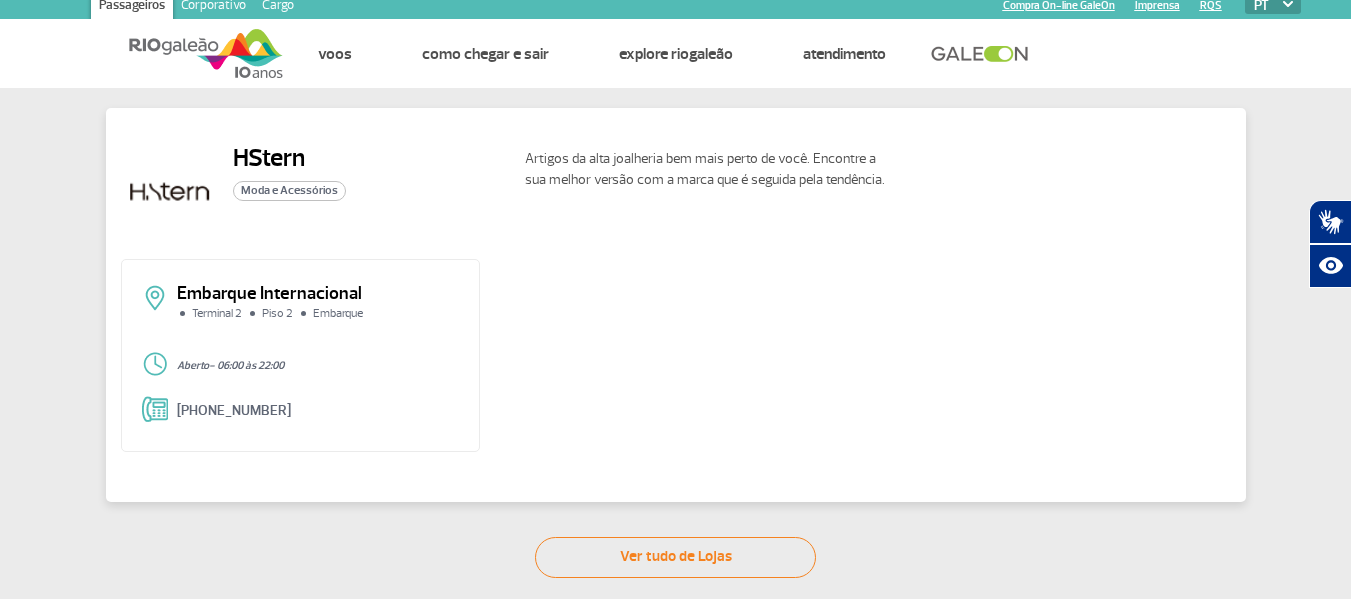 scroll, scrollTop: 0, scrollLeft: 0, axis: both 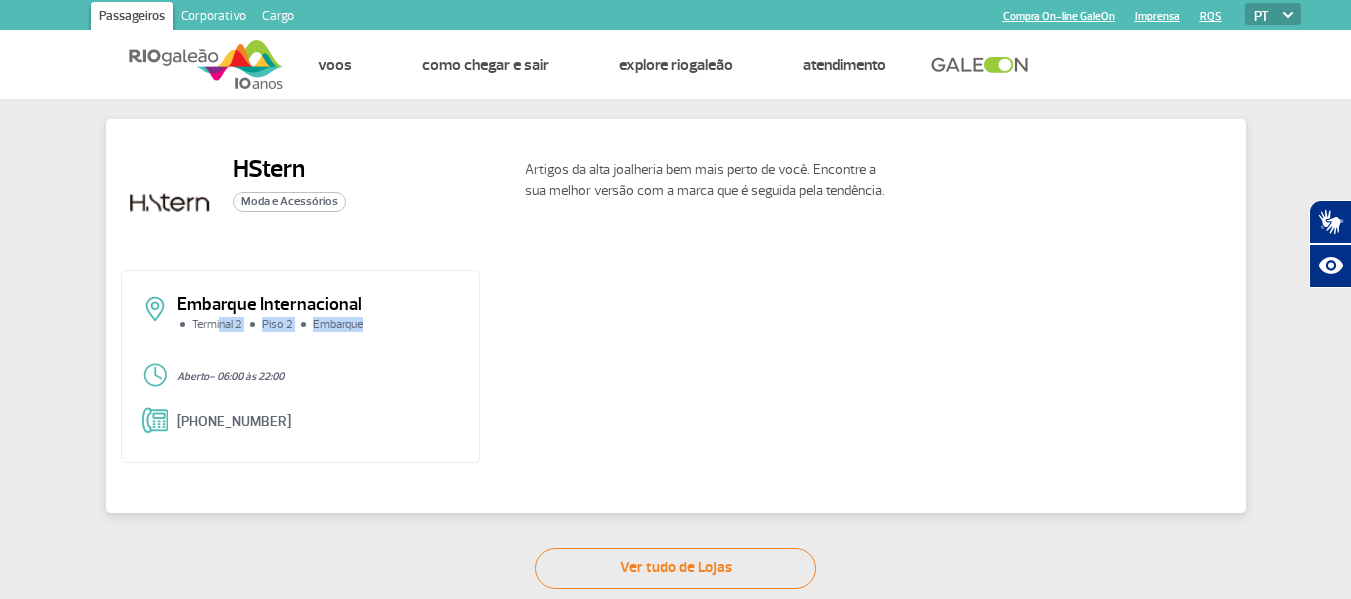 drag, startPoint x: 408, startPoint y: 346, endPoint x: 420, endPoint y: 347, distance: 12.0415945 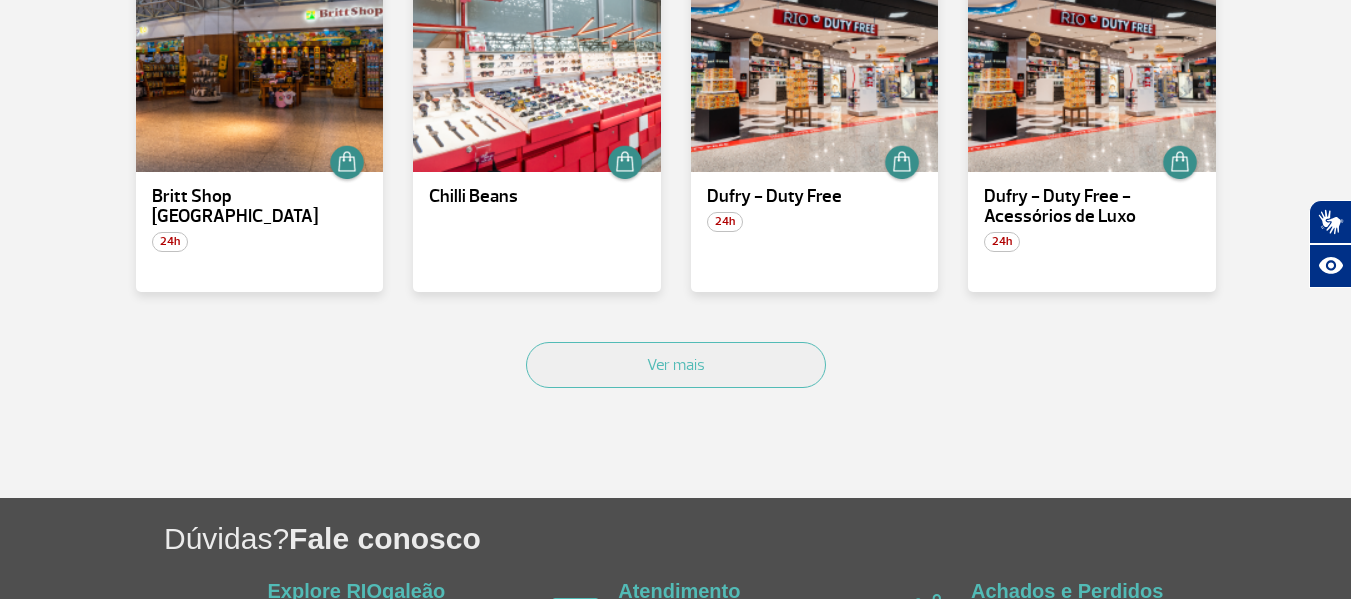 scroll, scrollTop: 1377, scrollLeft: 0, axis: vertical 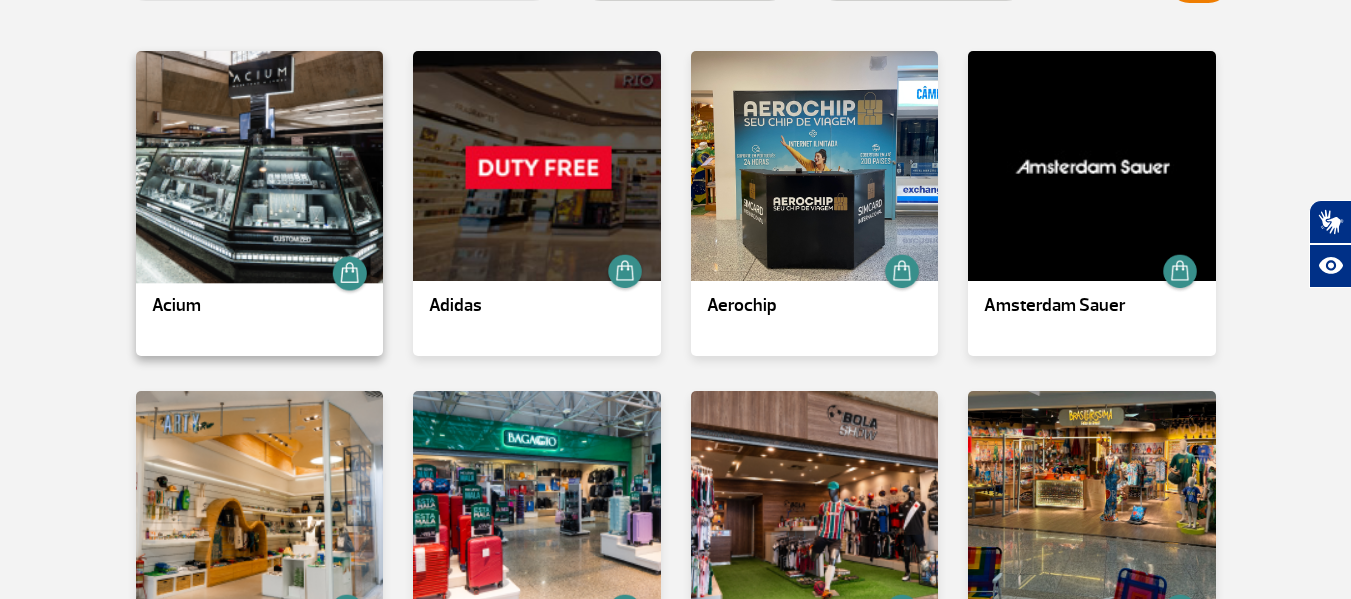drag, startPoint x: 286, startPoint y: 149, endPoint x: 284, endPoint y: 116, distance: 33.06055 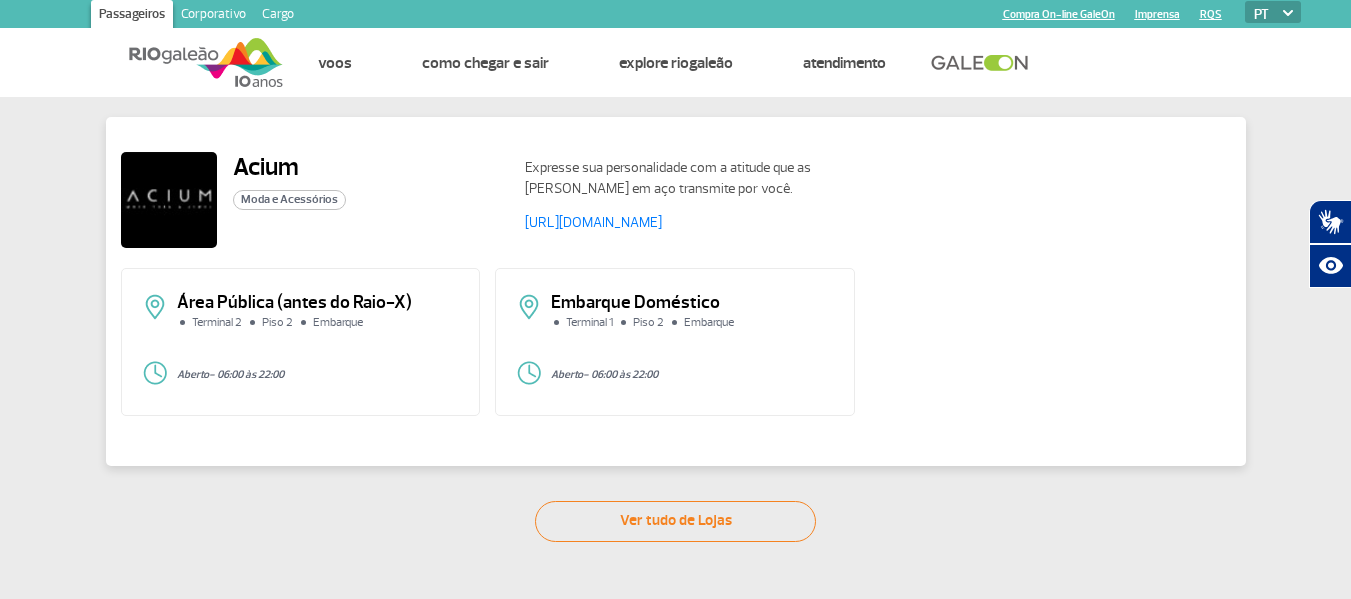 scroll, scrollTop: 0, scrollLeft: 0, axis: both 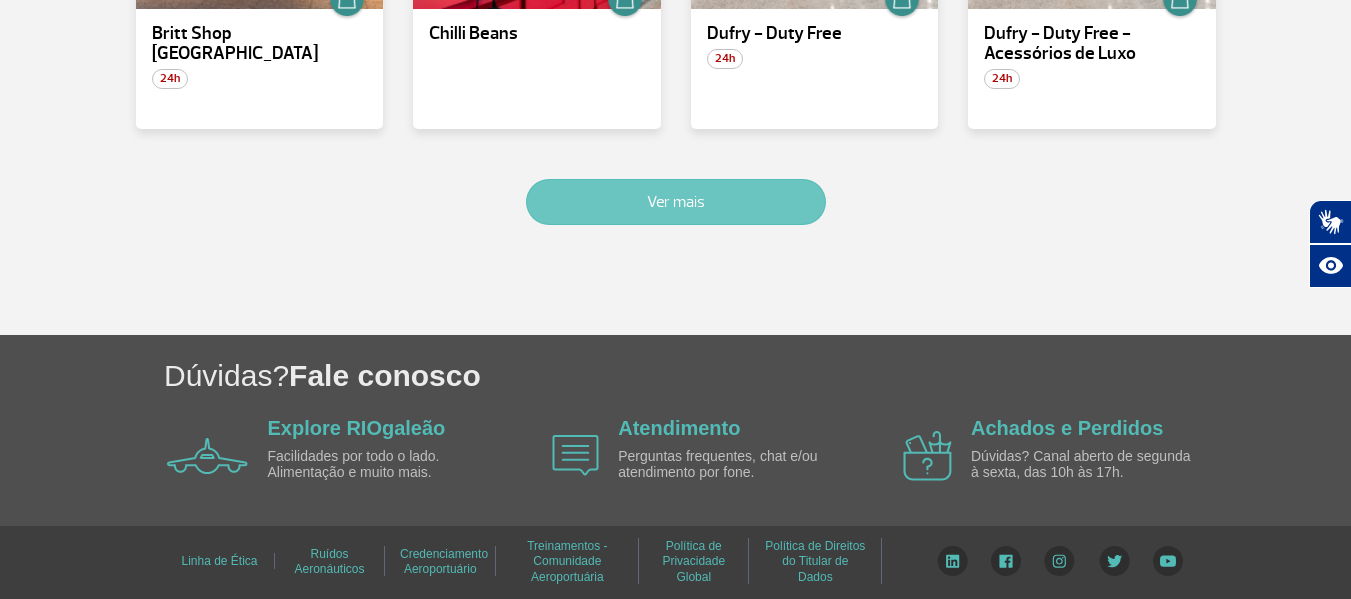 click on "Ver mais" at bounding box center (676, 202) 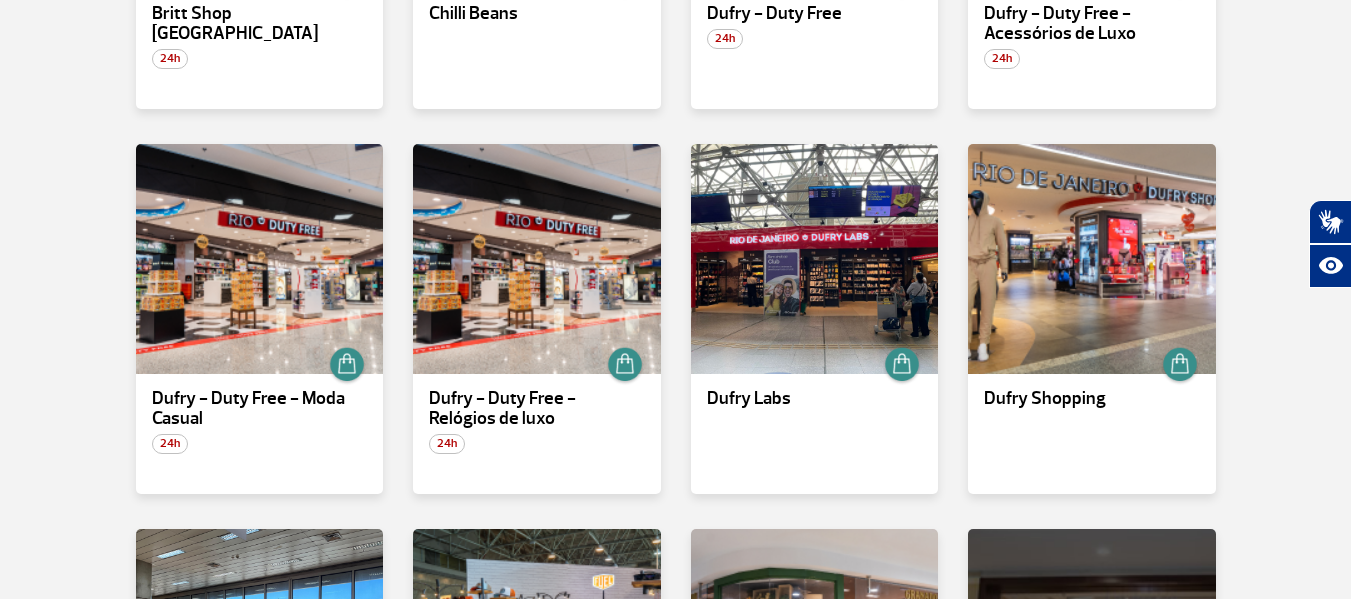 scroll, scrollTop: 2492, scrollLeft: 0, axis: vertical 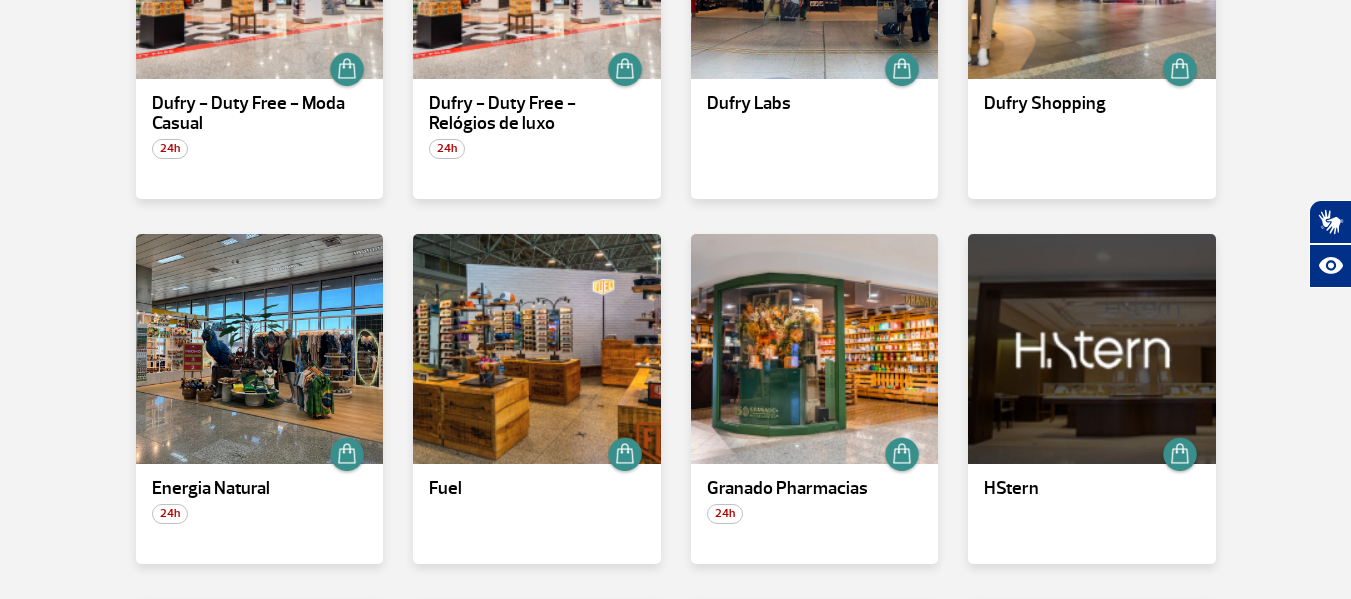 click on "Todas as categorias Cosmético e Beleza Eletrônicos Livros e Revistas Moda e Acessórios Duty Free Todos os pisos Área Pública (antes do Raio-X) Desembarque Área Pública Desembarque Internacional Embarque Área Pública (antes do Raio-X) Embarque Doméstico Embarque Internacional Pátio Desembarque Nacional (Doméstico)  Aberto 24h  OK Acium Adidas Aerochip Amsterdam Sauer Arty Rio Bagaggio Bola Show 24h Brasileiríssima 24h Britt Shop Rio 24h Chilli Beans Dufry - Duty Free 24h Dufry - Duty Free - Acessórios de Luxo 24h Dufry - Duty Free - Moda Casual 24h Dufry - Duty Free - Relógios de luxo 24h Dufry Labs Dufry Shopping Energia Natural 24h Fuel Granado Pharmacias 24h HStern  Hudson News 24h Hugo Boss Leitura Magnólia  Ver mais" at bounding box center [675, -104] 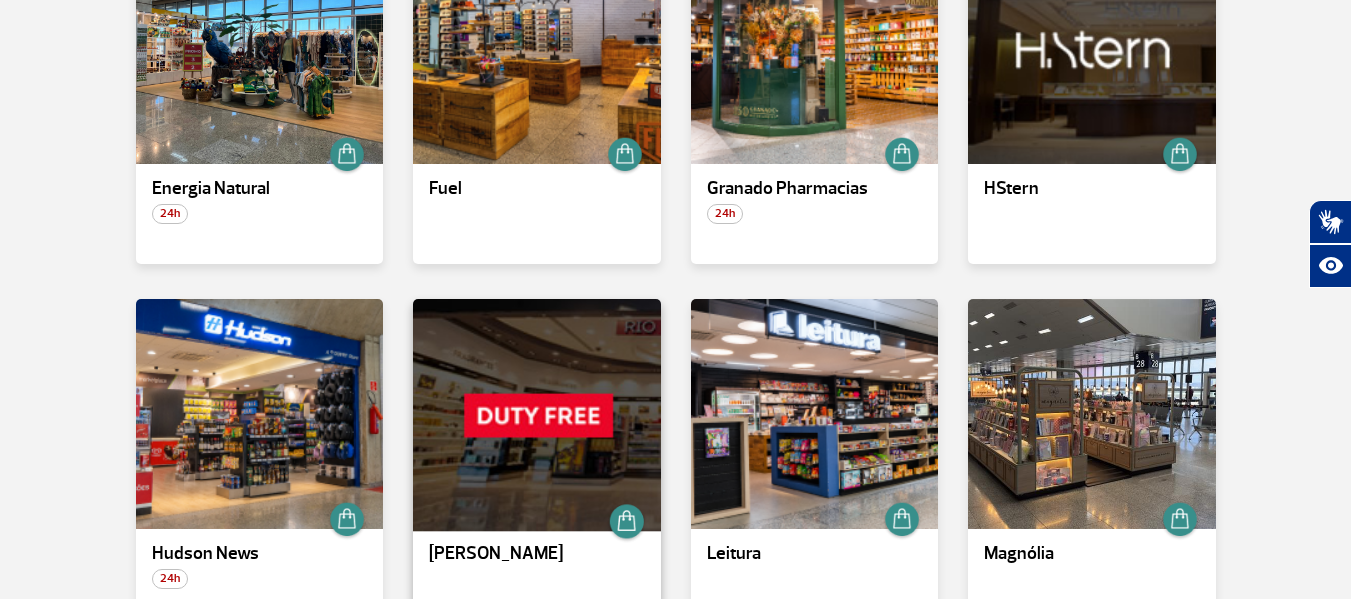 scroll, scrollTop: 2092, scrollLeft: 0, axis: vertical 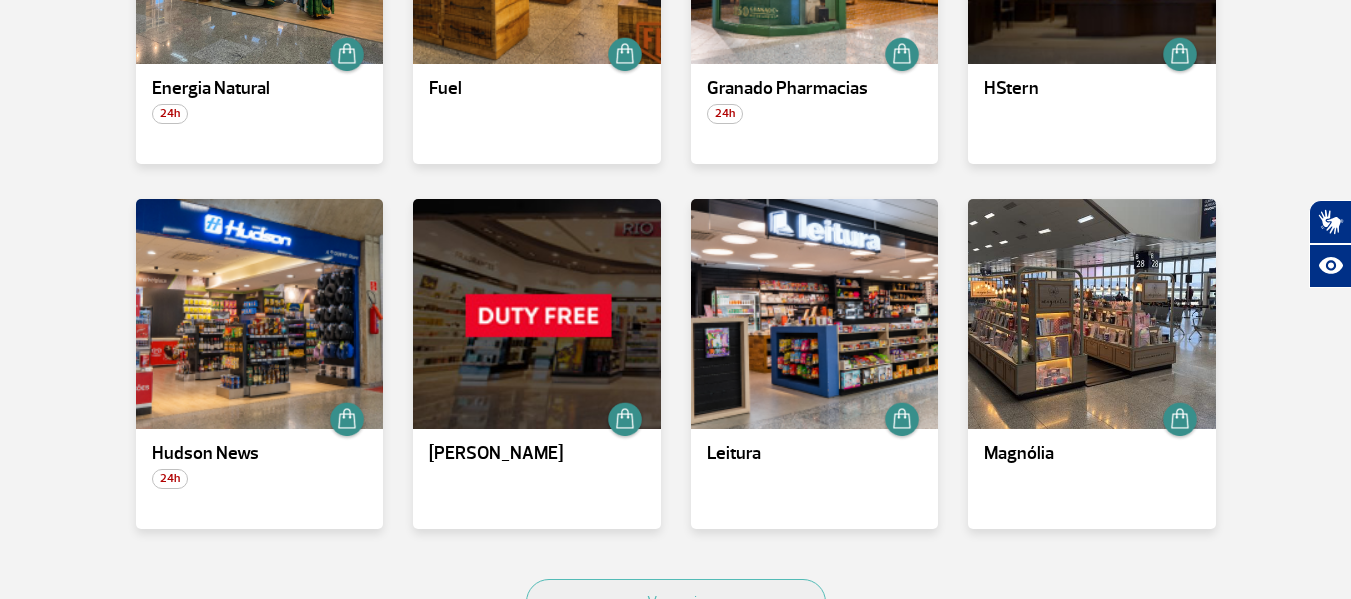 click on "Todas as categorias Cosmético e Beleza Eletrônicos Livros e Revistas Moda e Acessórios Duty Free Todos os pisos Área Pública (antes do Raio-X) Desembarque Área Pública Desembarque Internacional Embarque Área Pública (antes do Raio-X) Embarque Doméstico Embarque Internacional Pátio Desembarque Nacional (Doméstico)  Aberto 24h  OK Acium Adidas Aerochip Amsterdam Sauer Arty Rio Bagaggio Bola Show 24h Brasileiríssima 24h Britt Shop Rio 24h Chilli Beans Dufry - Duty Free 24h Dufry - Duty Free - Acessórios de Luxo 24h Dufry - Duty Free - Moda Casual 24h Dufry - Duty Free - Relógios de luxo 24h Dufry Labs Dufry Shopping Energia Natural 24h Fuel Granado Pharmacias 24h HStern  Hudson News 24h Hugo Boss Leitura Magnólia  Ver mais" at bounding box center [675, -504] 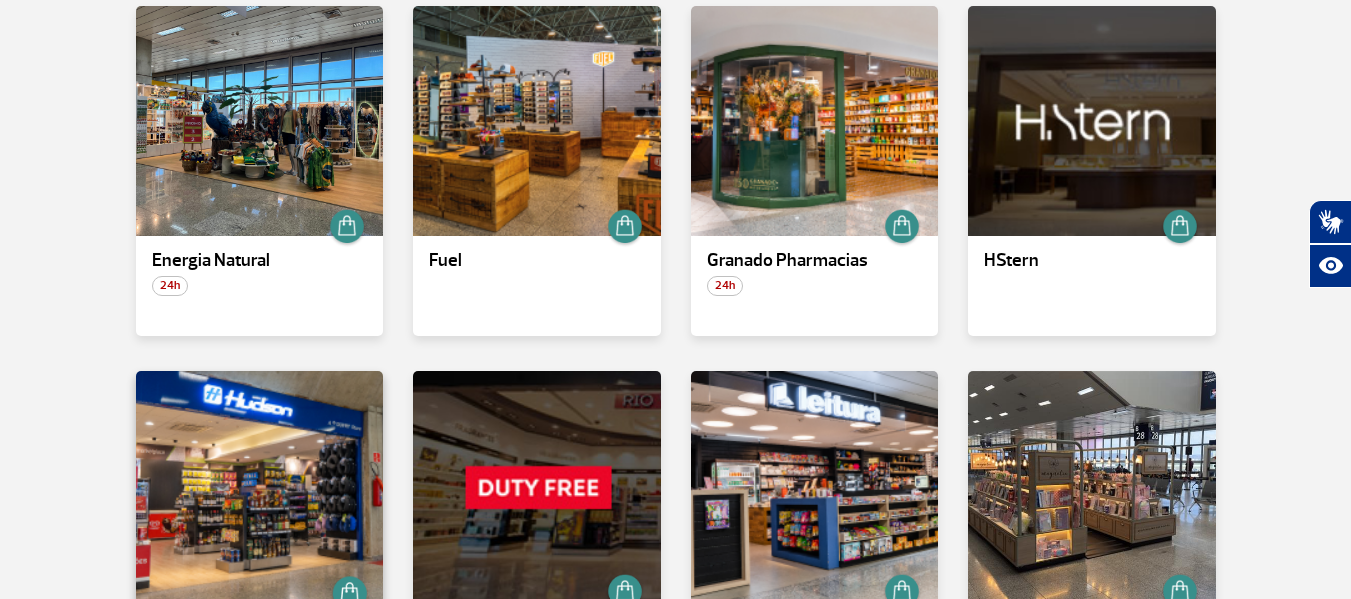 scroll, scrollTop: 2092, scrollLeft: 0, axis: vertical 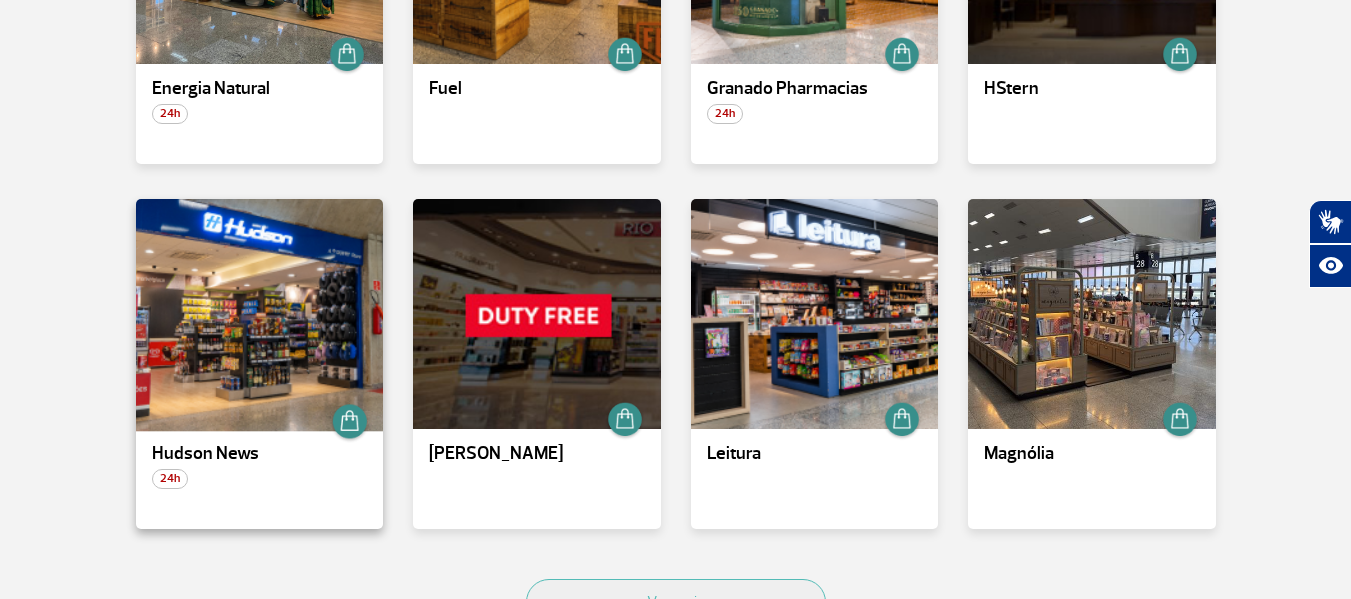 click at bounding box center [259, 314] 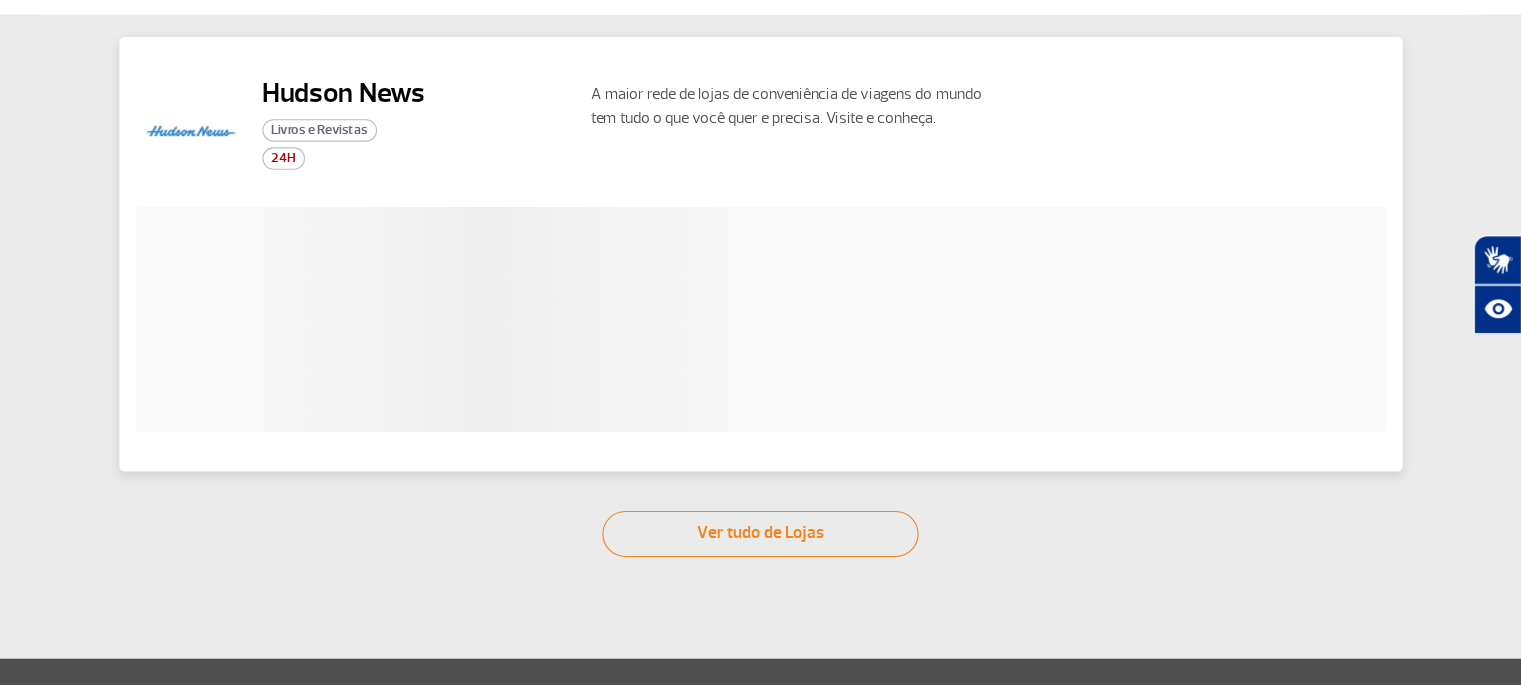 scroll, scrollTop: 0, scrollLeft: 0, axis: both 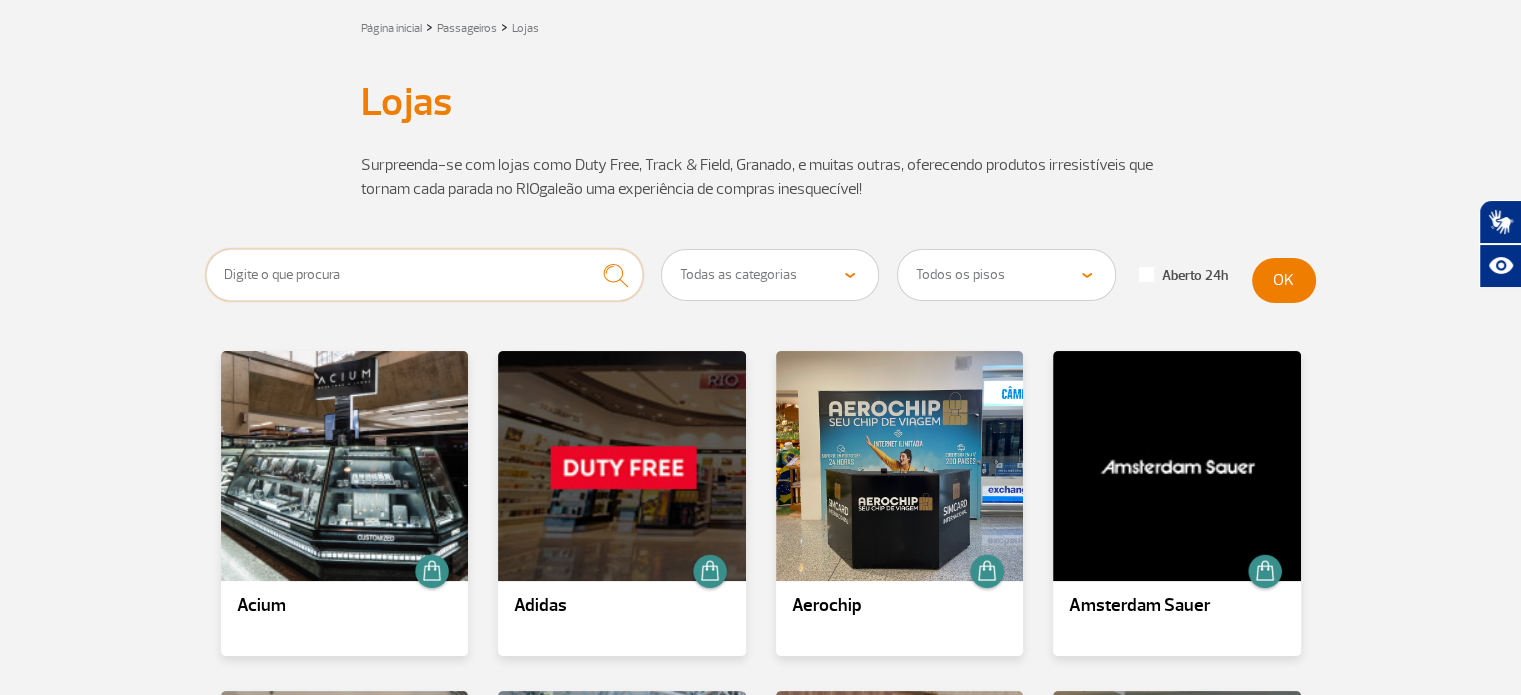 click at bounding box center [425, 275] 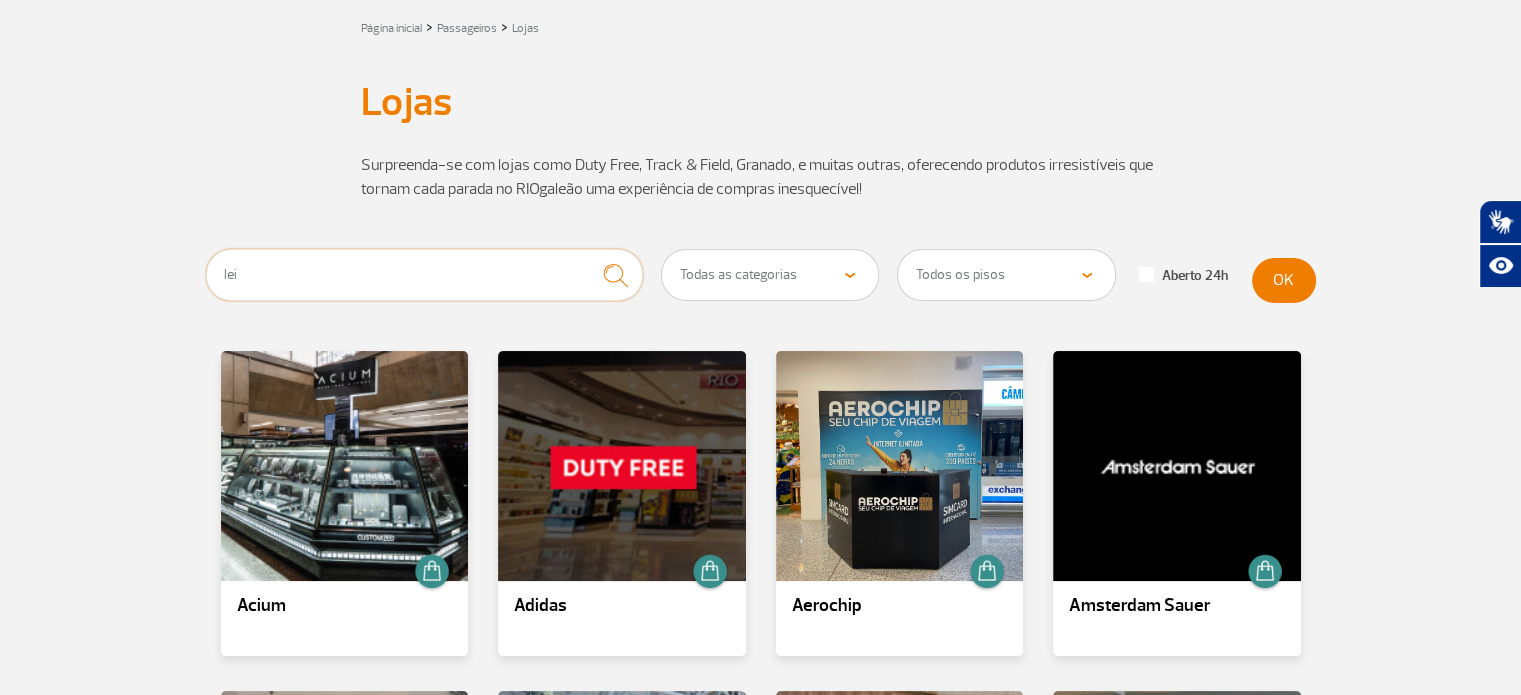type on "lei" 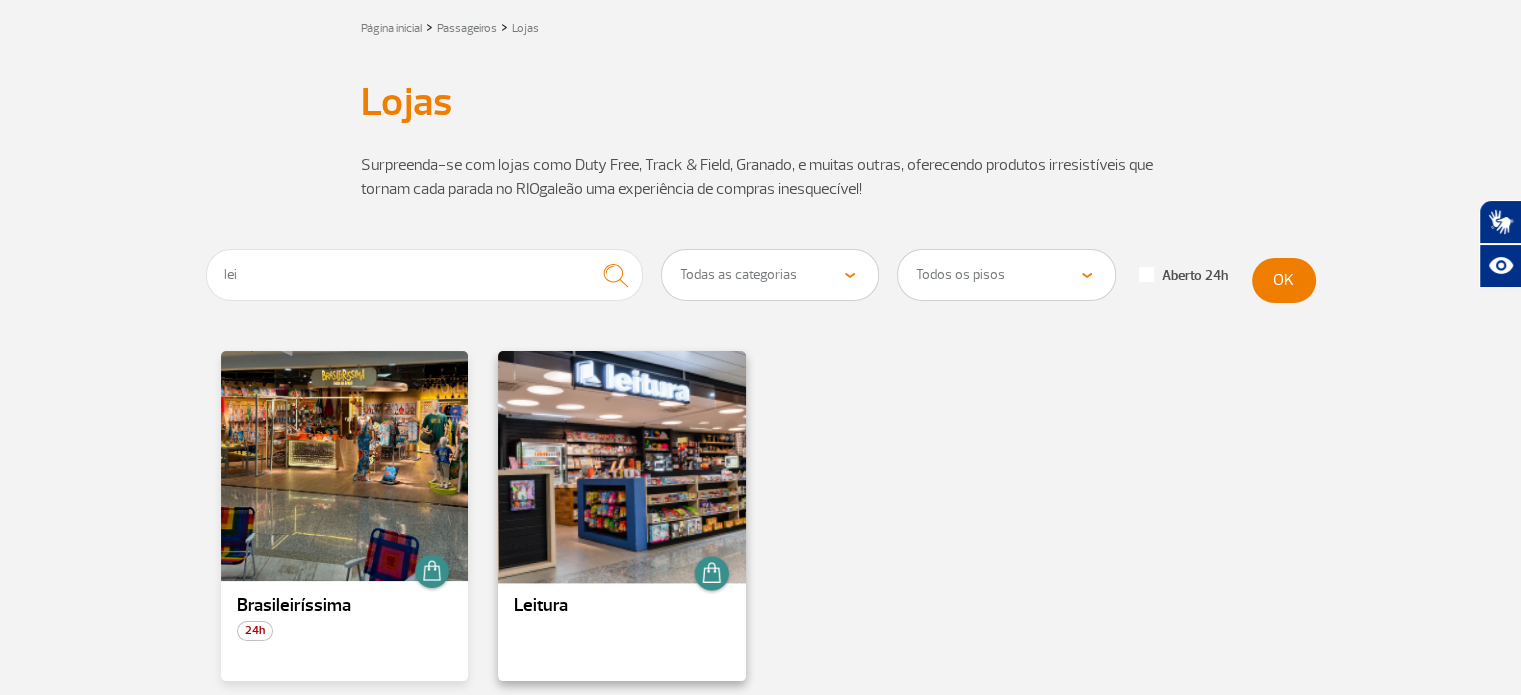 click at bounding box center [622, 466] 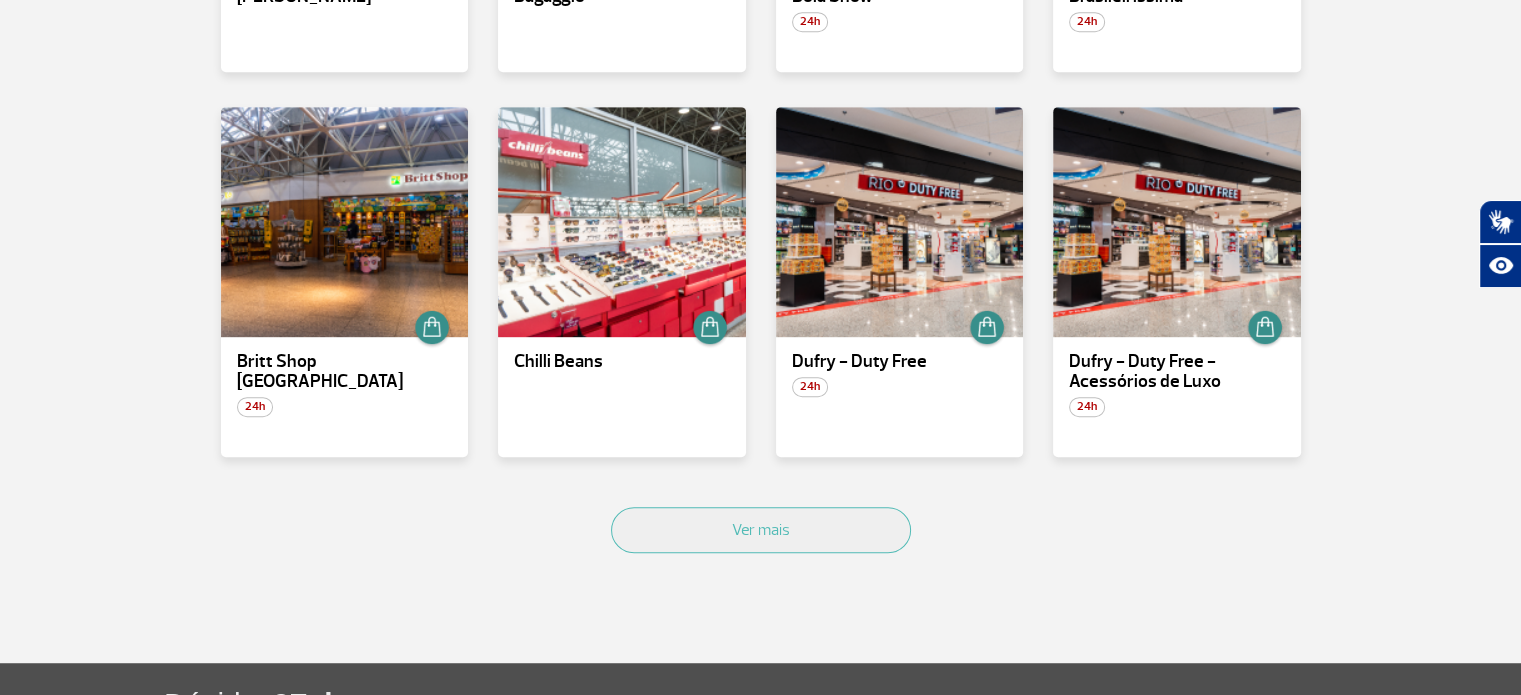 scroll, scrollTop: 1280, scrollLeft: 0, axis: vertical 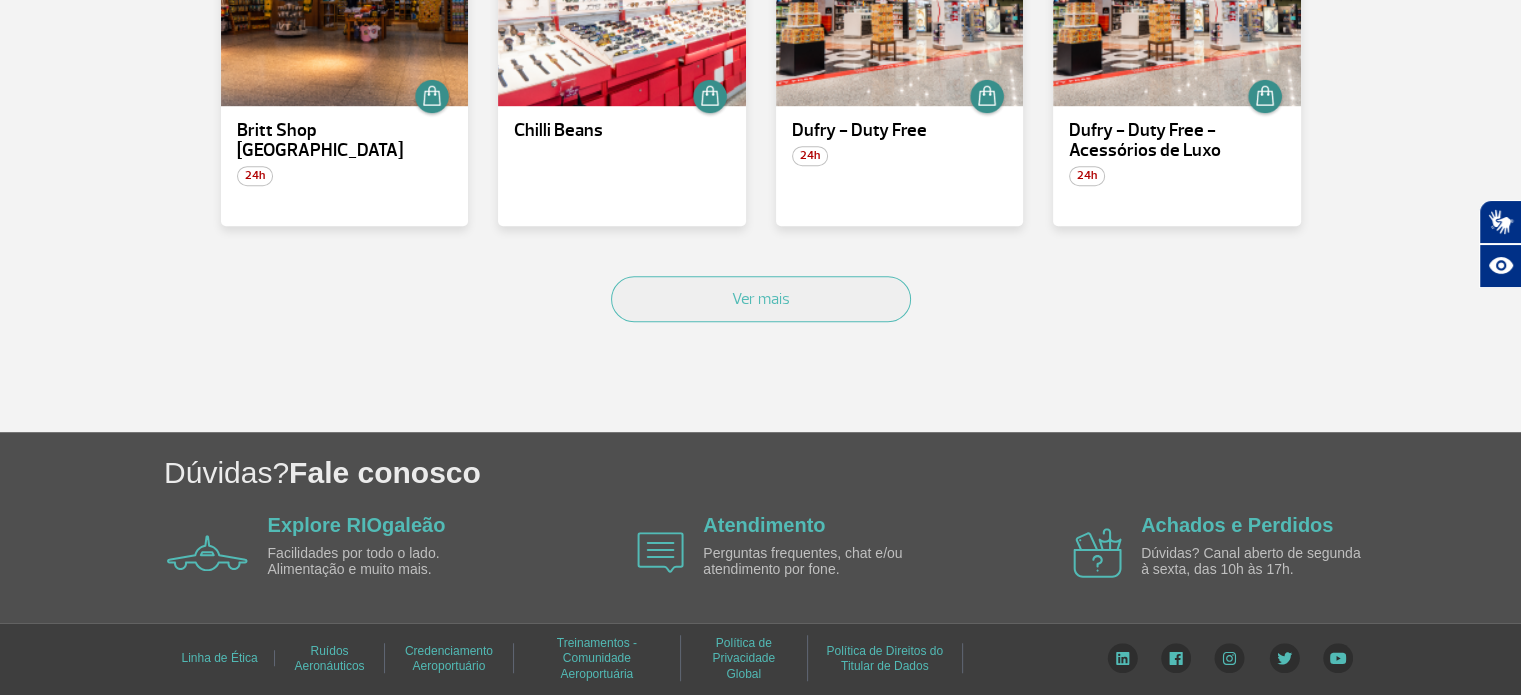 click on "Ver mais" at bounding box center [761, 321] 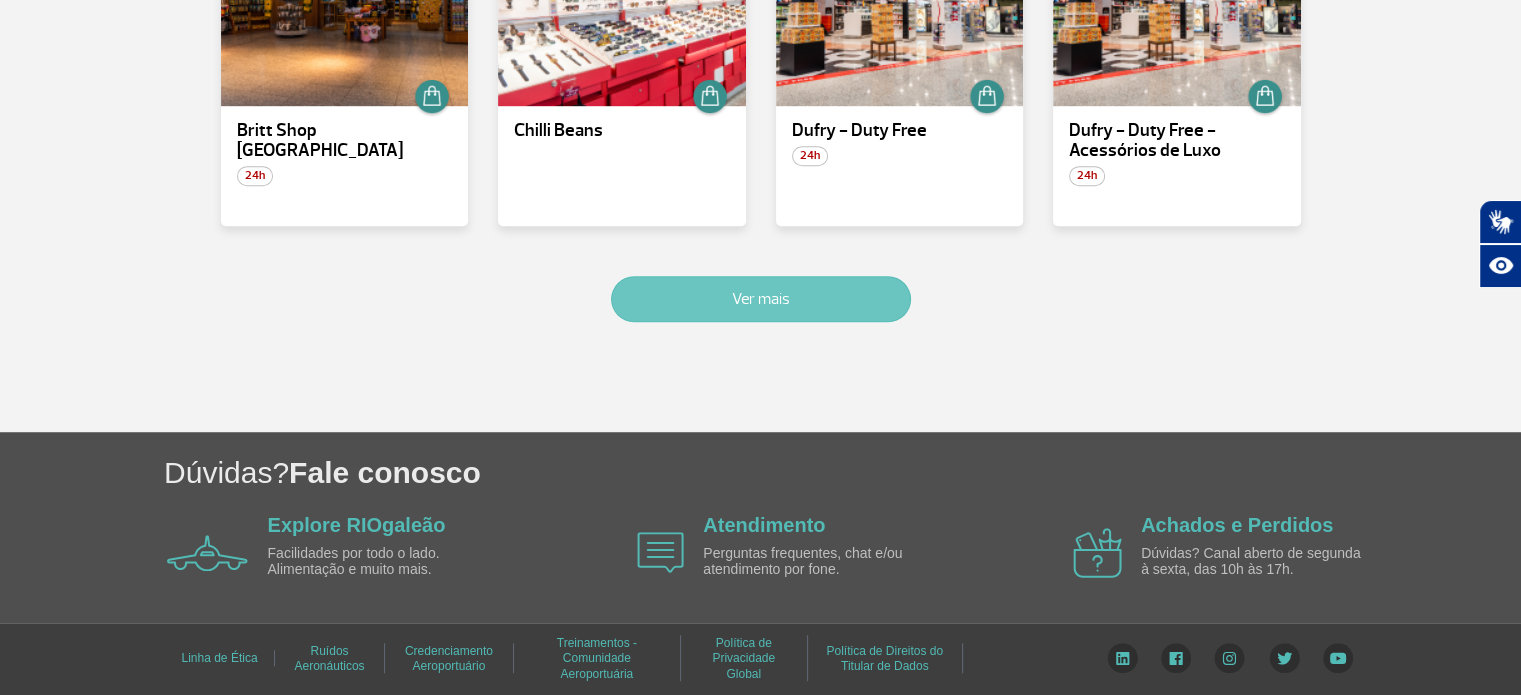 click on "Ver mais" at bounding box center (761, 299) 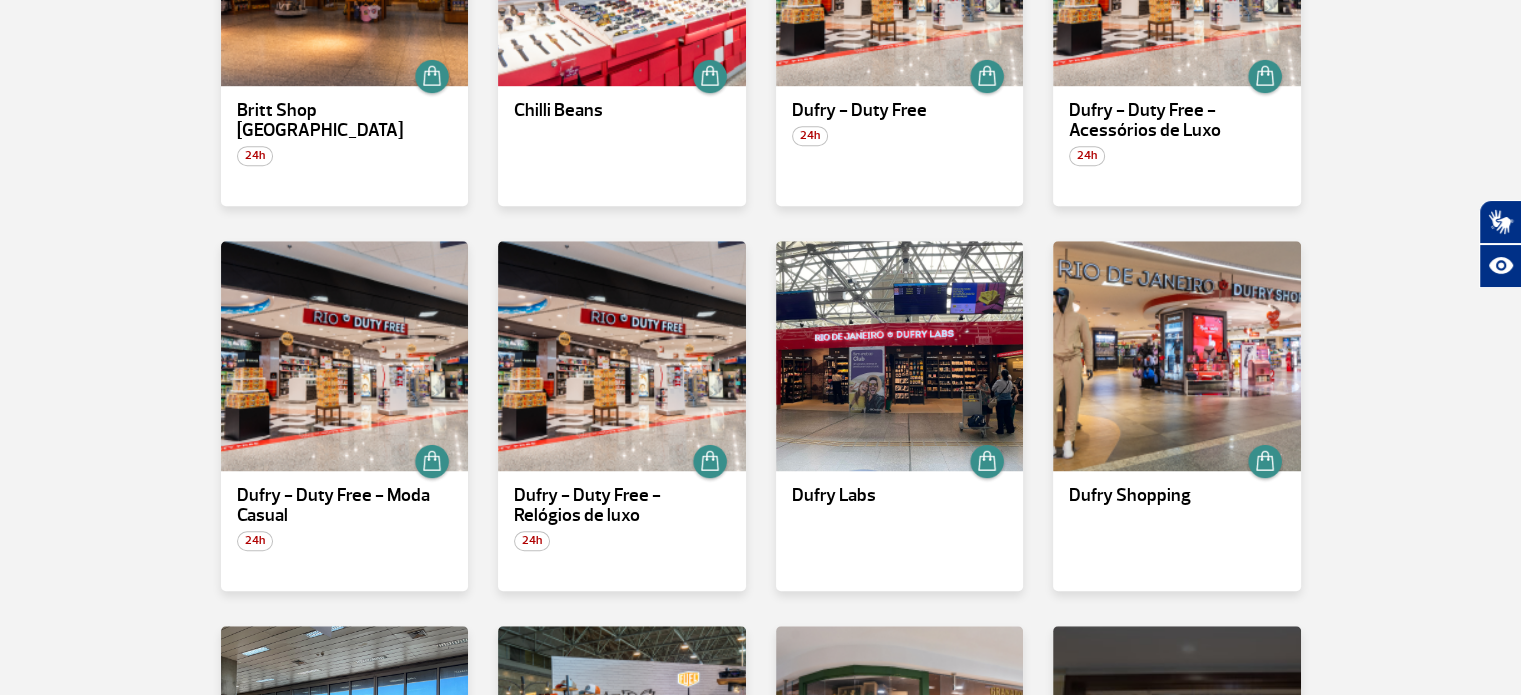 scroll, scrollTop: 2395, scrollLeft: 0, axis: vertical 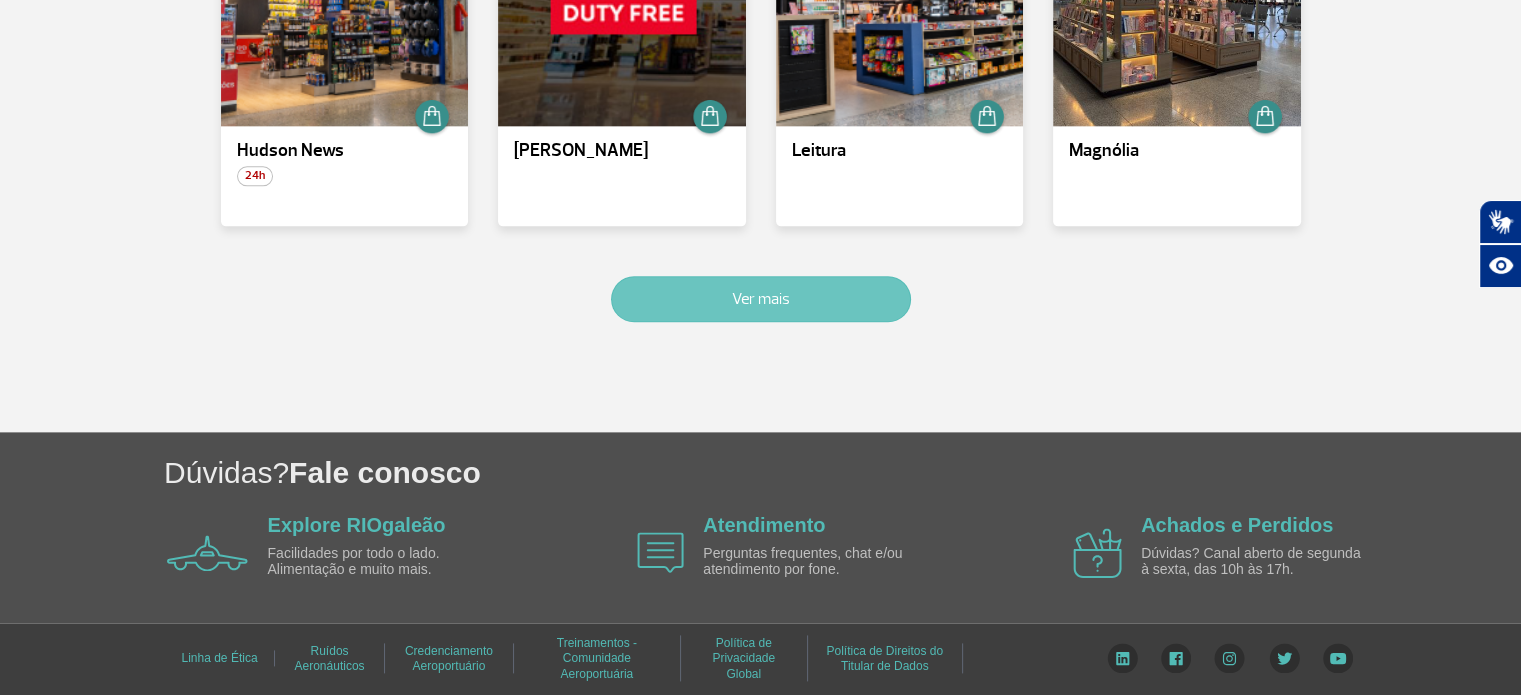 click on "Ver mais" at bounding box center (761, 299) 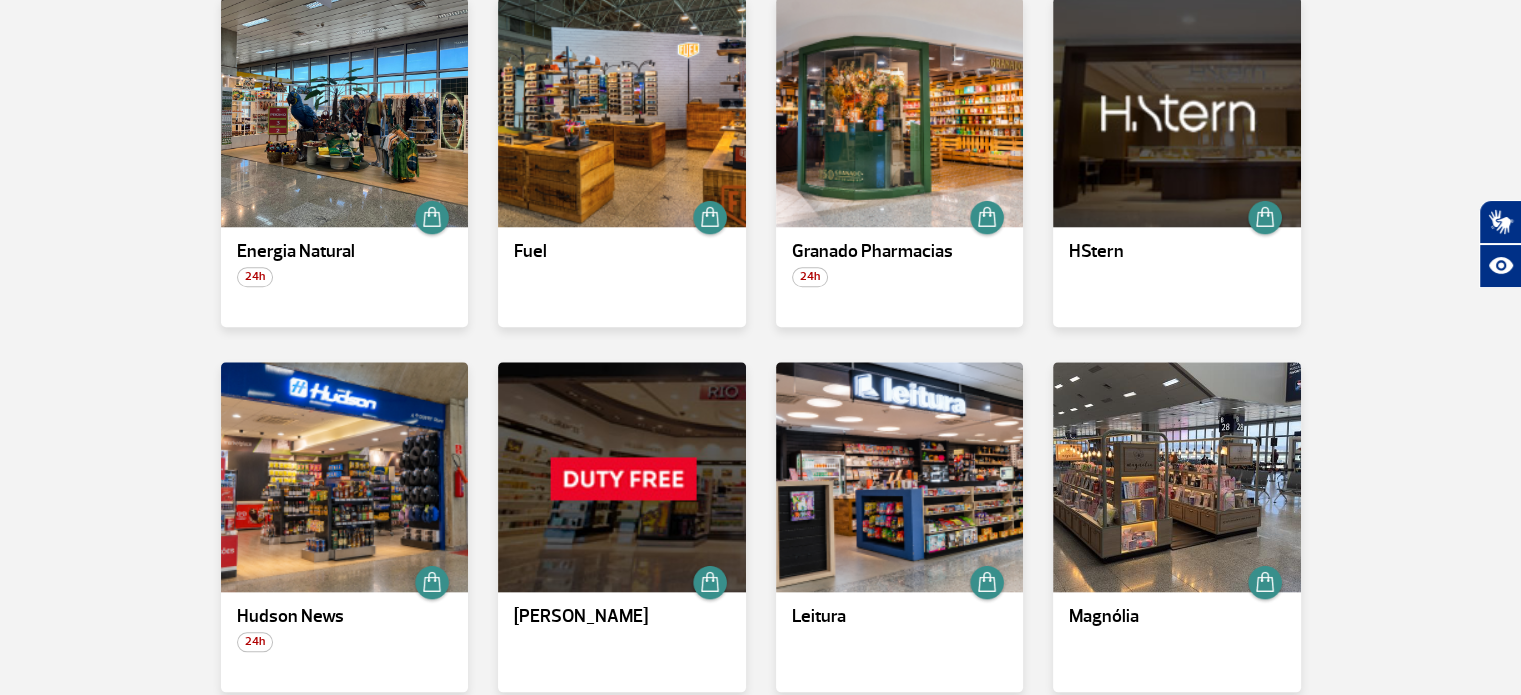 scroll, scrollTop: 1794, scrollLeft: 0, axis: vertical 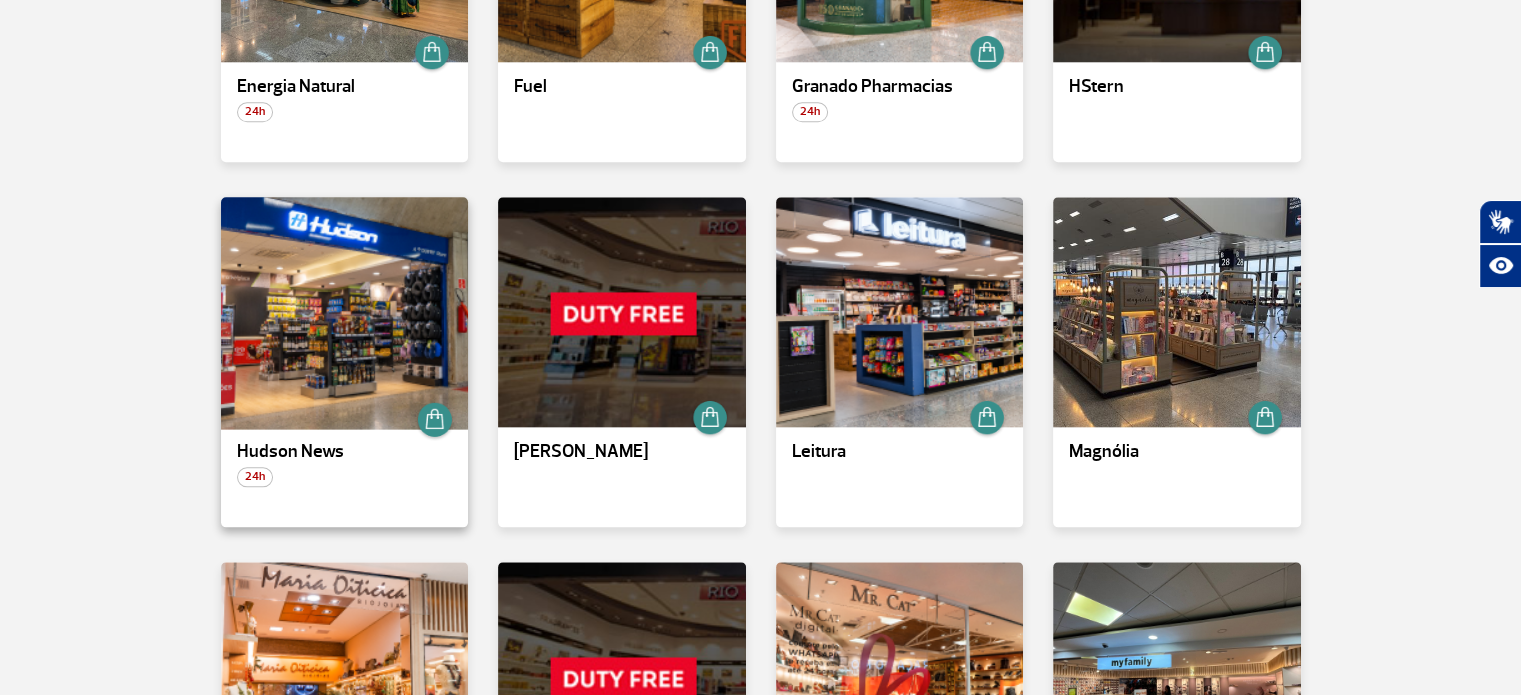 click at bounding box center [344, 312] 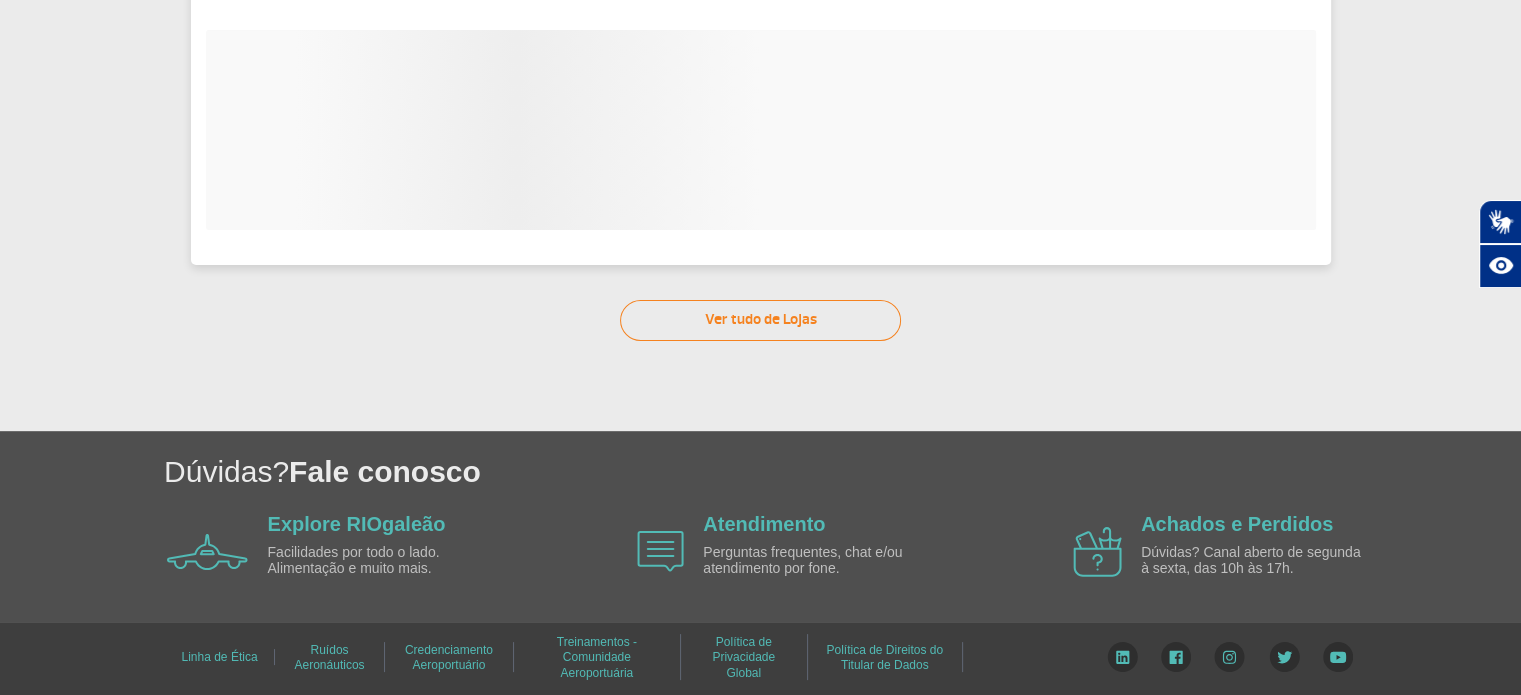 scroll, scrollTop: 40, scrollLeft: 0, axis: vertical 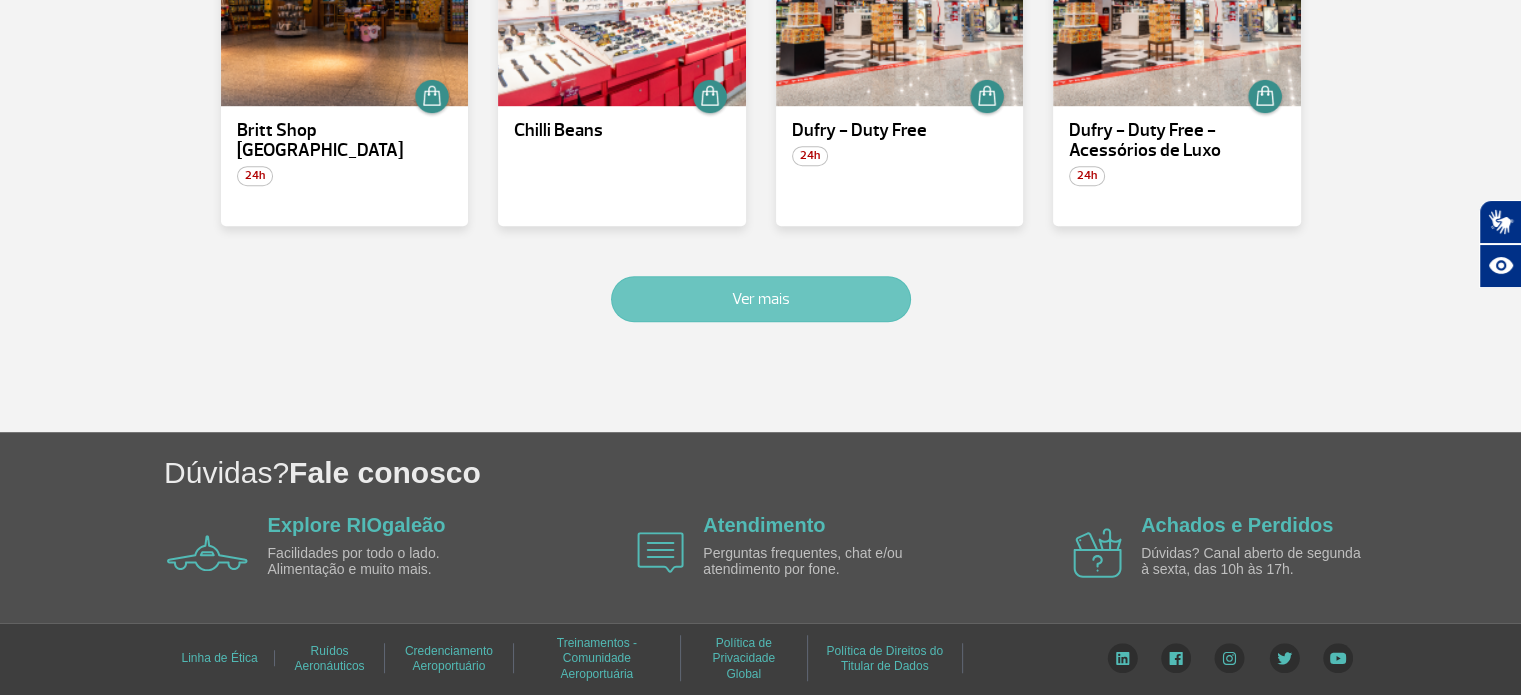 click on "Ver mais" at bounding box center (761, 299) 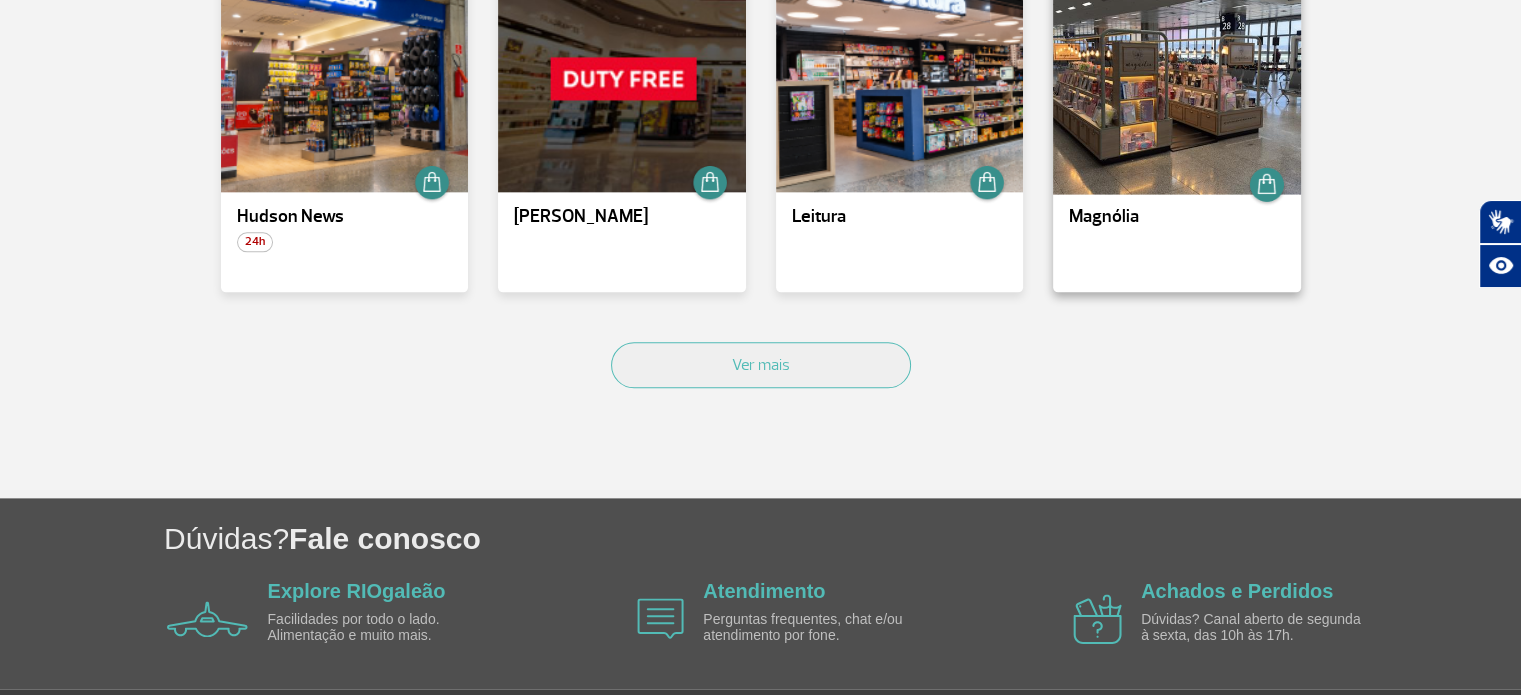 scroll, scrollTop: 2295, scrollLeft: 0, axis: vertical 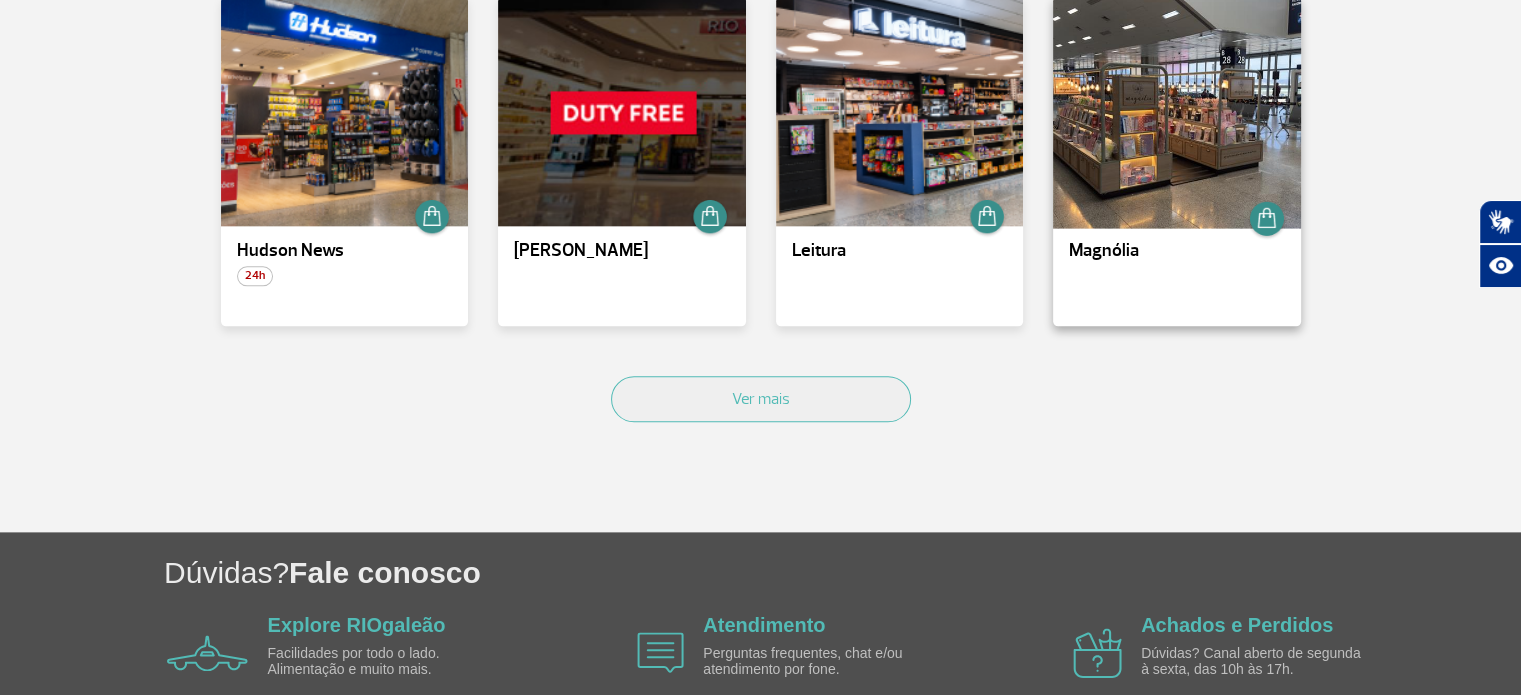 click at bounding box center (1177, 111) 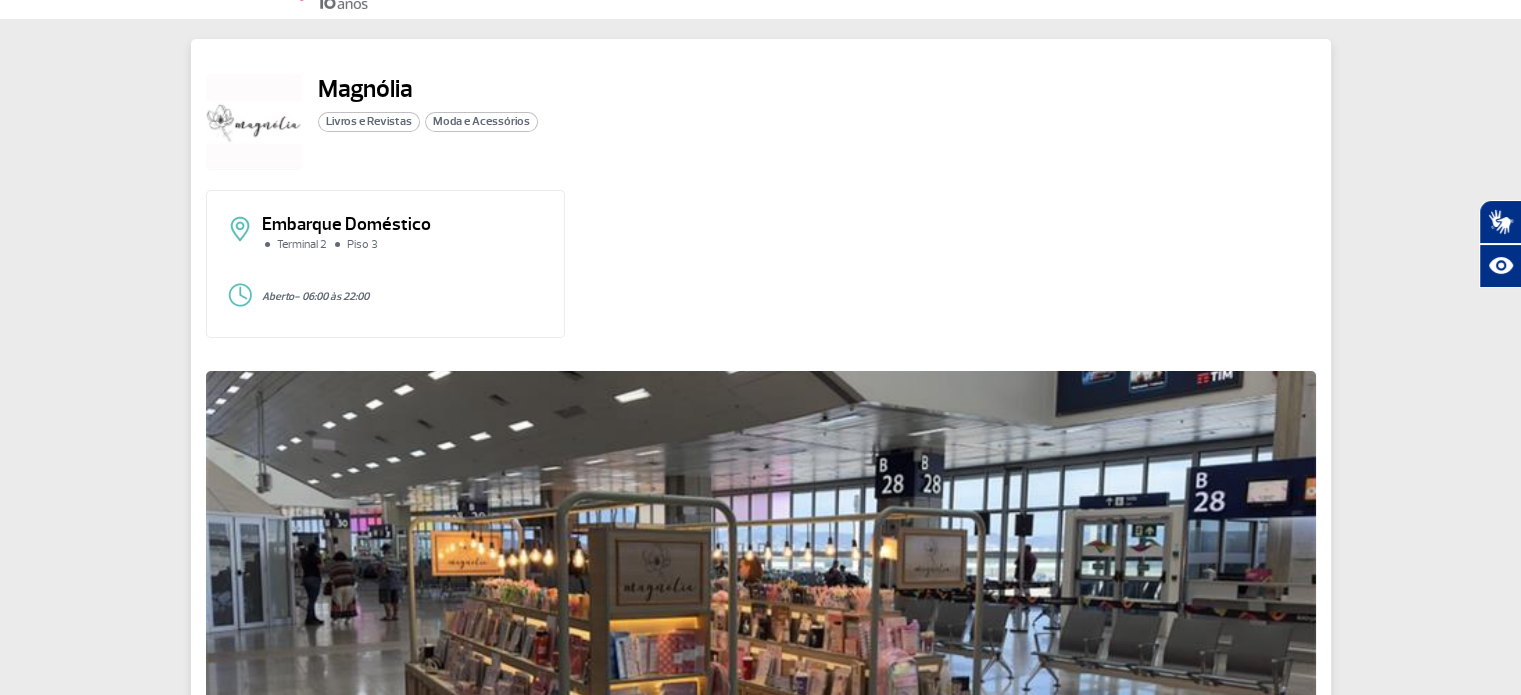 scroll, scrollTop: 0, scrollLeft: 0, axis: both 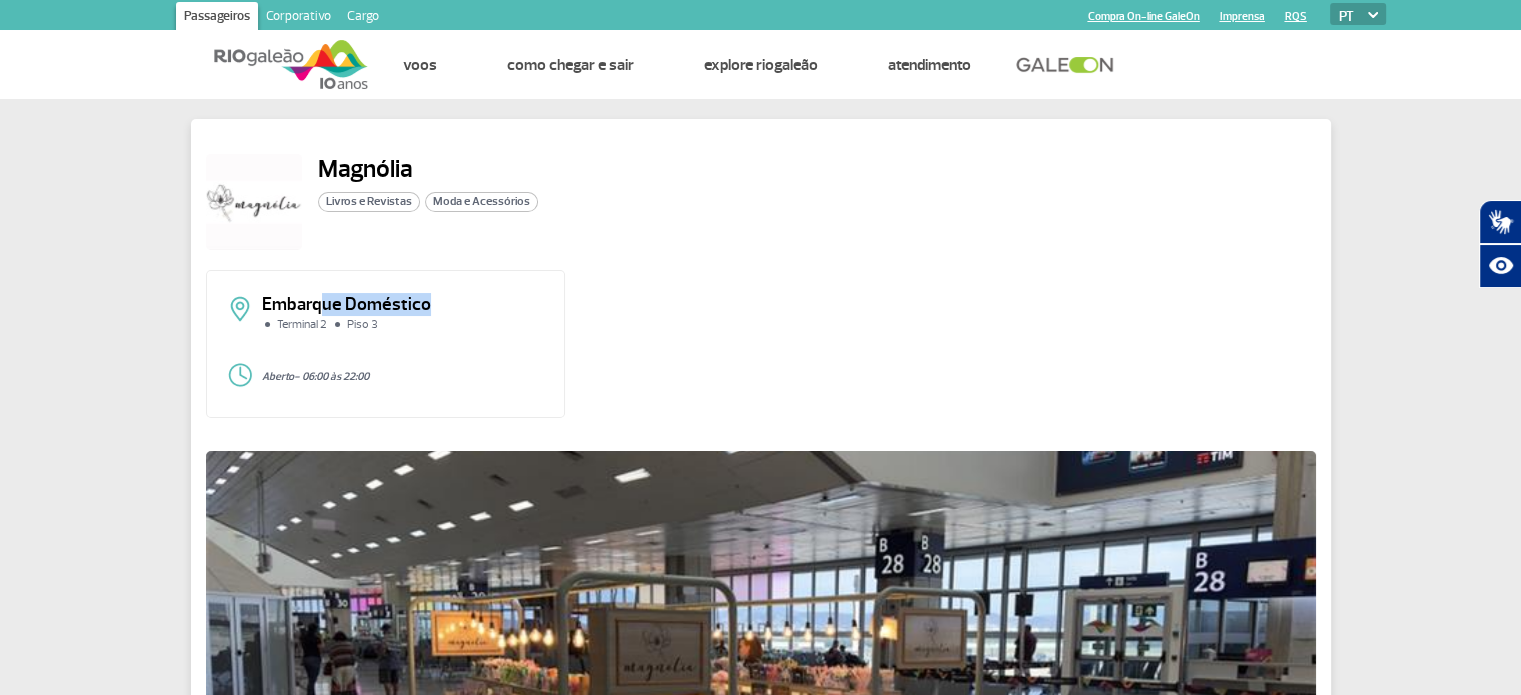 click on "Embarque Doméstico" 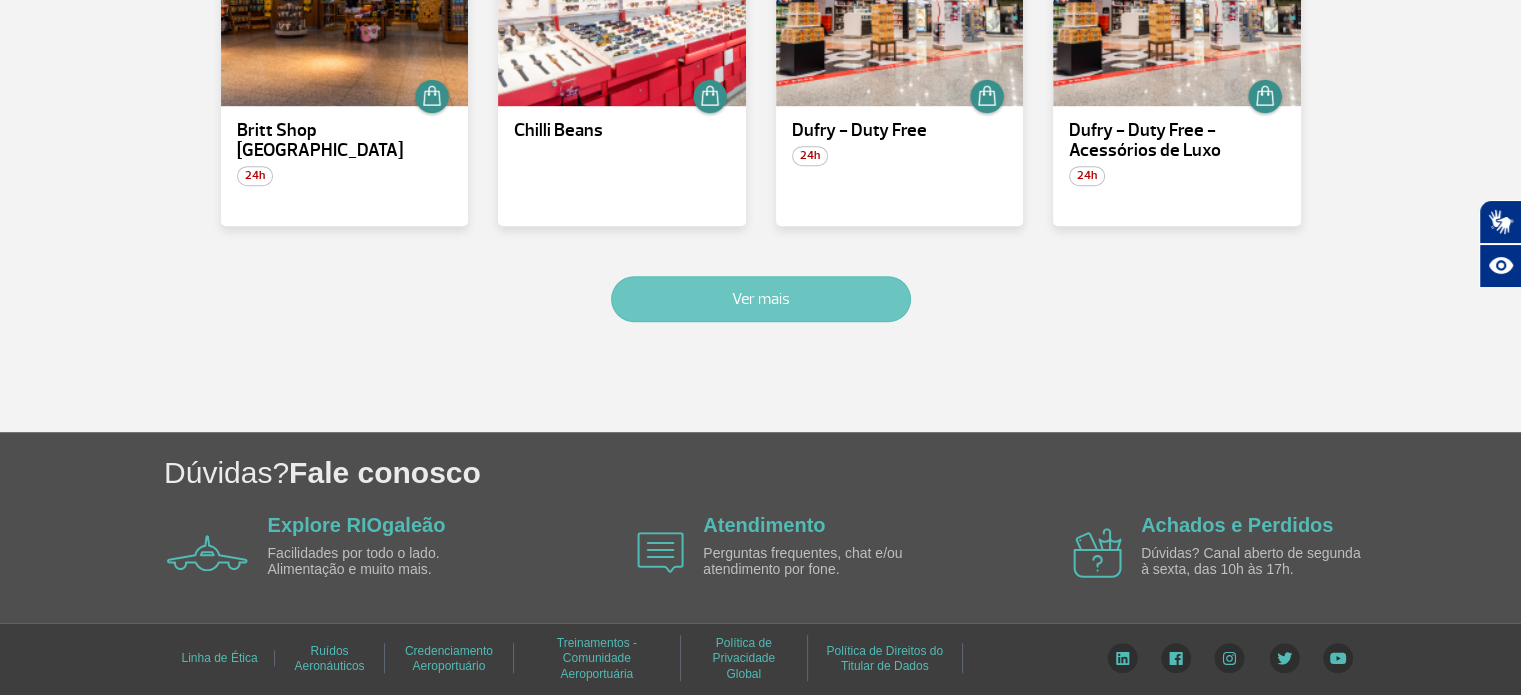 click on "Ver mais" at bounding box center [761, 299] 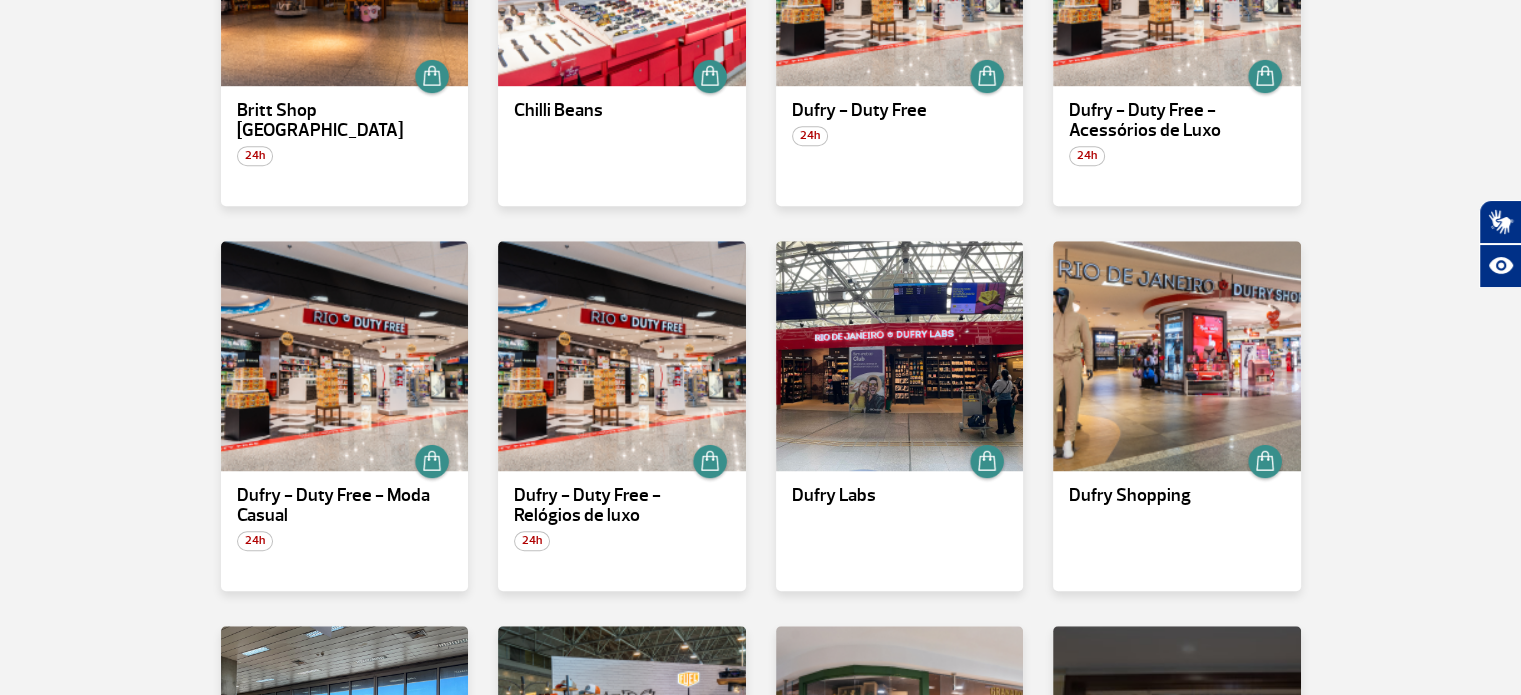 scroll, scrollTop: 2395, scrollLeft: 0, axis: vertical 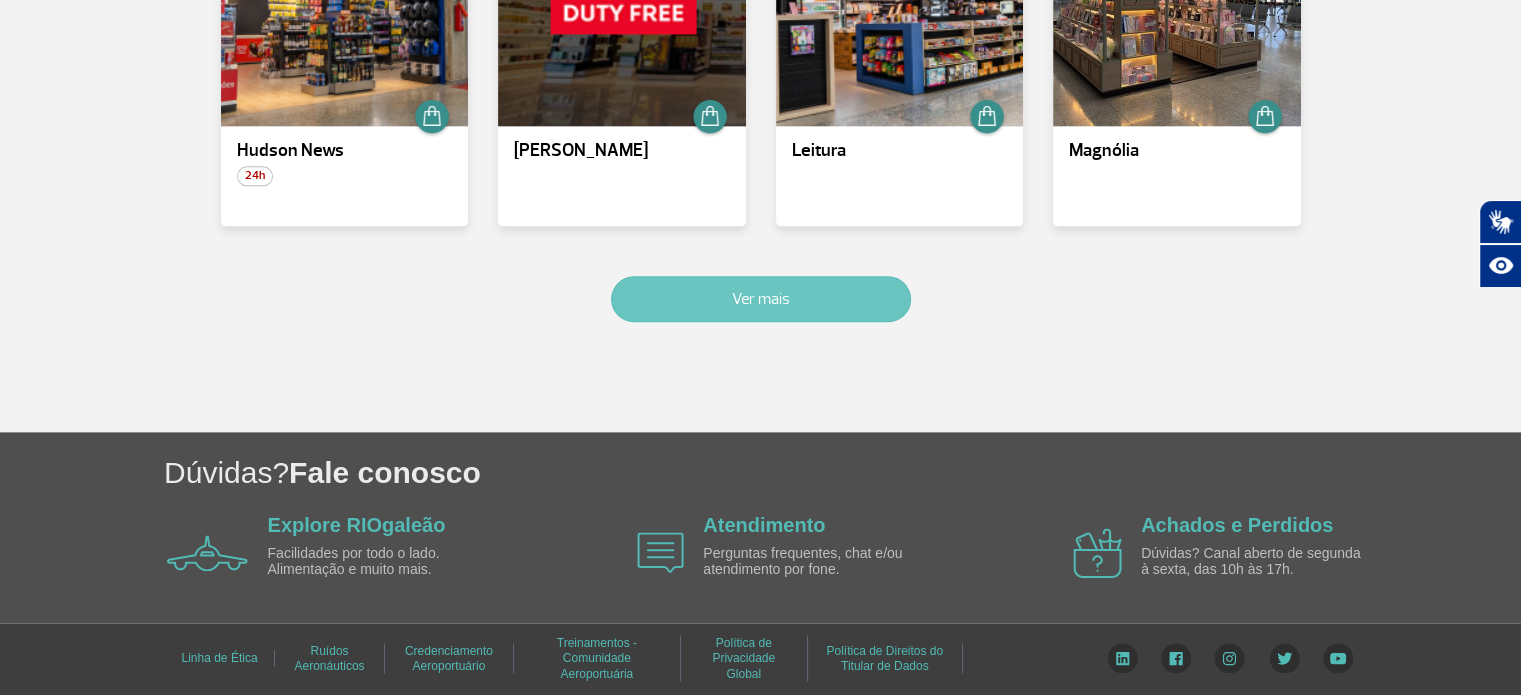 click on "Ver mais" at bounding box center [761, 299] 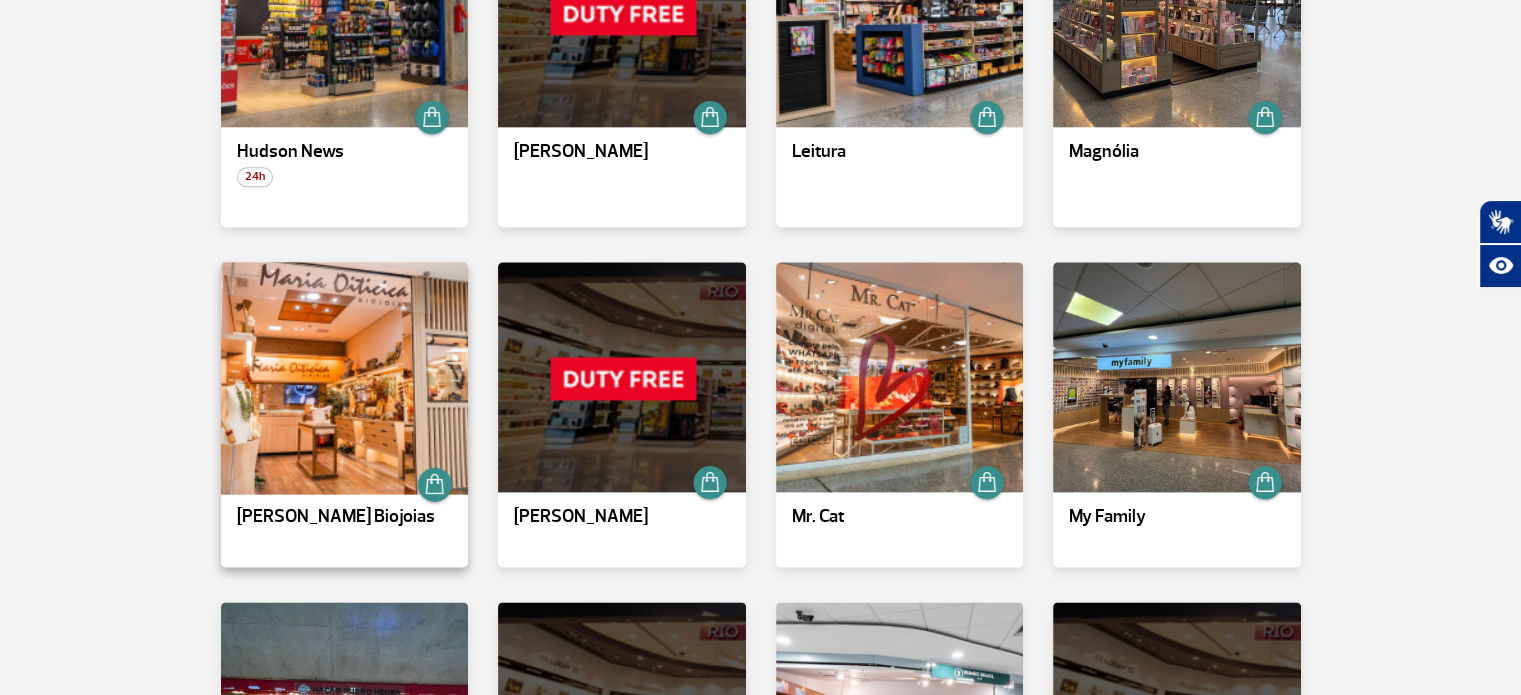scroll, scrollTop: 2494, scrollLeft: 0, axis: vertical 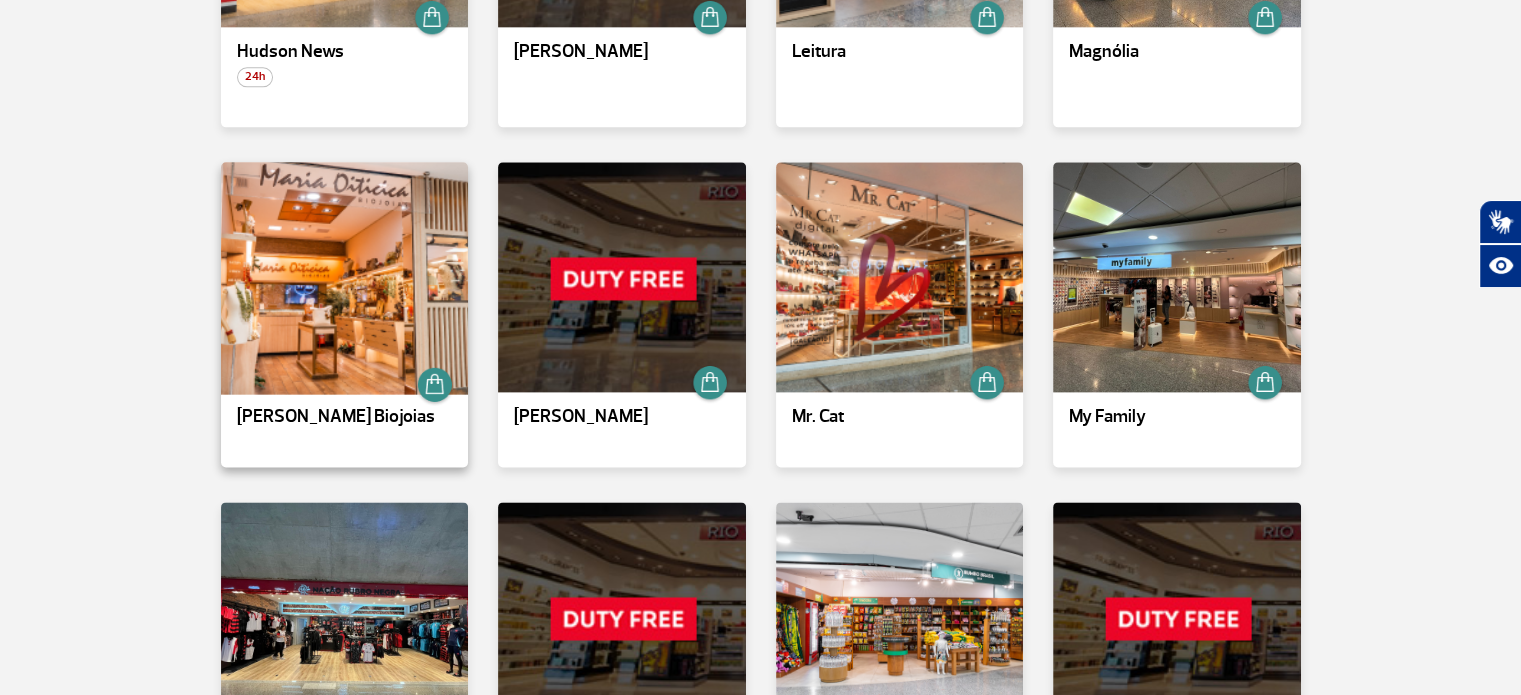 click at bounding box center (344, 277) 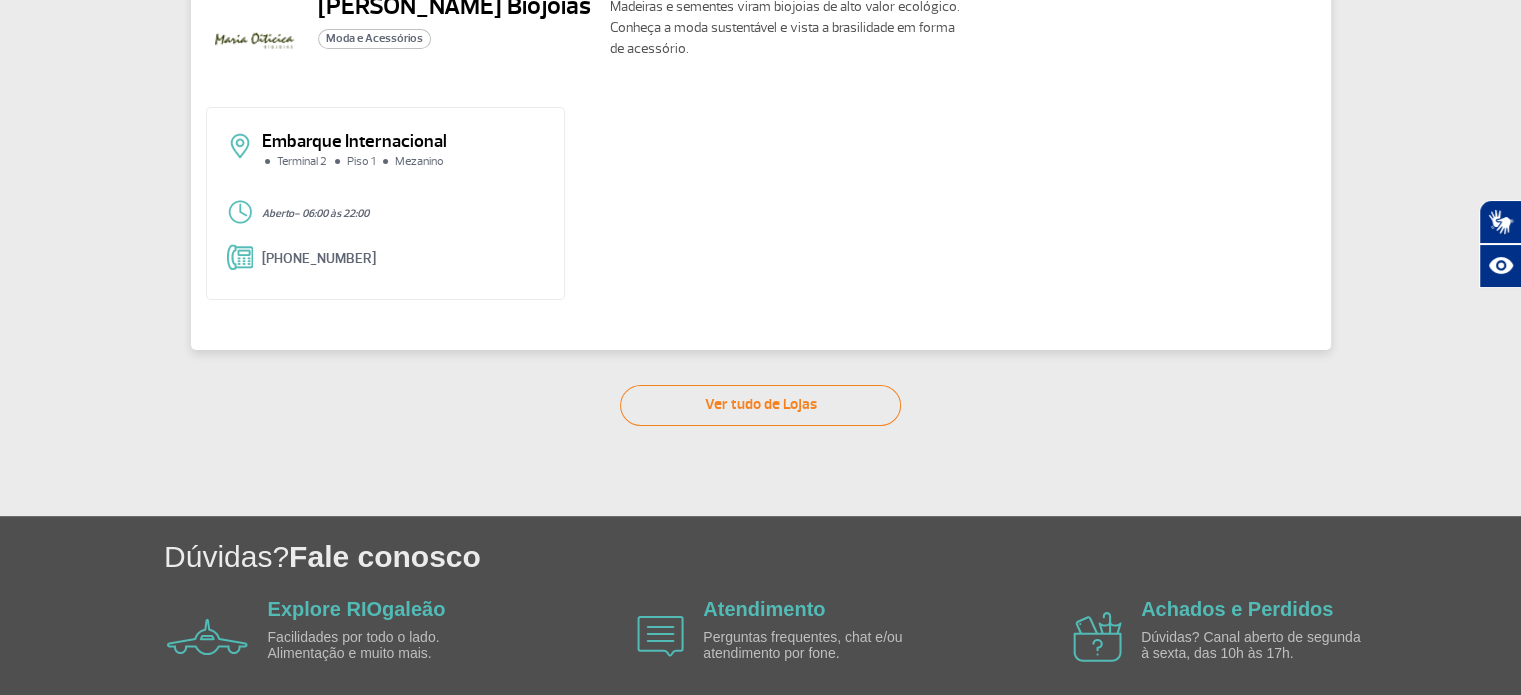 scroll, scrollTop: 135, scrollLeft: 0, axis: vertical 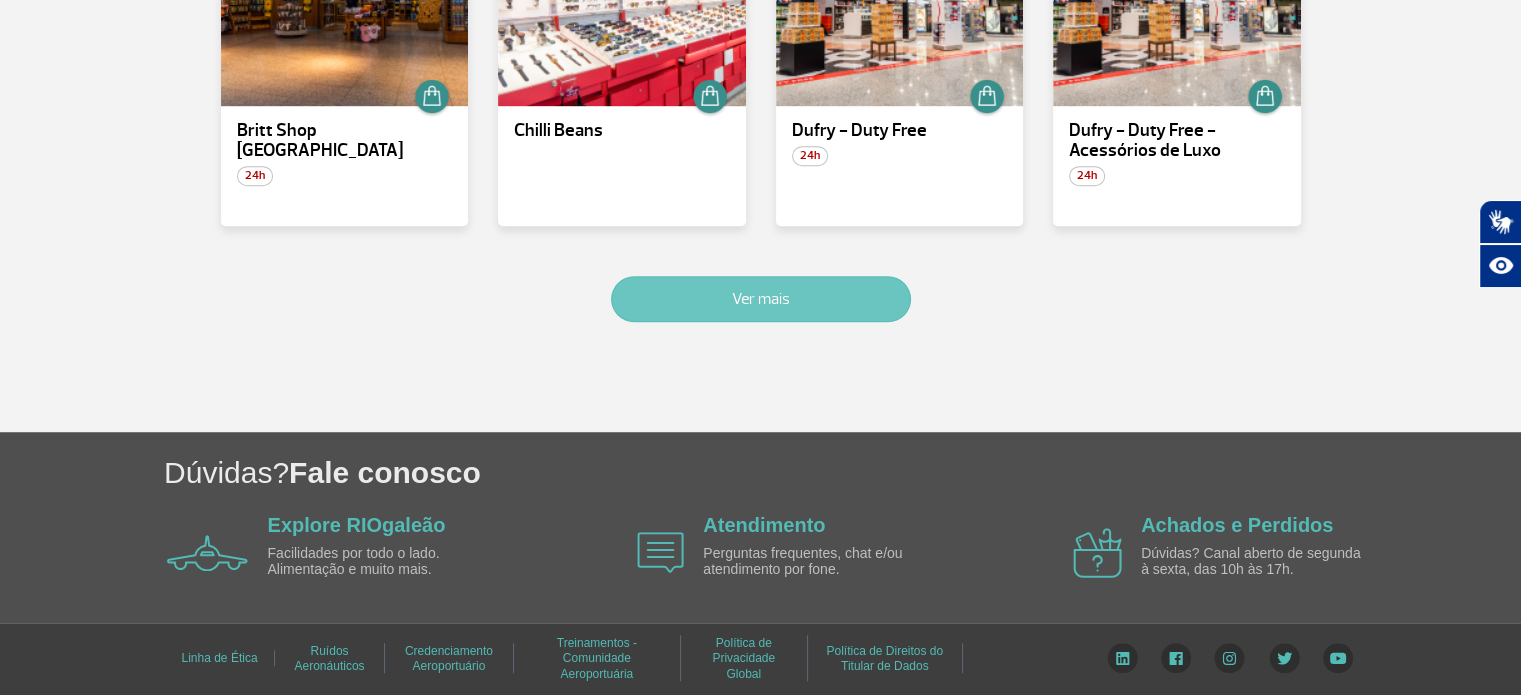 click on "Ver mais" at bounding box center [761, 299] 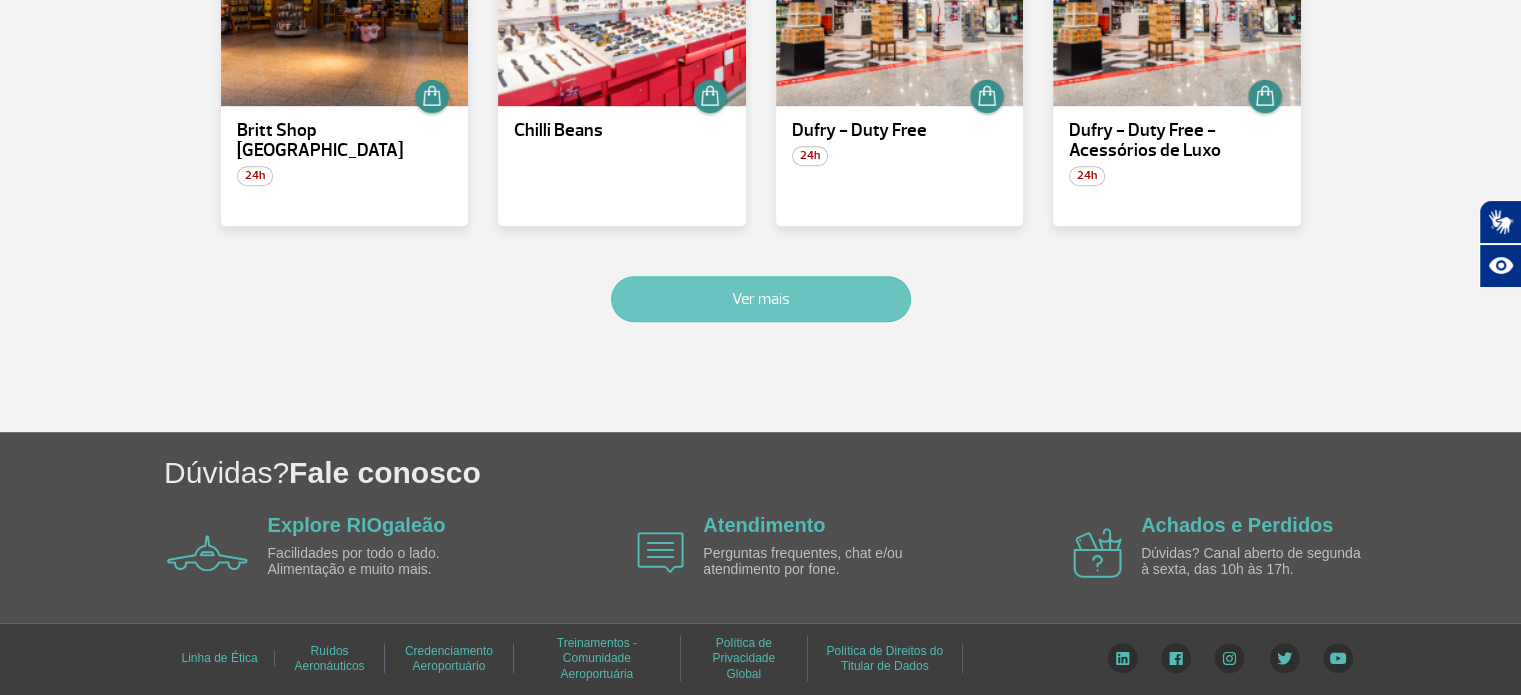 scroll, scrollTop: 2395, scrollLeft: 0, axis: vertical 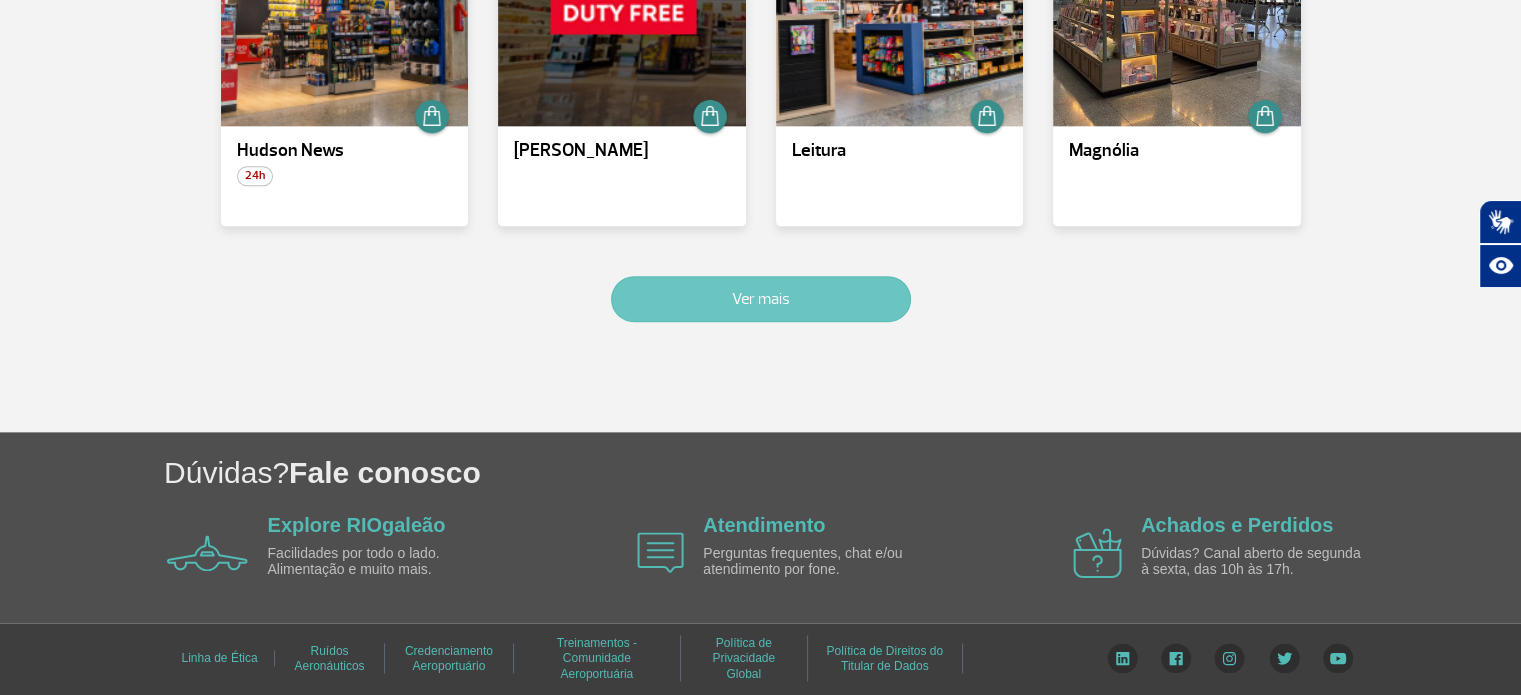 click on "Ver mais" at bounding box center (761, 299) 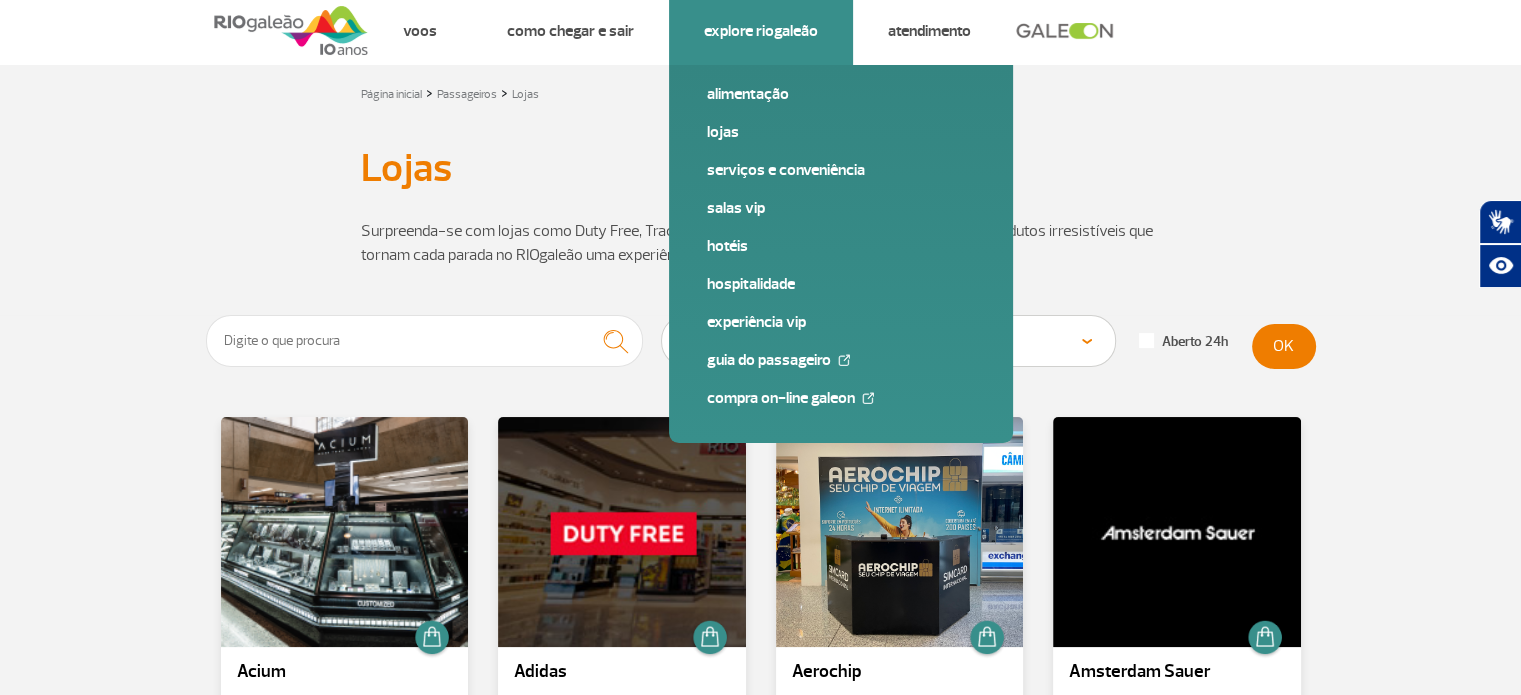 scroll, scrollTop: 0, scrollLeft: 0, axis: both 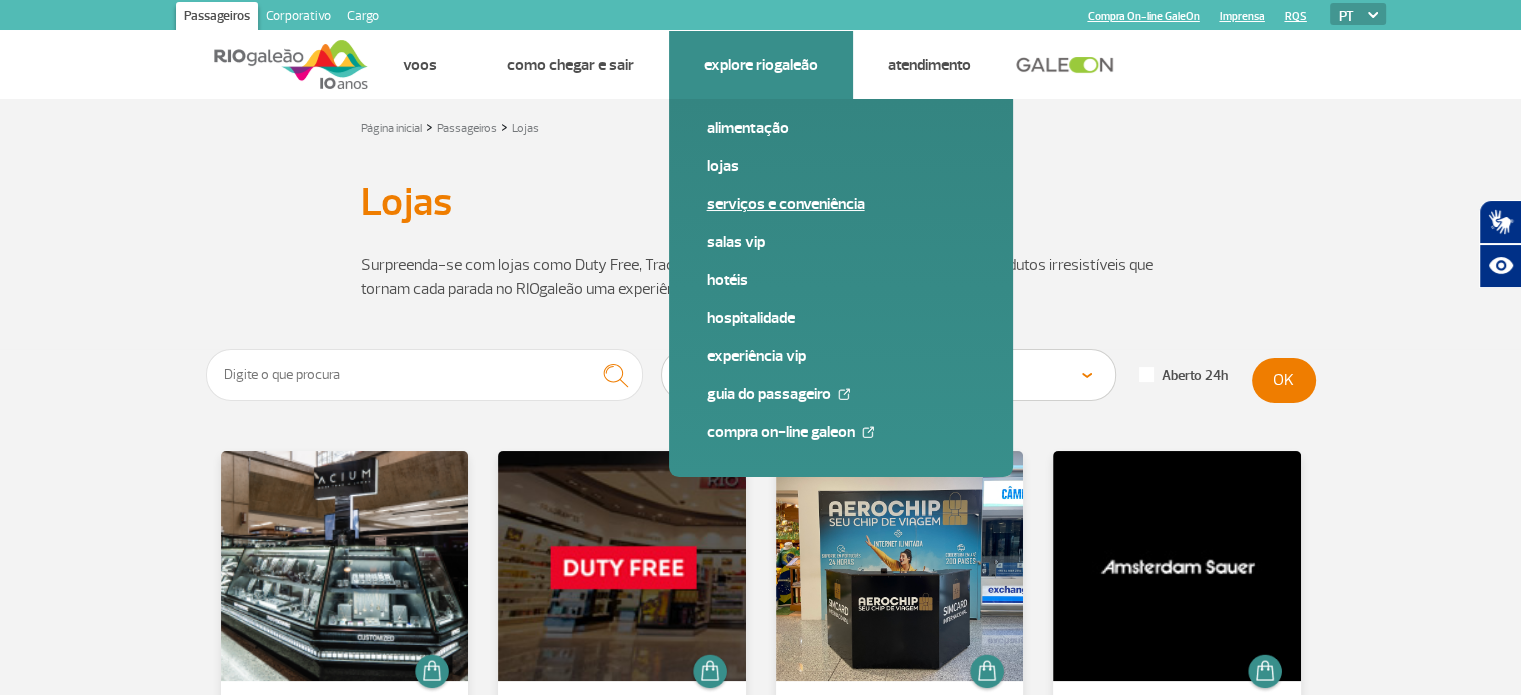 click on "Serviços e Conveniência" at bounding box center (841, 204) 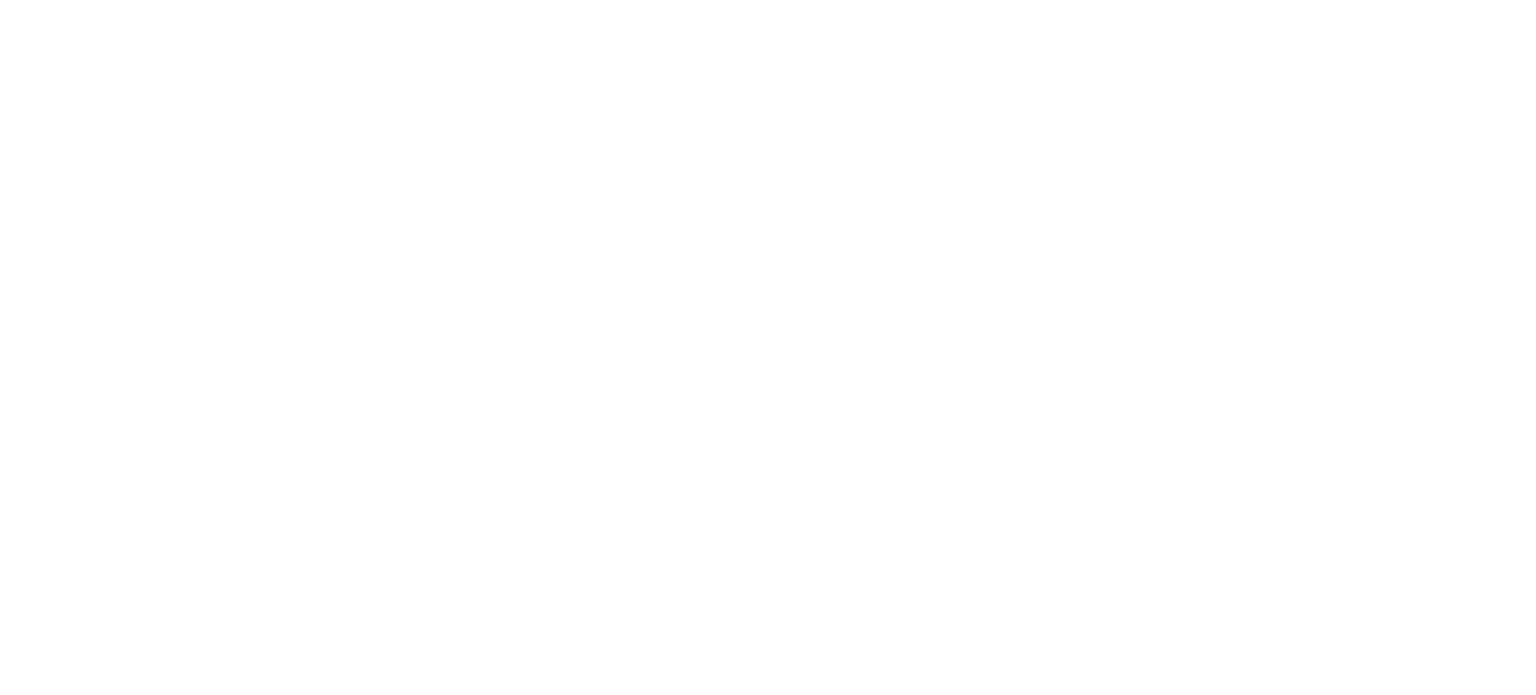 scroll, scrollTop: 0, scrollLeft: 0, axis: both 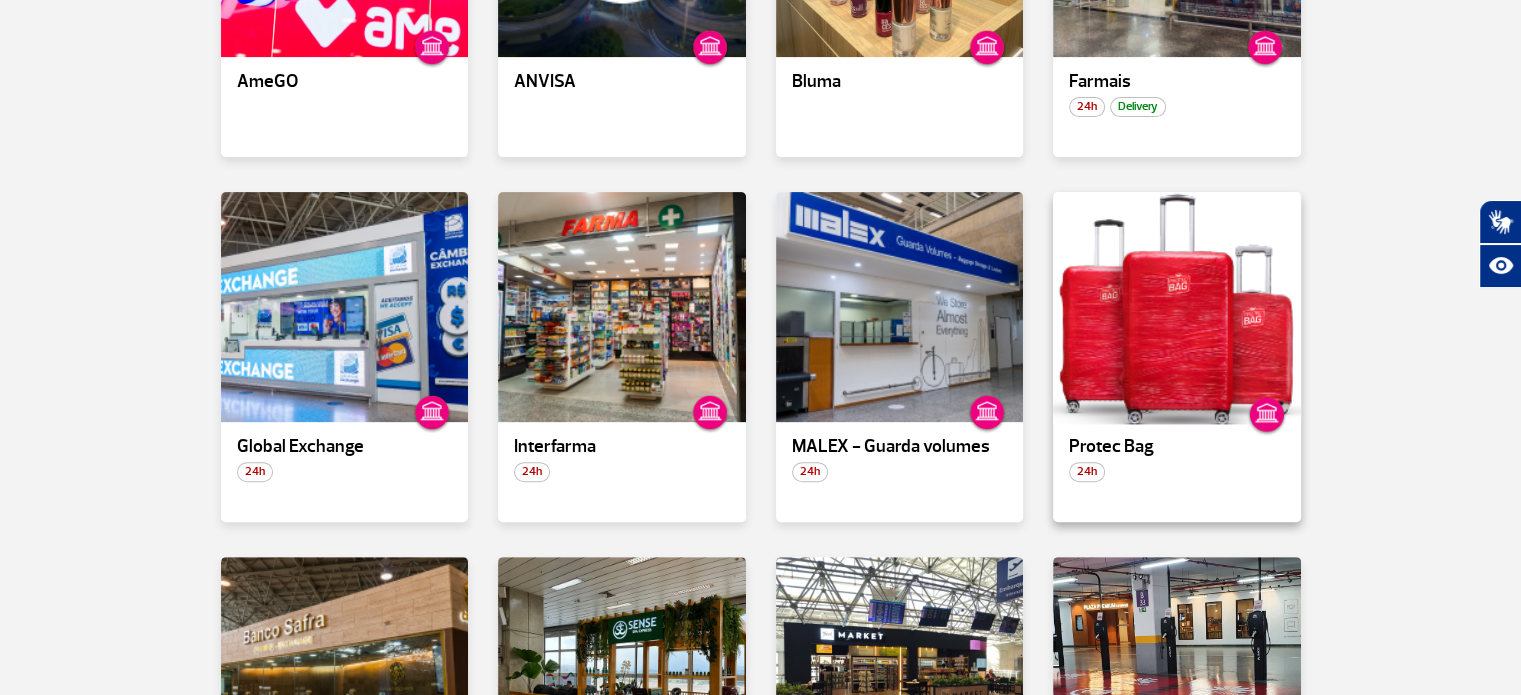 click at bounding box center [1177, 307] 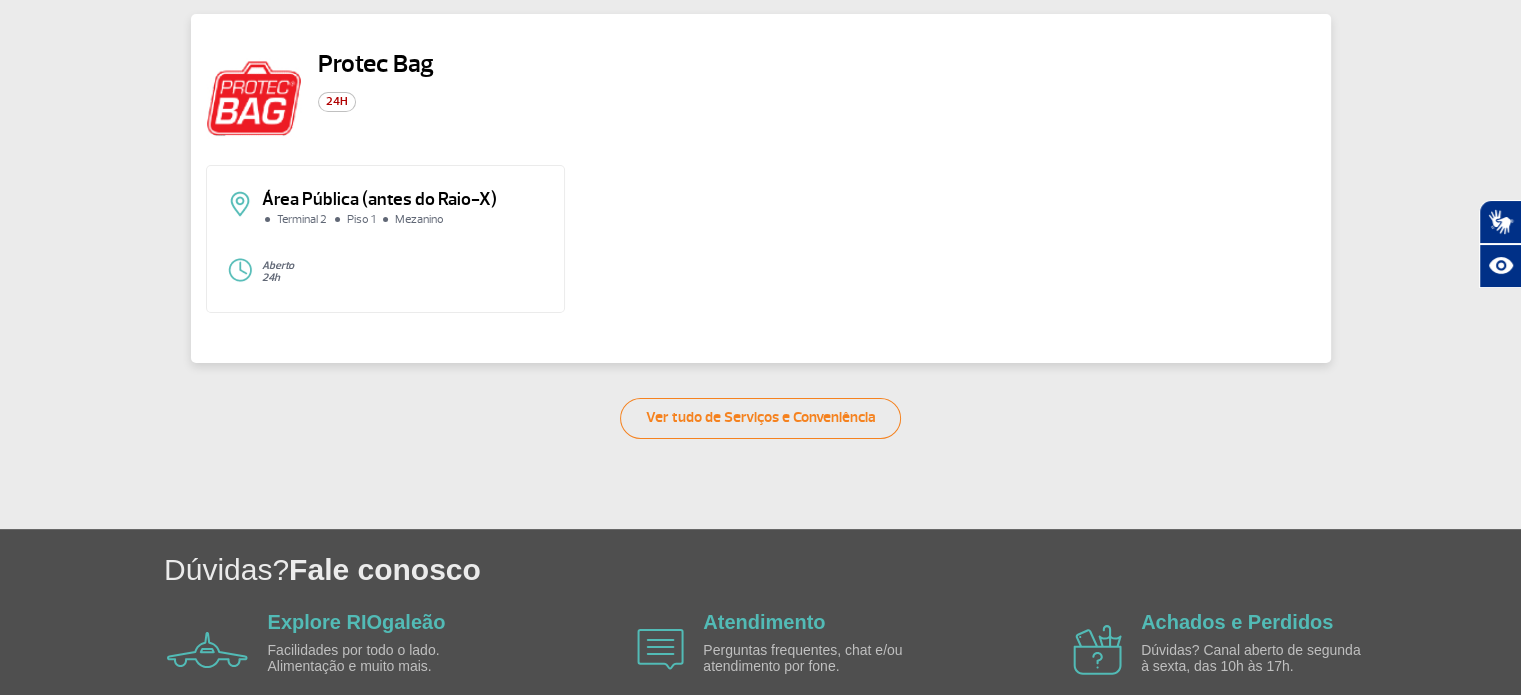 scroll, scrollTop: 2, scrollLeft: 0, axis: vertical 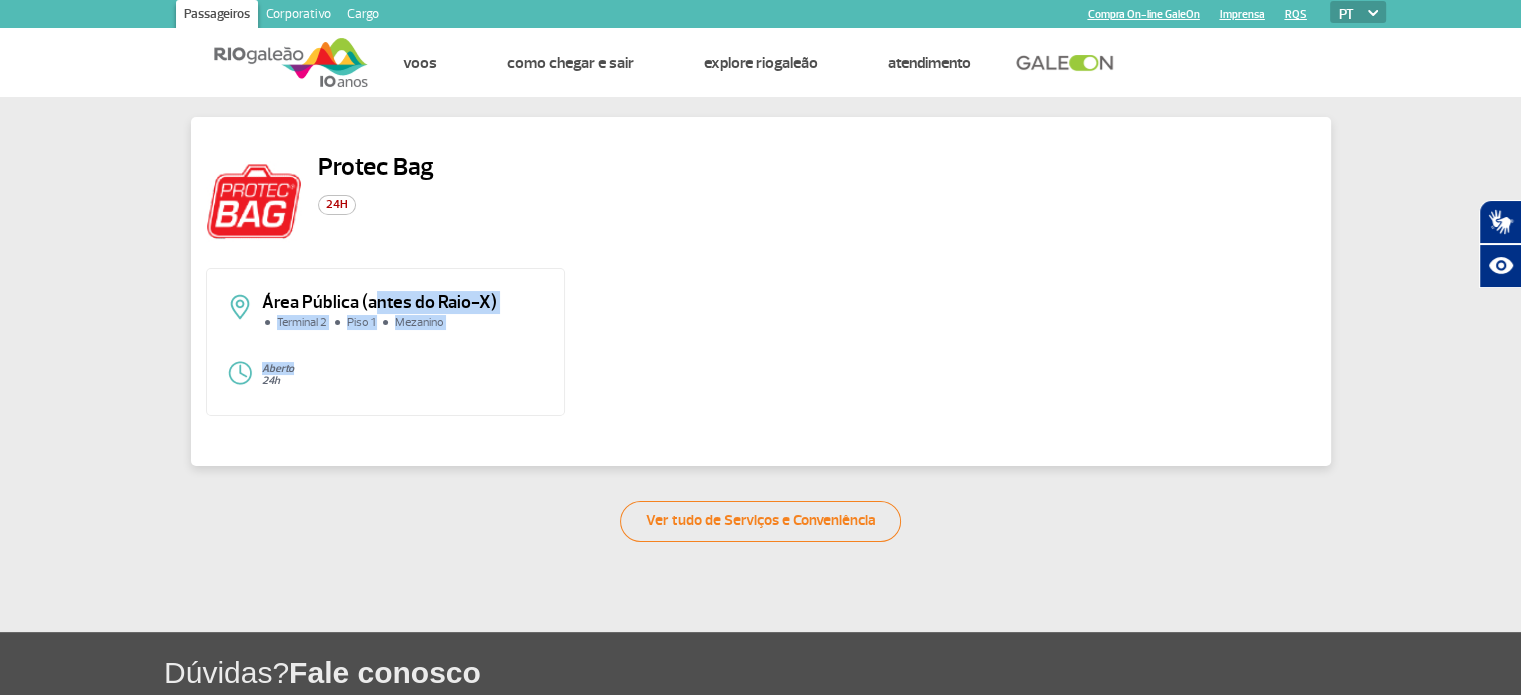 drag, startPoint x: 372, startPoint y: 305, endPoint x: 456, endPoint y: 348, distance: 94.36631 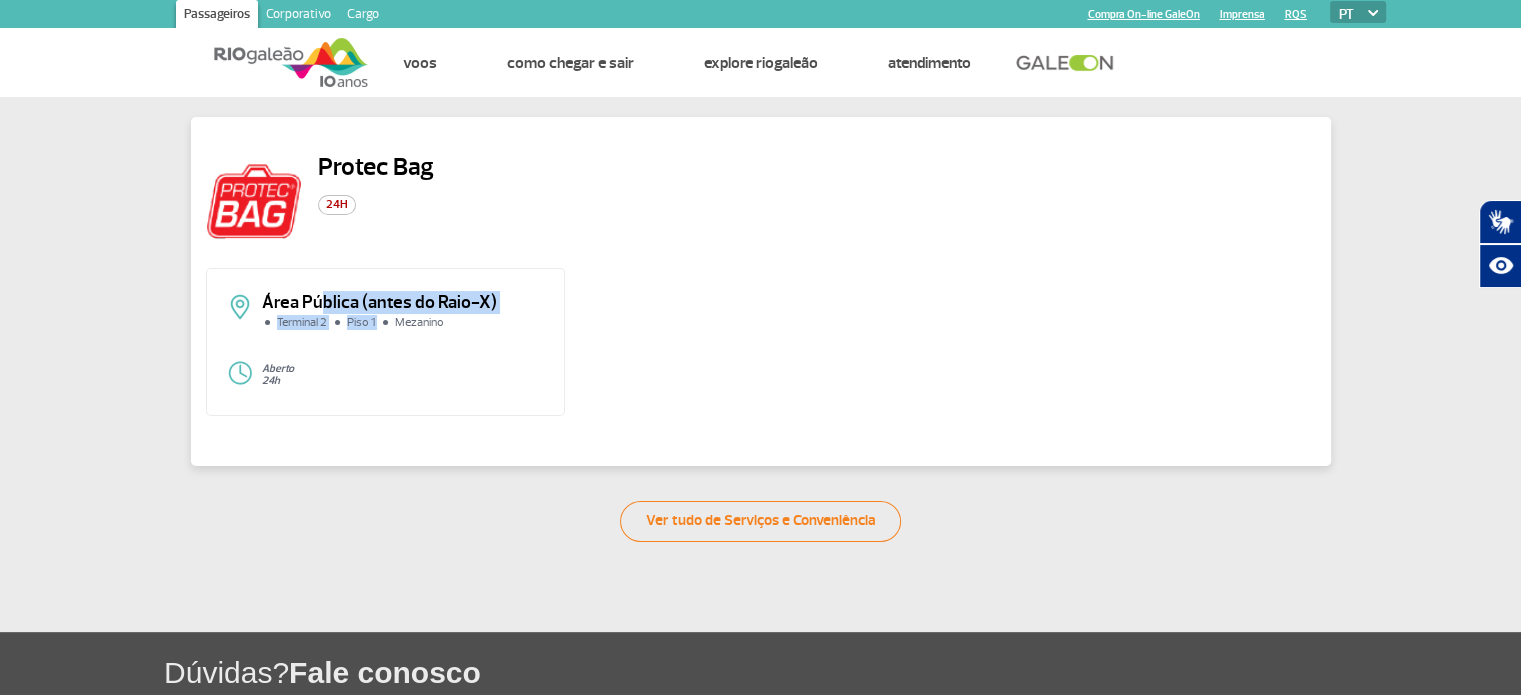click on "Área Pública (antes do Raio-X) Terminal 2 Piso 1 Mezanino" 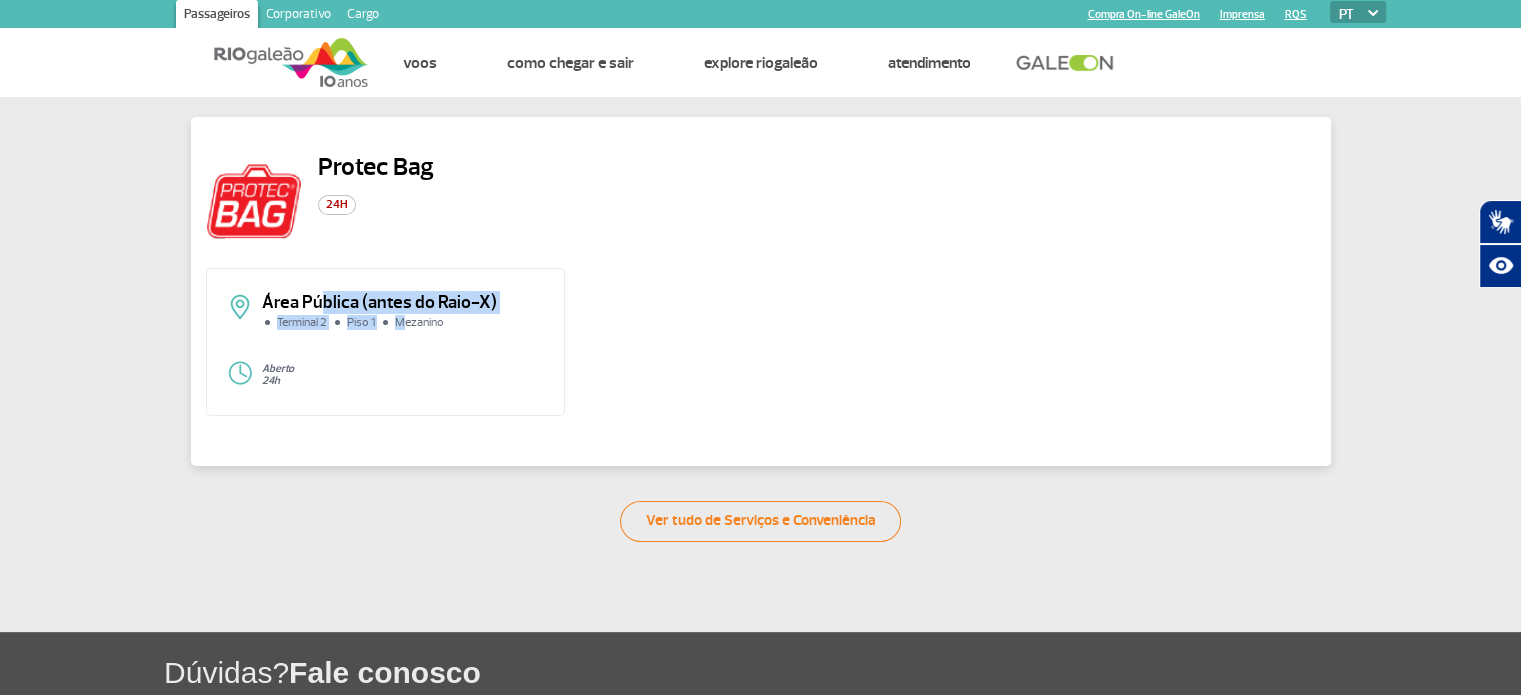 click on "Área Pública (antes do Raio-X) Terminal 2 Piso 1 Mezanino" 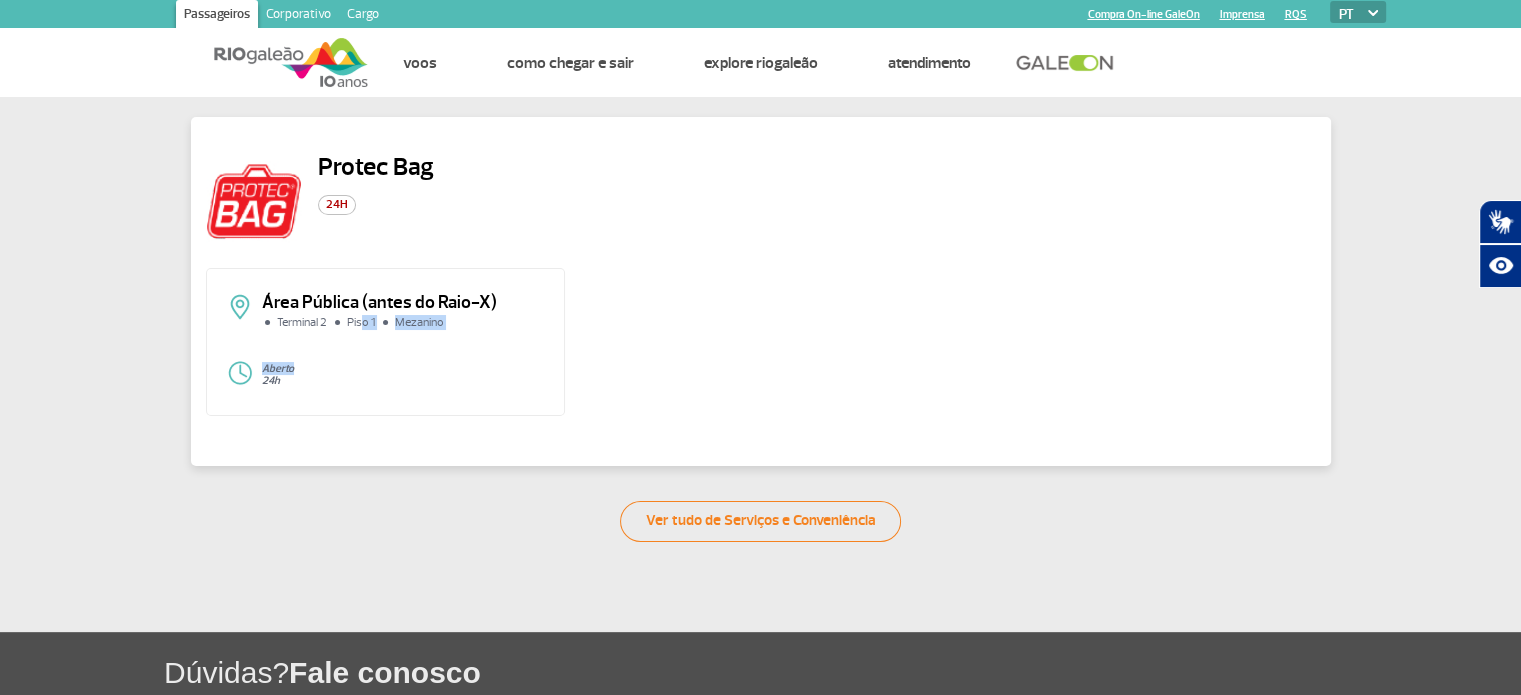 drag, startPoint x: 364, startPoint y: 325, endPoint x: 440, endPoint y: 351, distance: 80.32434 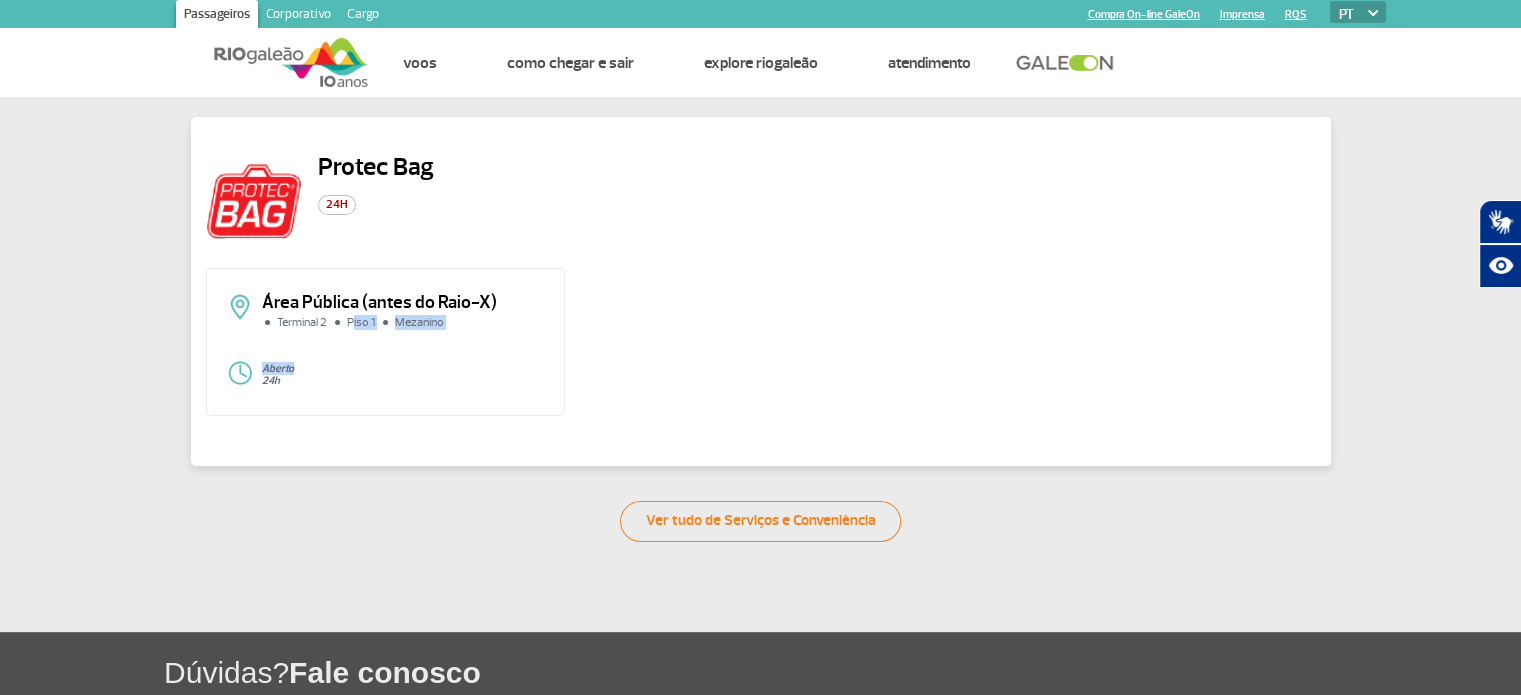 drag, startPoint x: 354, startPoint y: 315, endPoint x: 458, endPoint y: 352, distance: 110.38569 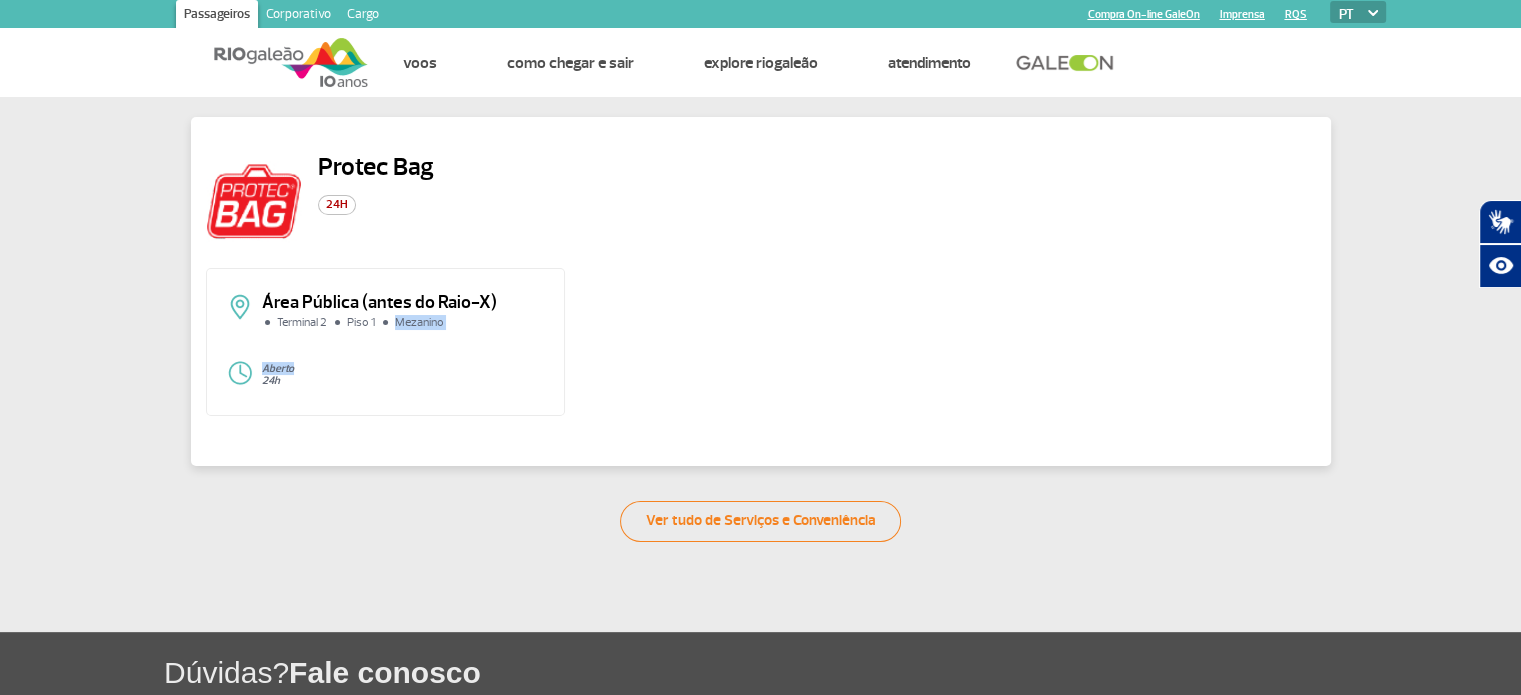 drag, startPoint x: 395, startPoint y: 317, endPoint x: 456, endPoint y: 348, distance: 68.42514 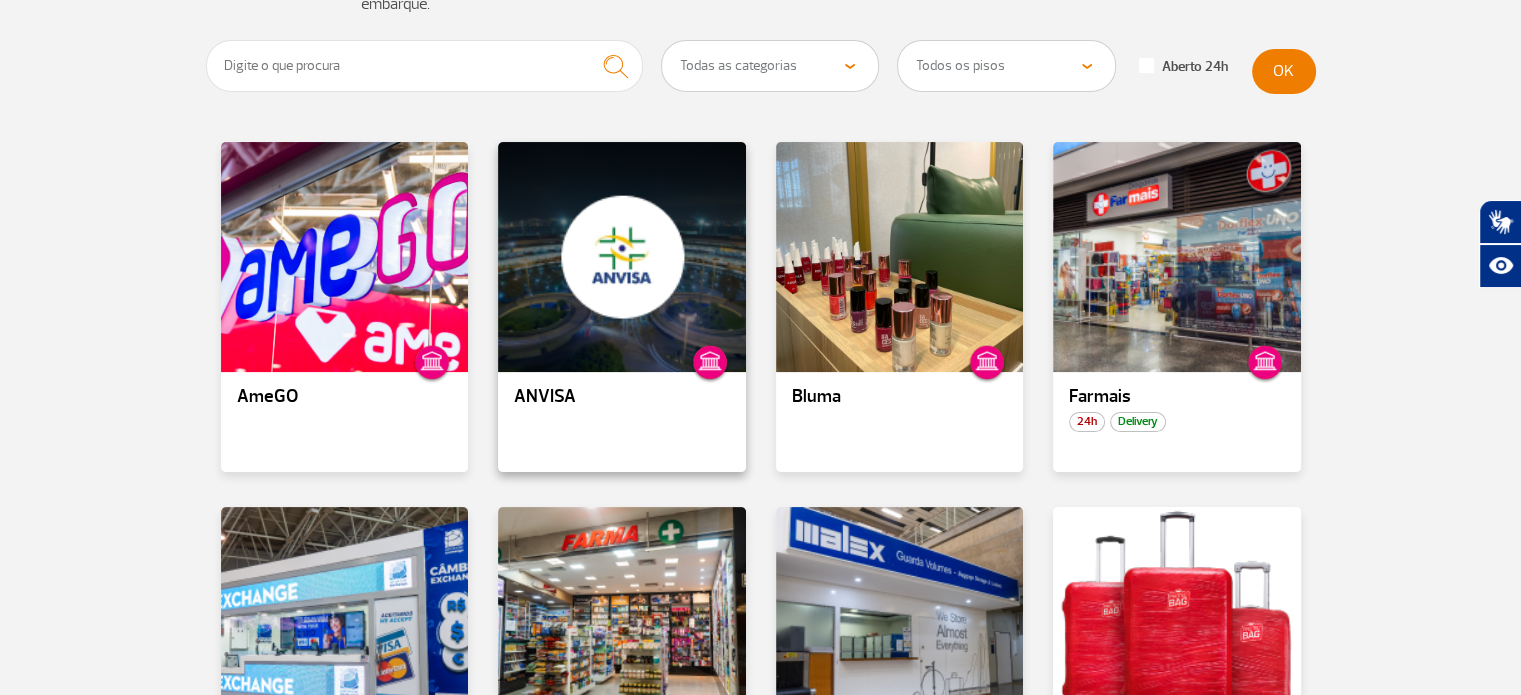 scroll, scrollTop: 300, scrollLeft: 0, axis: vertical 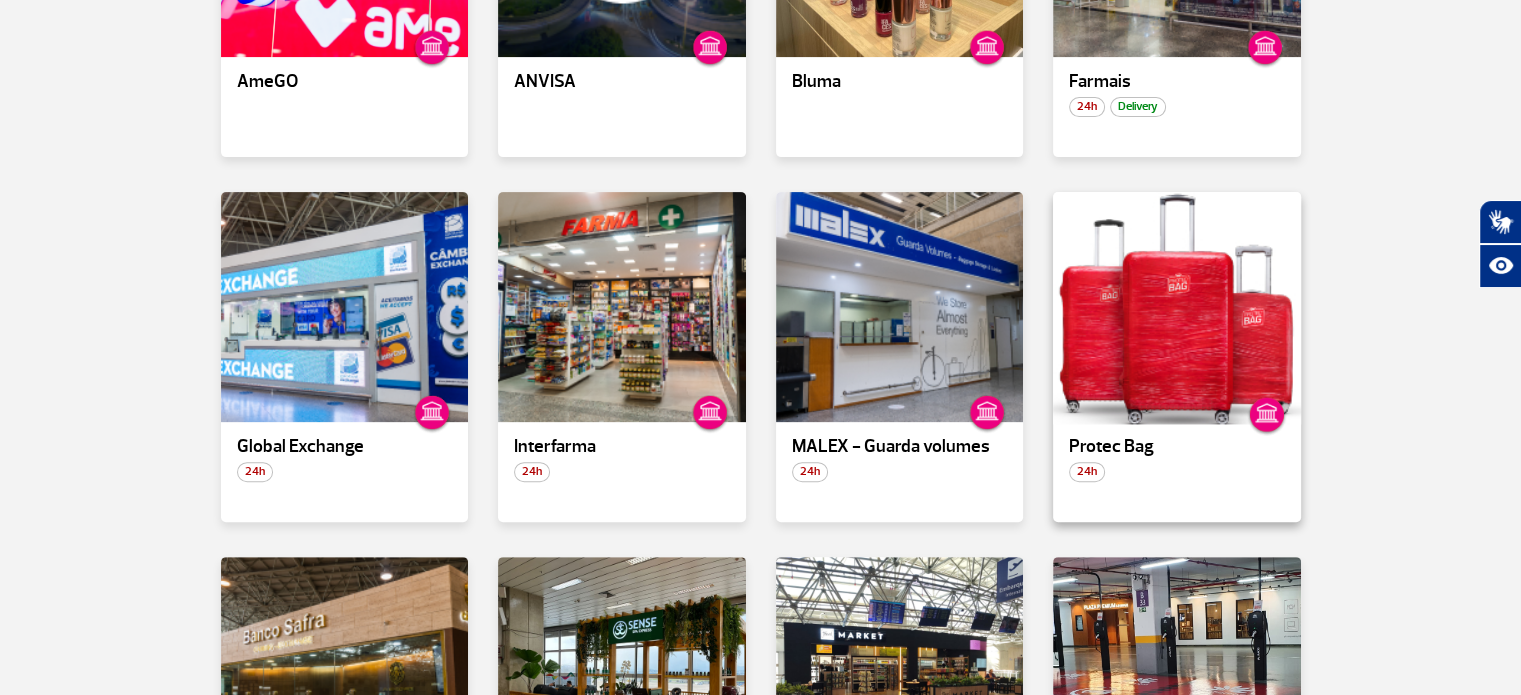 click at bounding box center (1177, 307) 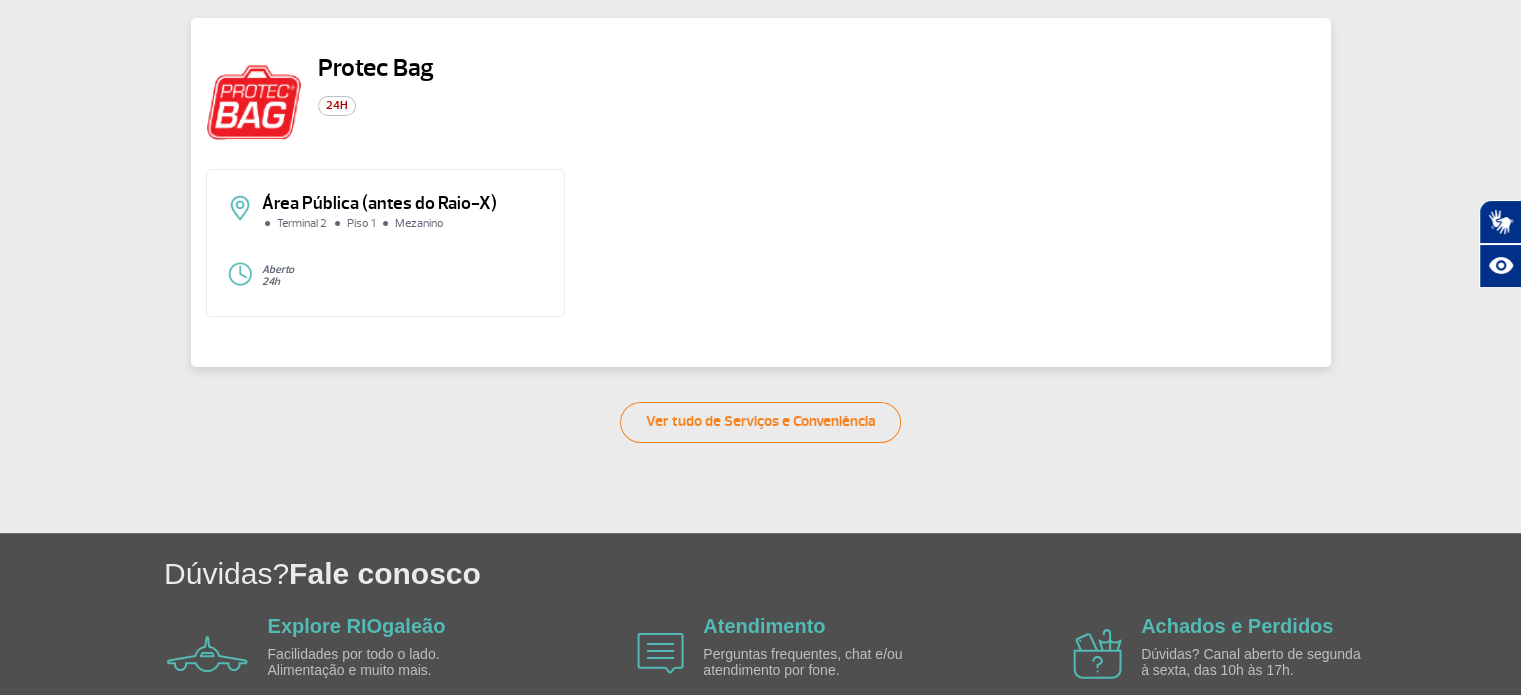 scroll, scrollTop: 2, scrollLeft: 0, axis: vertical 